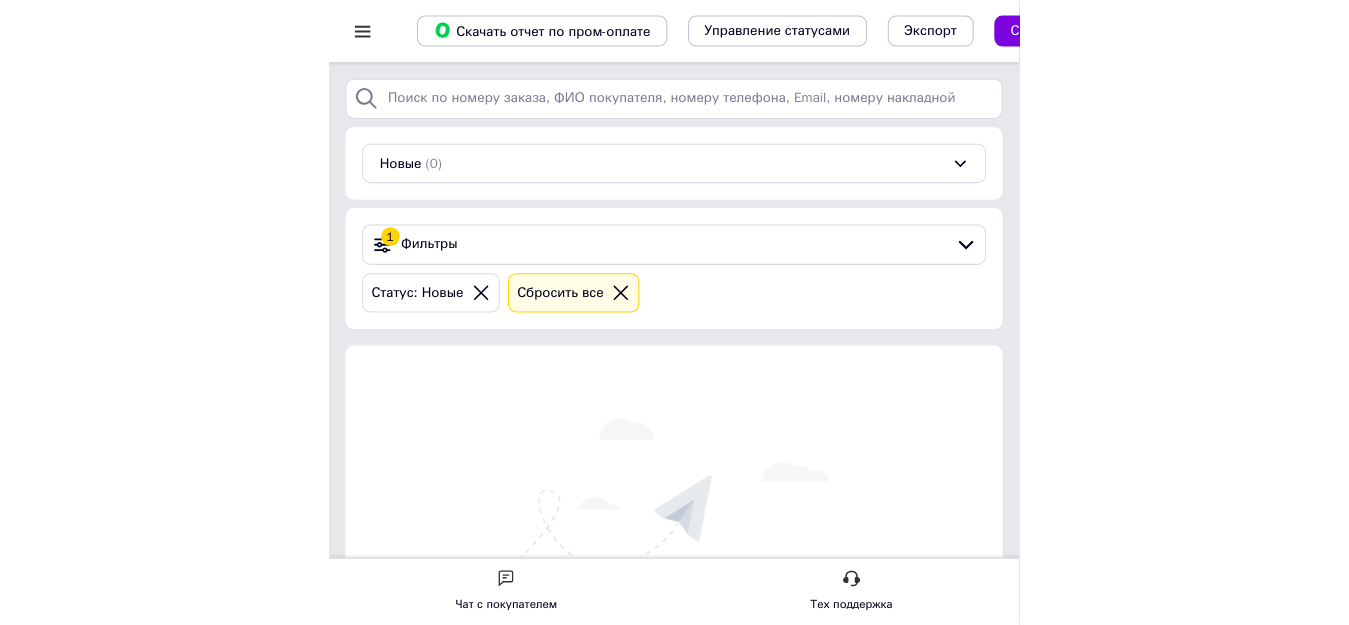 scroll, scrollTop: 0, scrollLeft: 0, axis: both 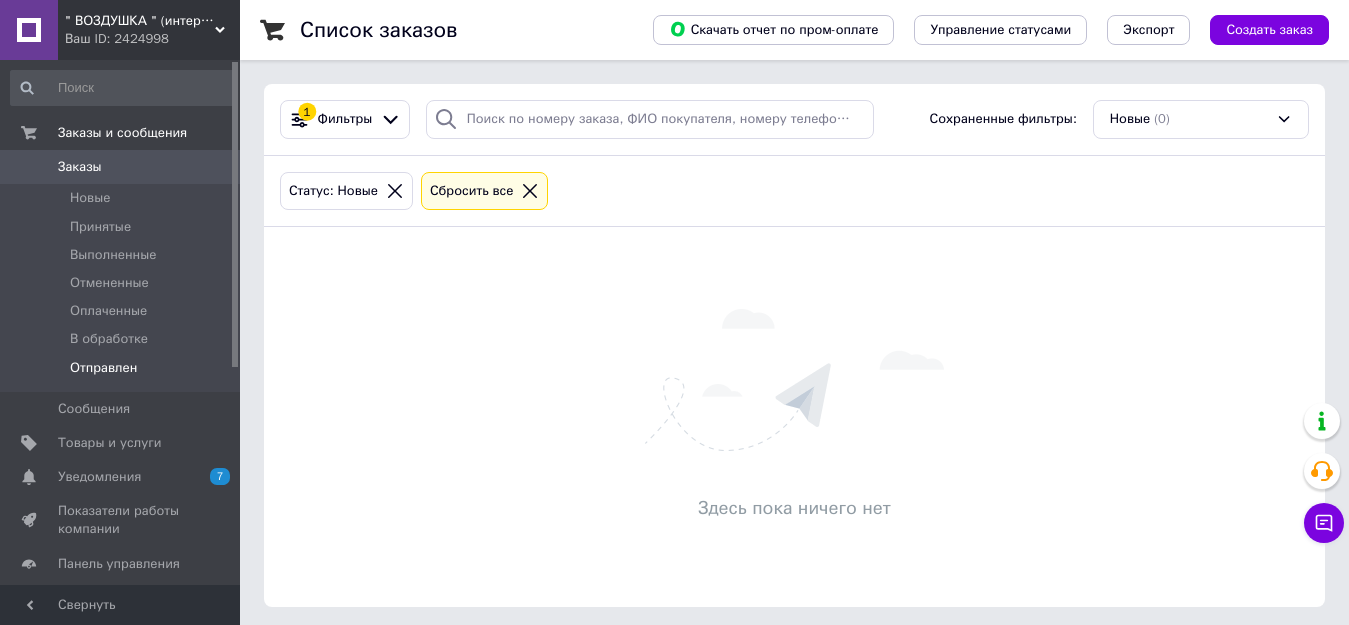 click on "Отправлен" at bounding box center (103, 368) 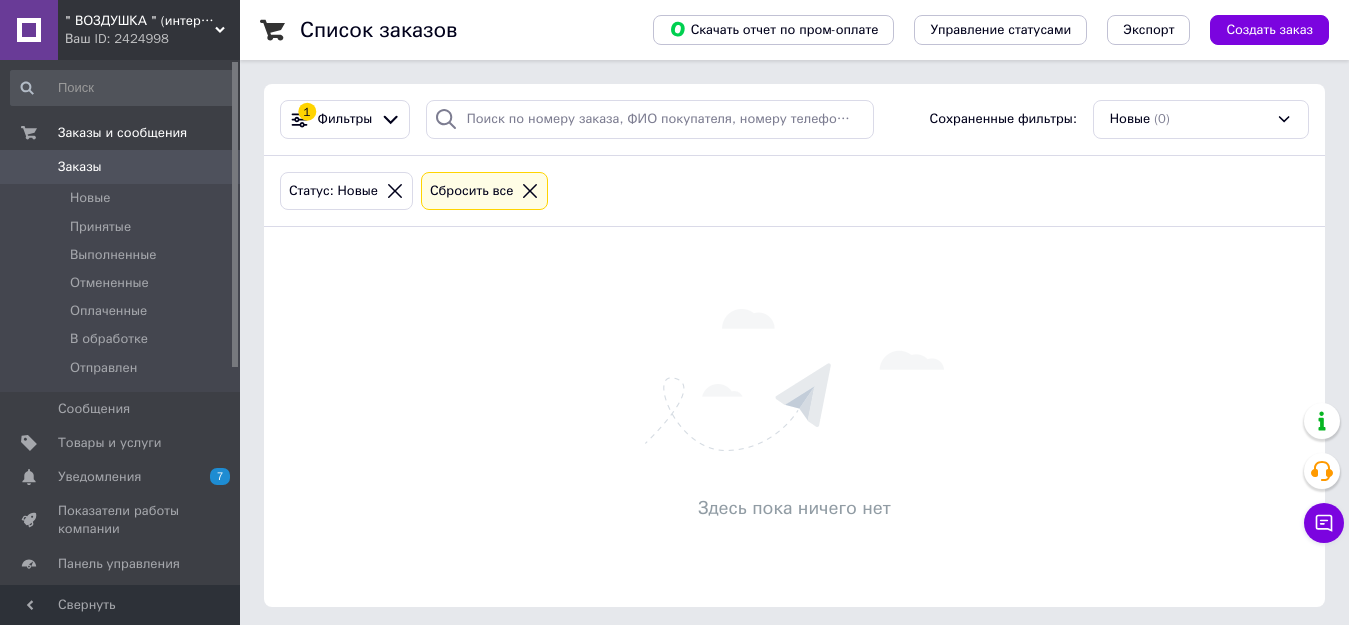 click on "Показатели работы компании" at bounding box center (121, 520) 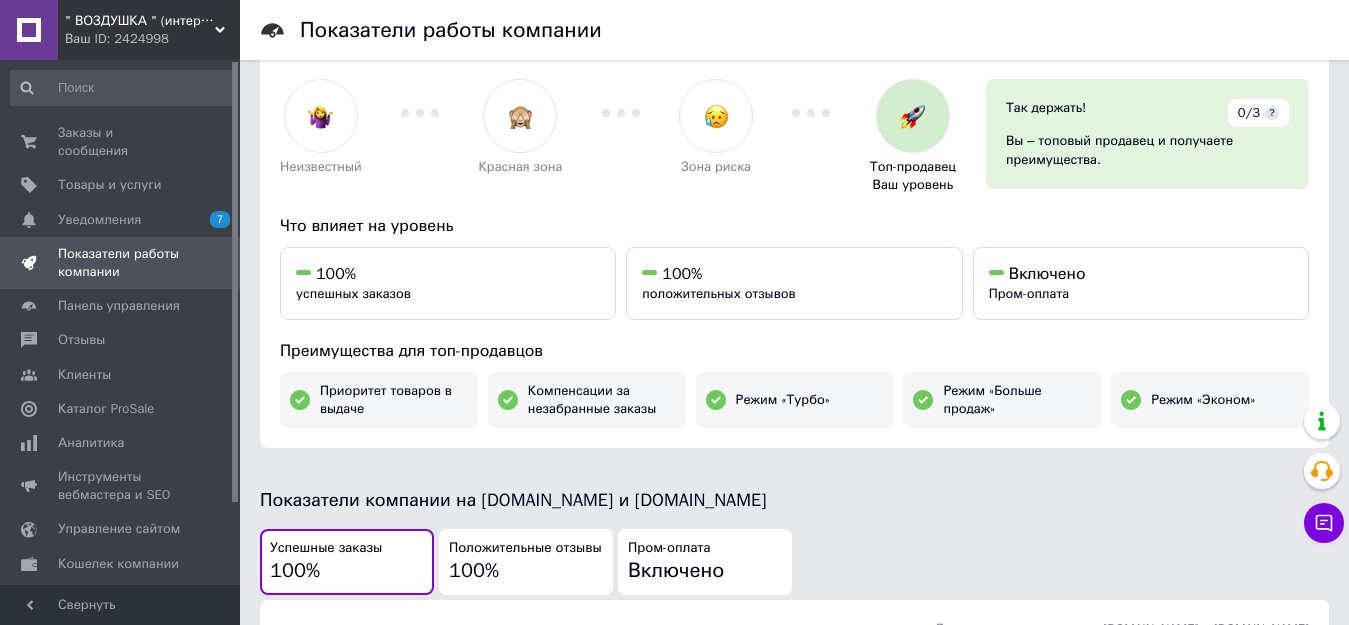 scroll, scrollTop: 0, scrollLeft: 0, axis: both 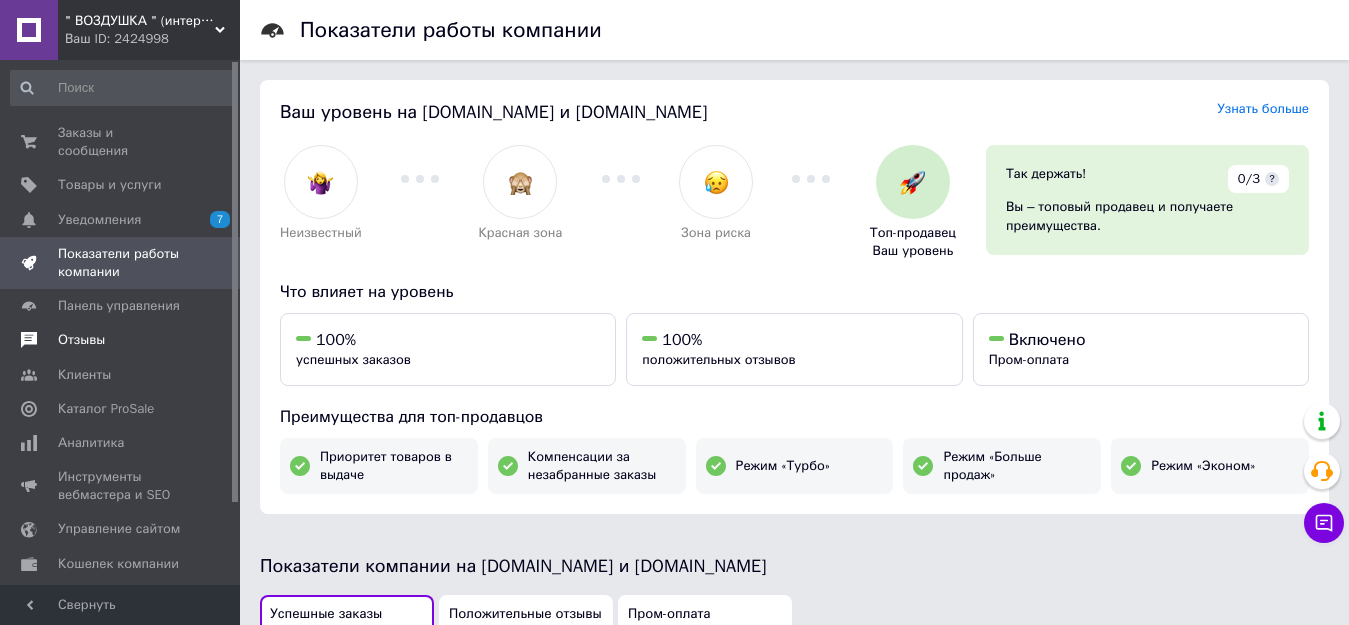 click on "Отзывы" at bounding box center [81, 340] 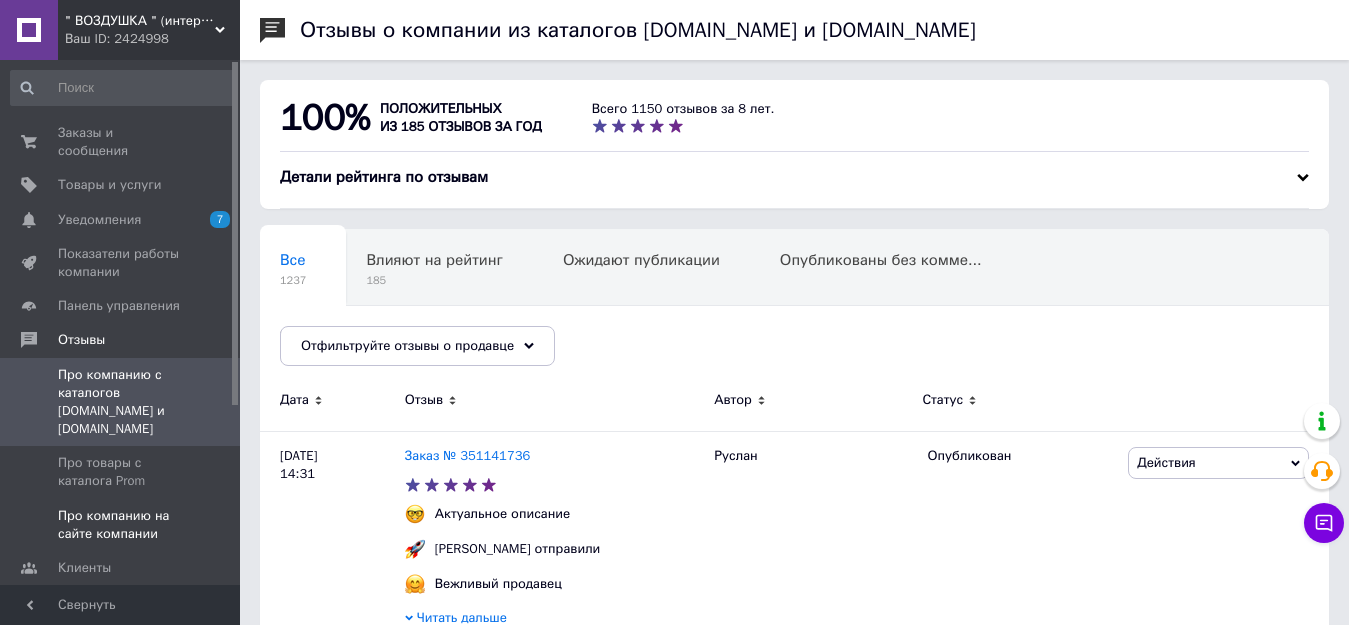 click on "Про компанию на сайте компании" at bounding box center [121, 525] 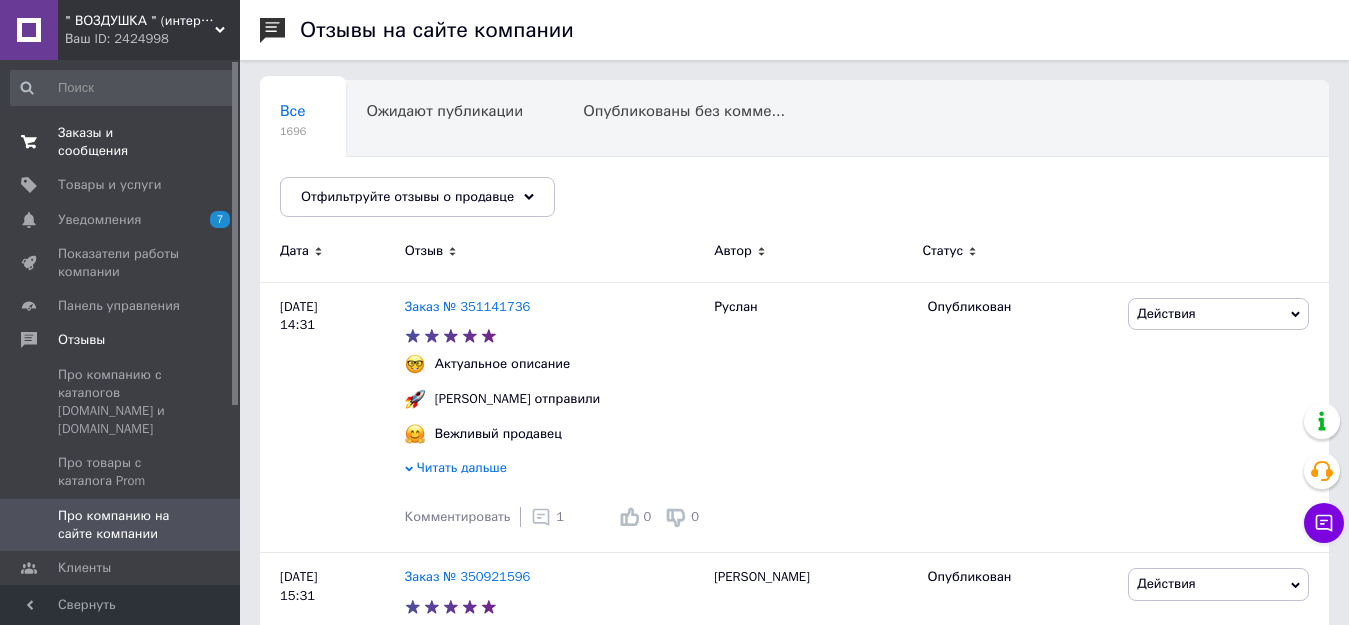 click on "Заказы и сообщения" at bounding box center [121, 142] 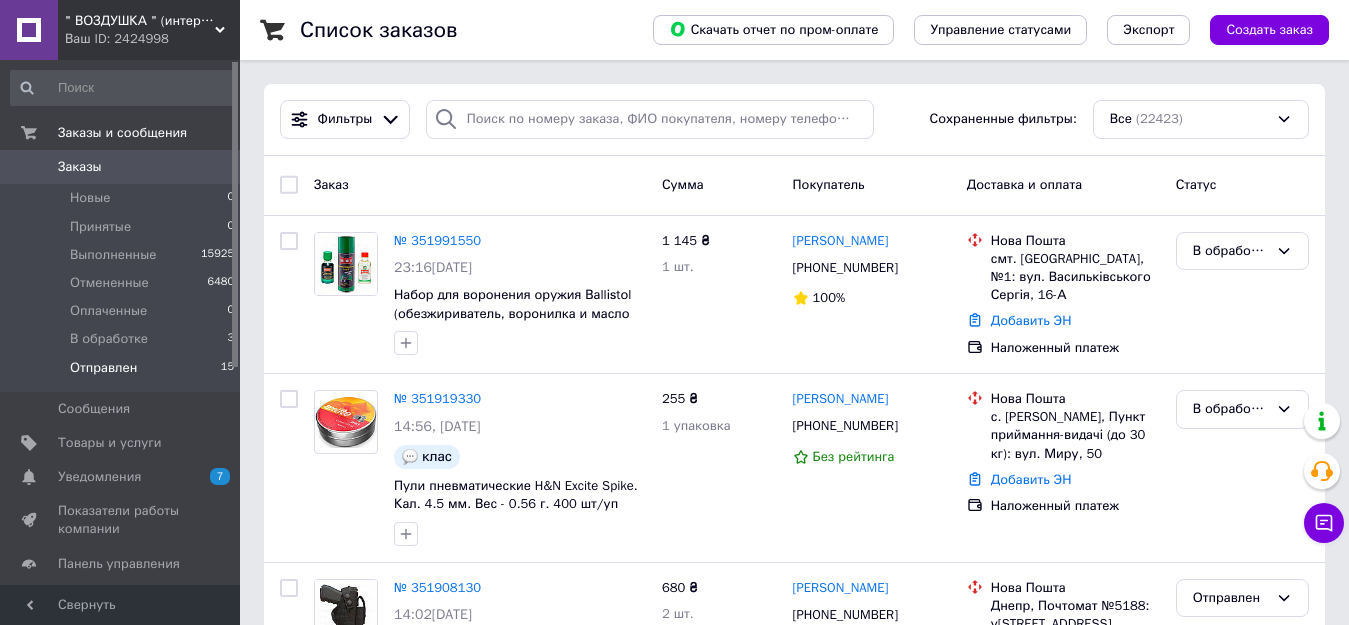 click on "Отправлен" at bounding box center [103, 368] 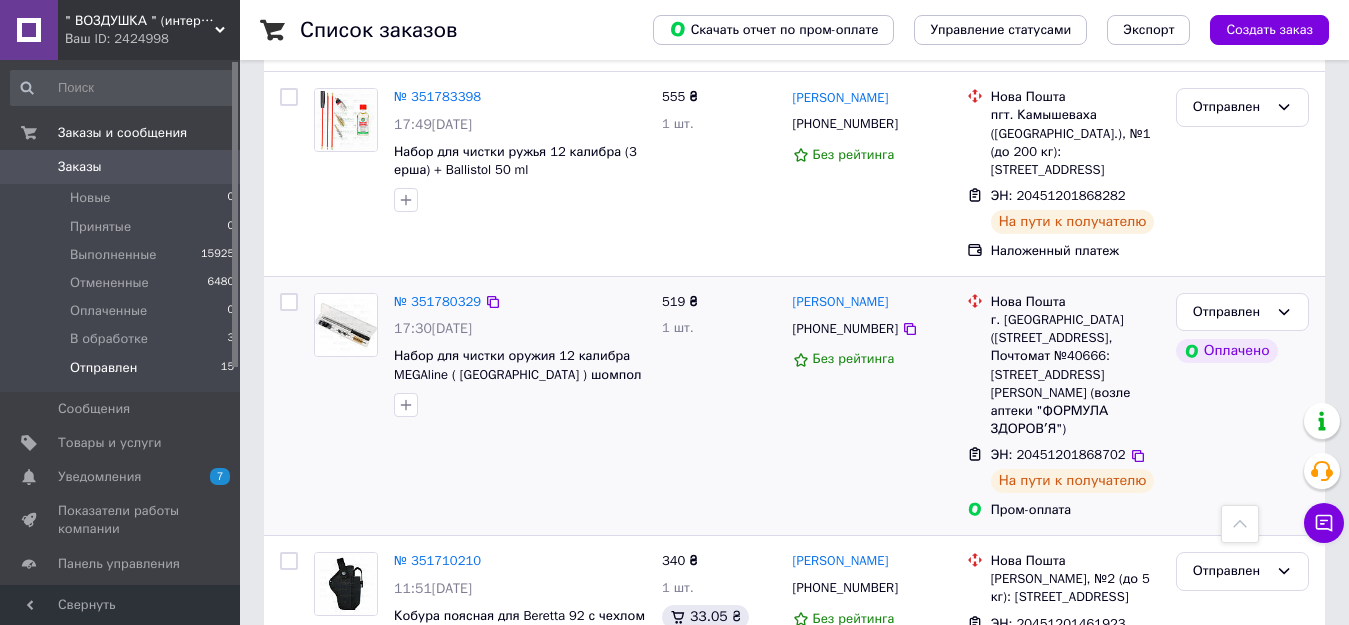 scroll, scrollTop: 1400, scrollLeft: 0, axis: vertical 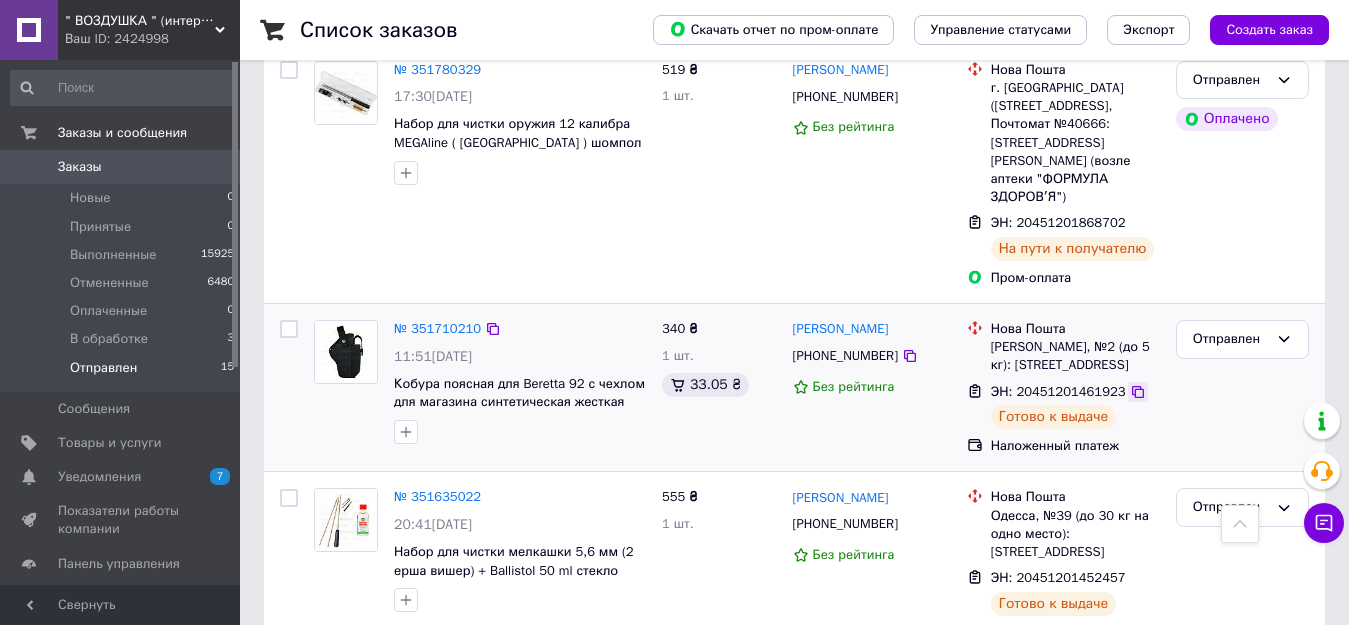 click 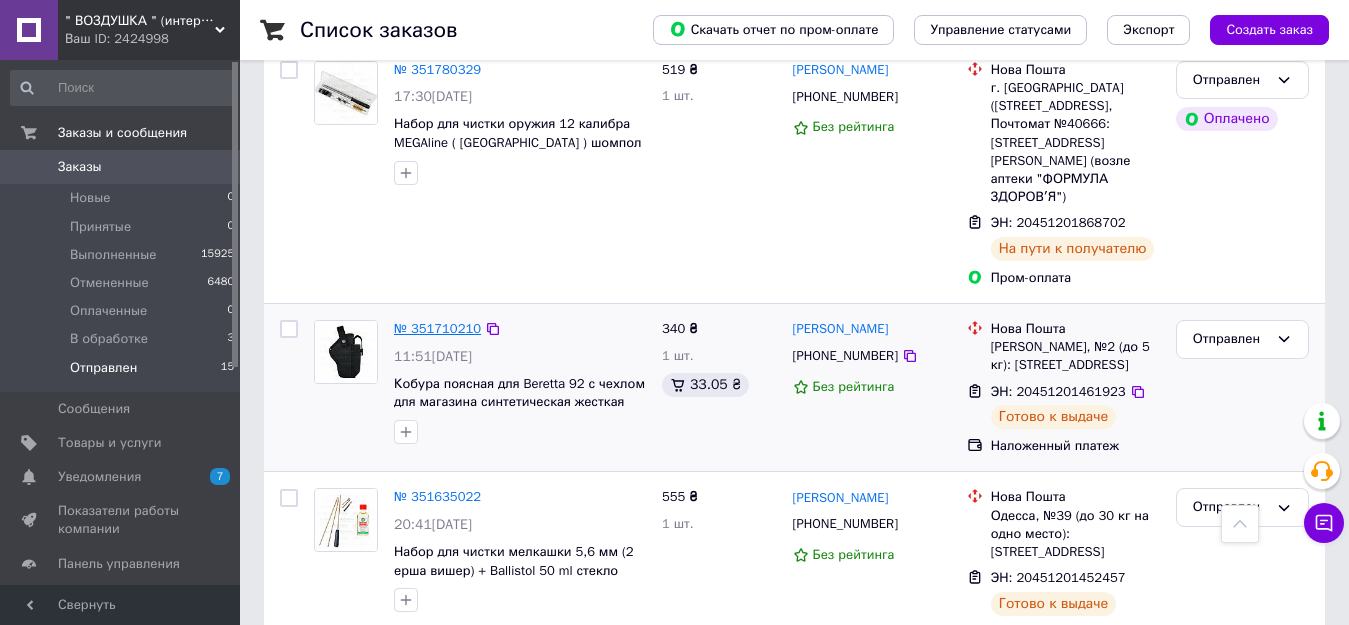 click on "№ 351710210" at bounding box center [437, 328] 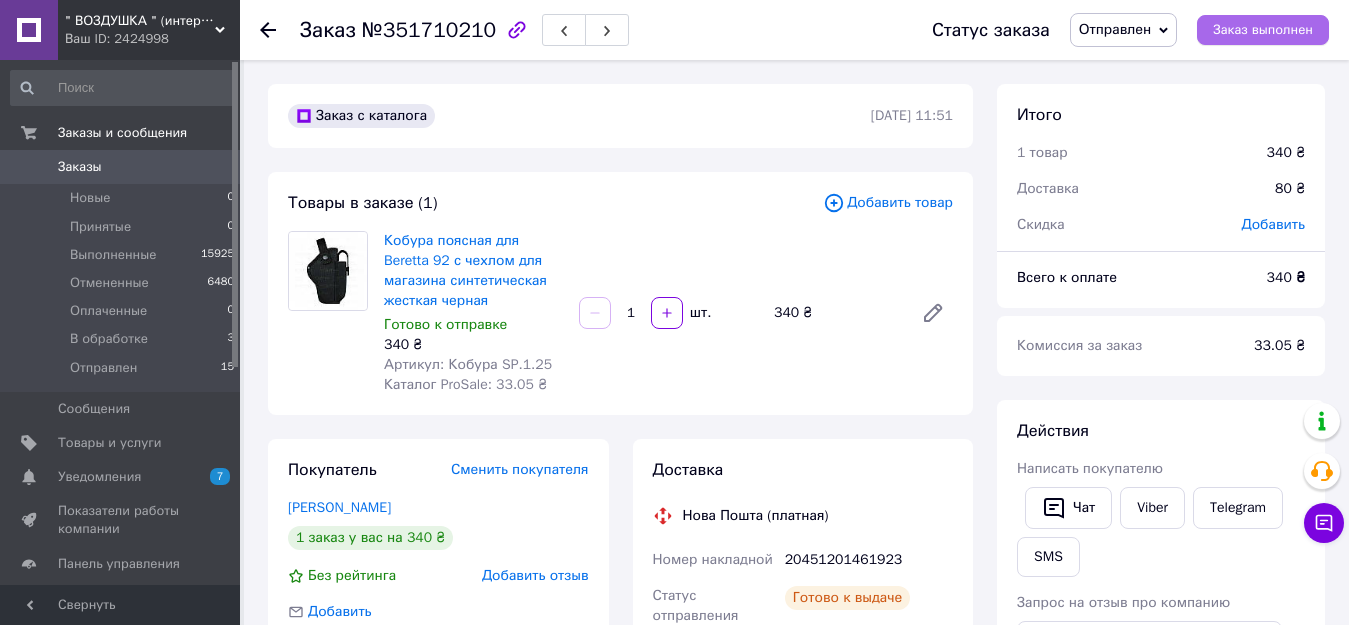 click on "Заказ выполнен" at bounding box center (1263, 30) 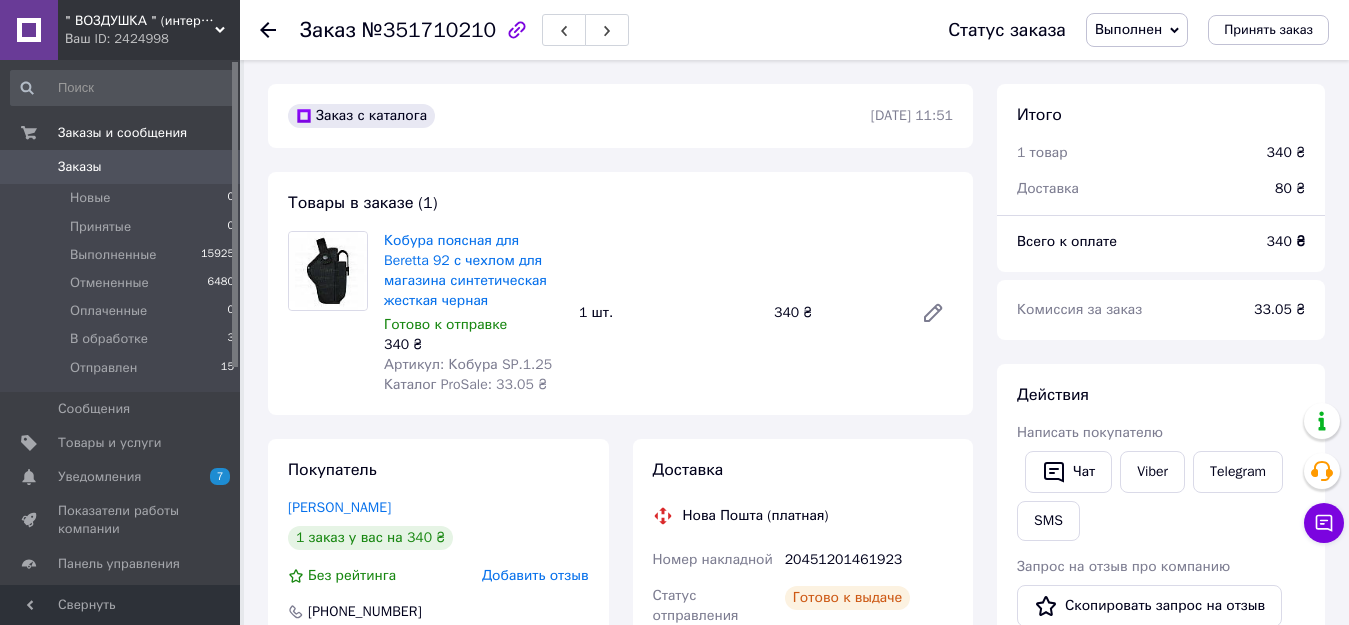 click on "Заказ №351710210 Статус заказа Выполнен Принят Отменен Оплаченный В обработке Отправлен Принять заказ Заказ с каталога 08.07.2025 | 11:51 Товары в заказе (1) Кобура поясная для Beretta 92 с чехлом для магазина синтетическая жесткая черная Готово к отправке 340 ₴ Артикул: Кобура SP.1.25 Каталог ProSale: 33.05 ₴  1 шт. 340 ₴ Покупатель стецюк микола 1 заказ у вас на 340 ₴ Без рейтинга   Добавить отзыв +380977857872 Оплата Наложенный платеж Доставка Нова Пошта (платная) Номер накладной 20451201461923 Статус отправления Готово к выдаче Получатель стецюк микола Телефон получателя +380977857872 Адрес 80 ₴ Груз" at bounding box center [796, 739] 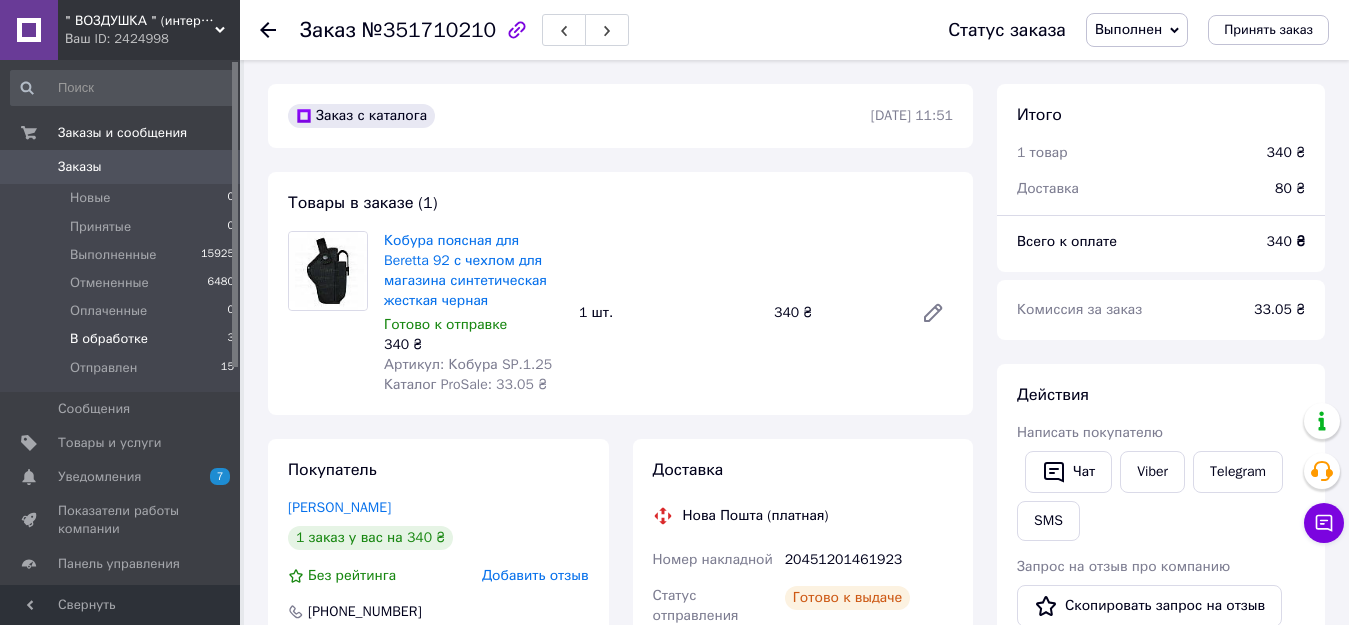 click on "В обработке" at bounding box center (109, 339) 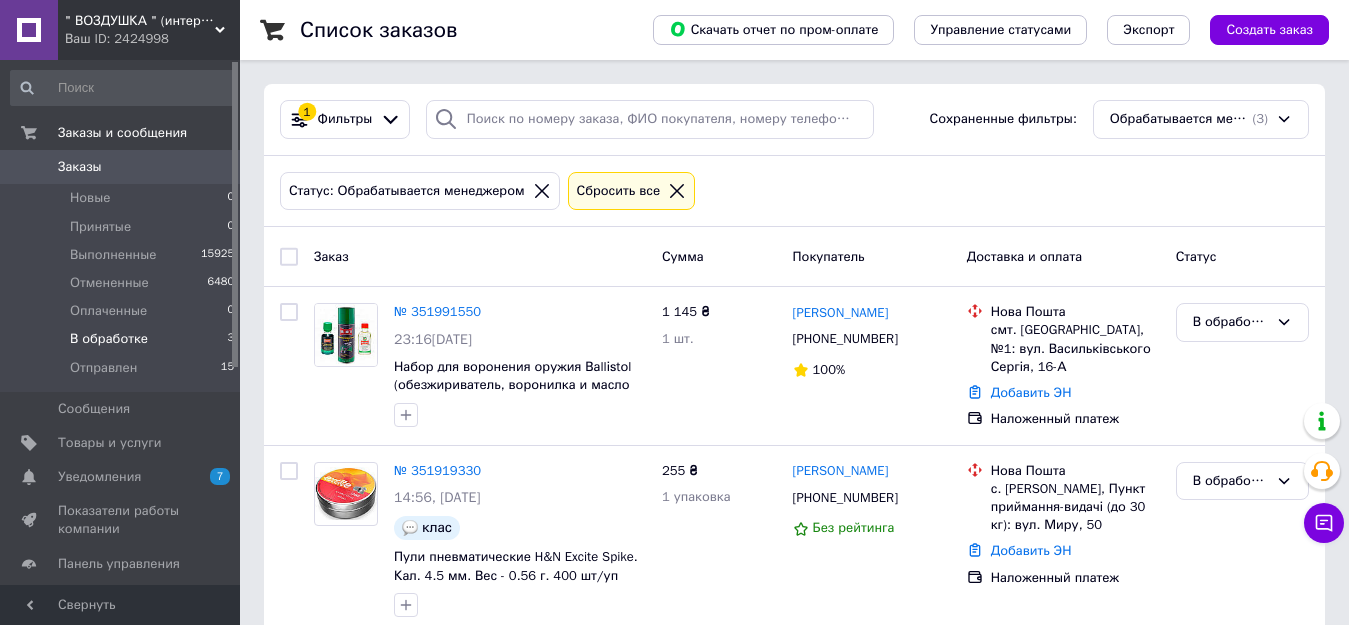 click on "В обработке" at bounding box center [109, 339] 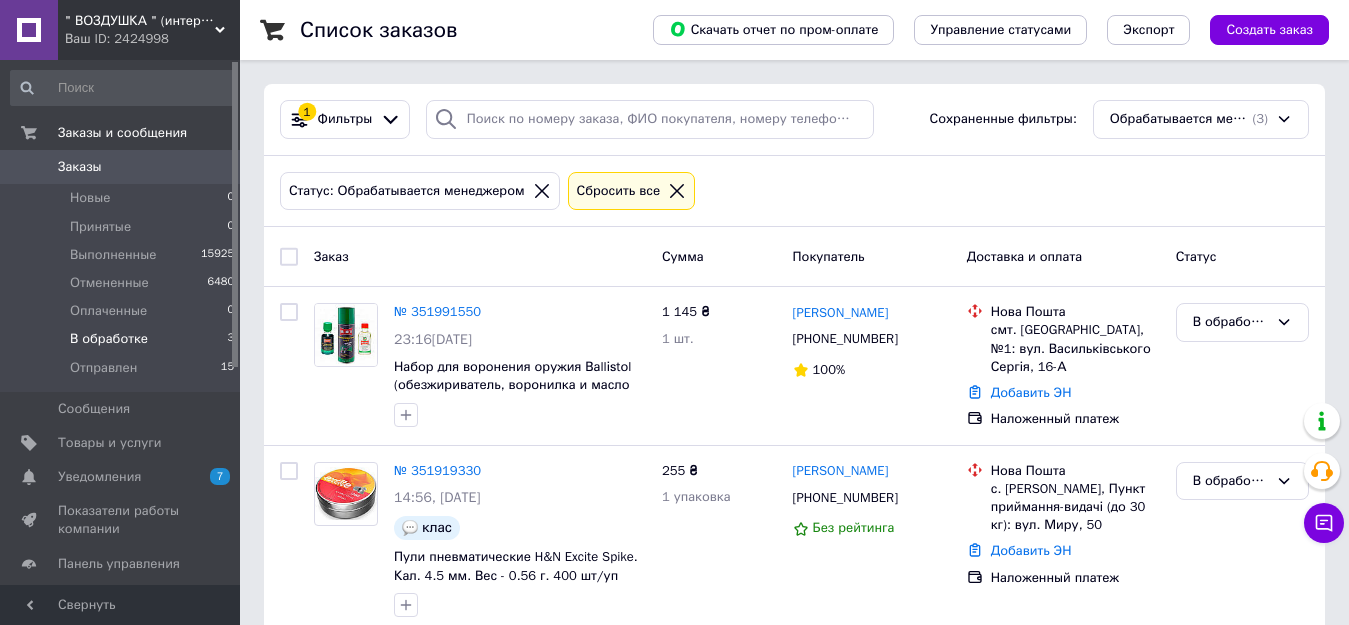 click on "В обработке" at bounding box center [109, 339] 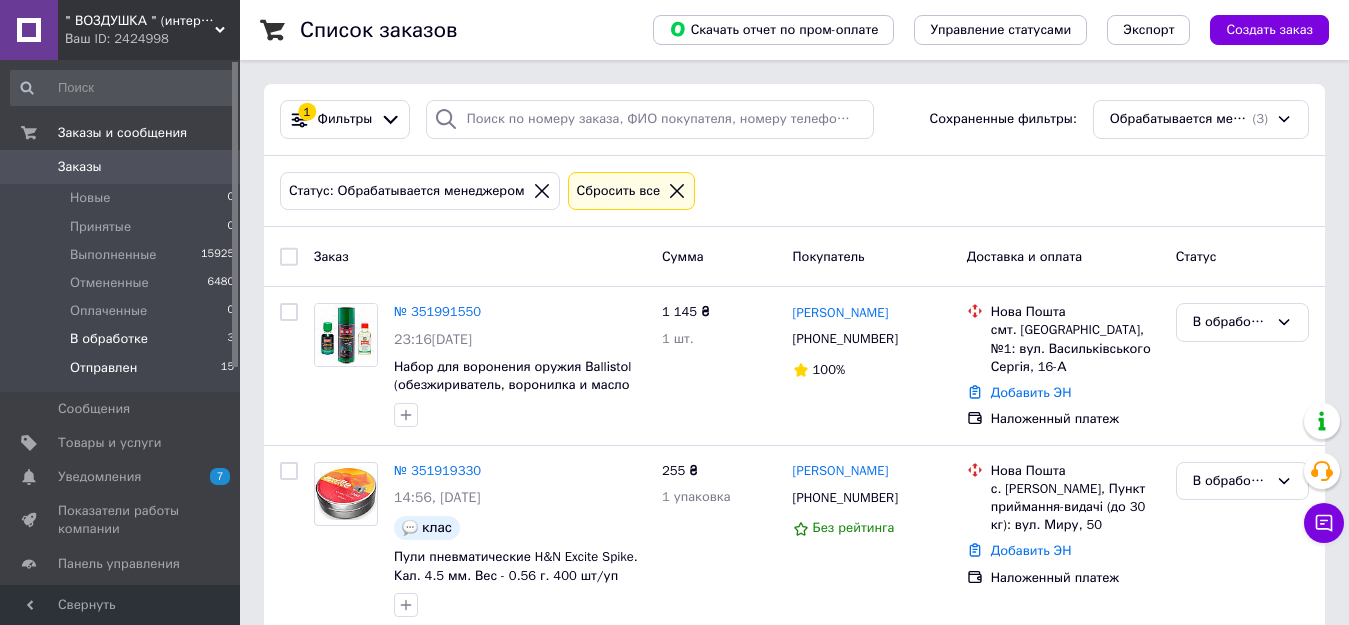 click on "Отправлен" at bounding box center (103, 368) 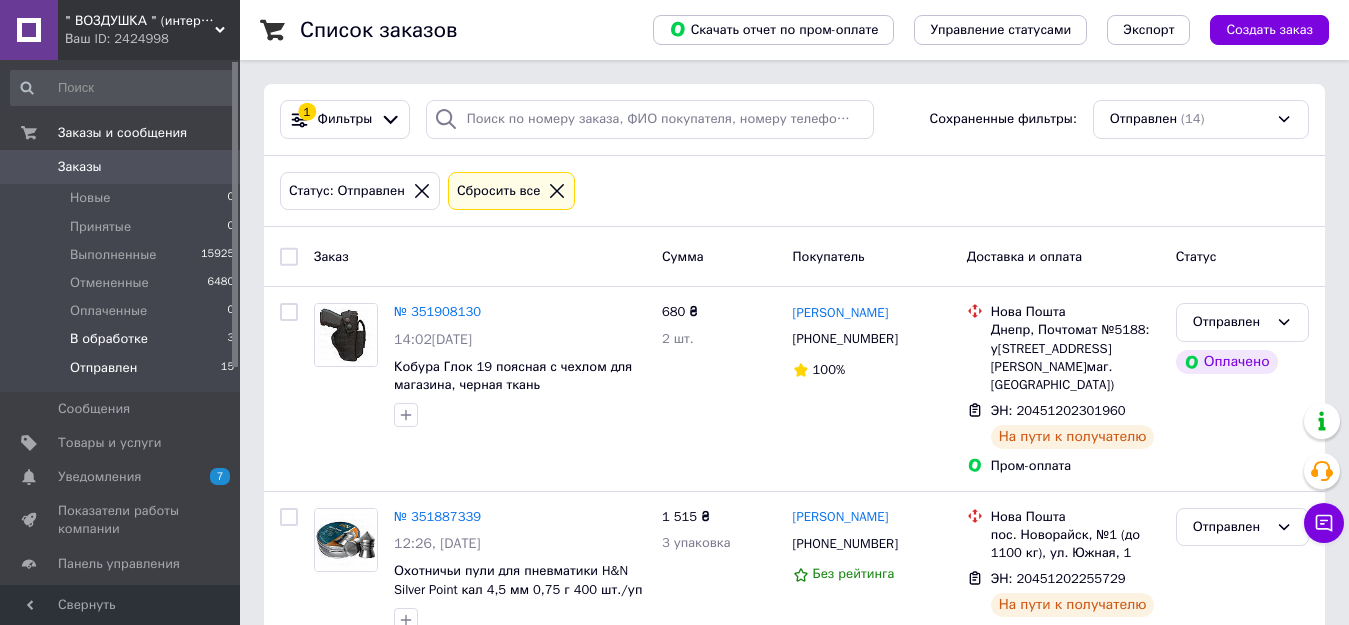 click on "В обработке" at bounding box center (109, 339) 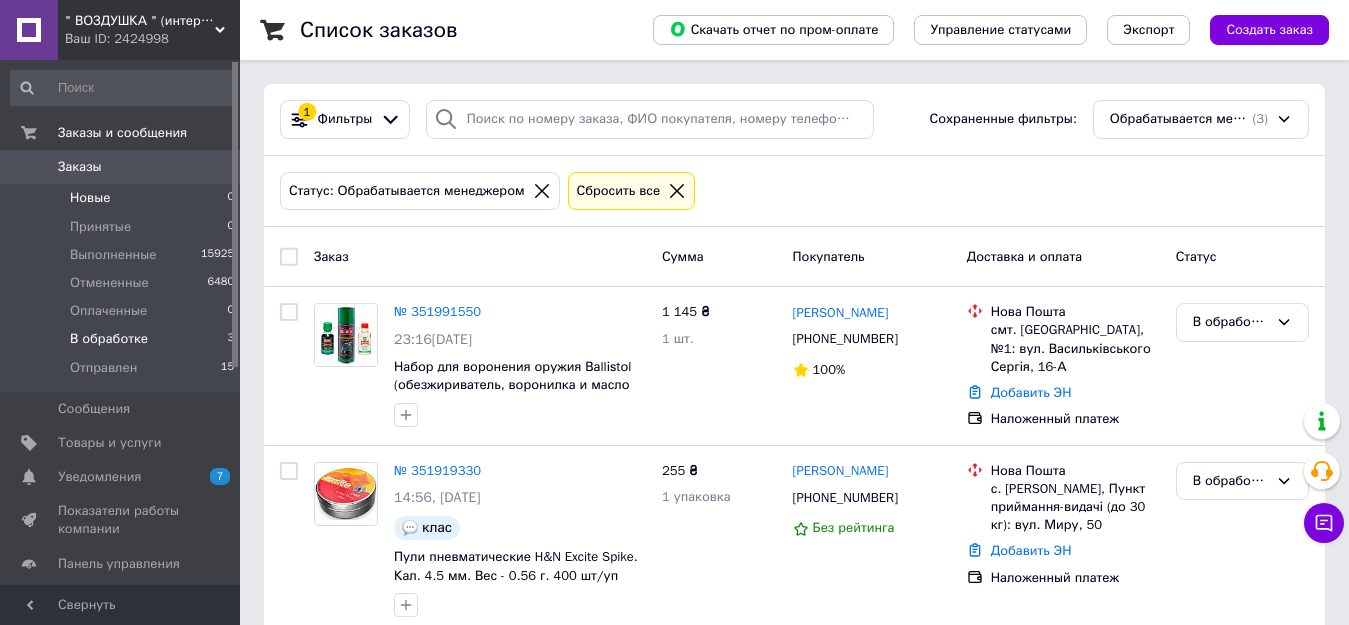 click on "Новые" at bounding box center [90, 198] 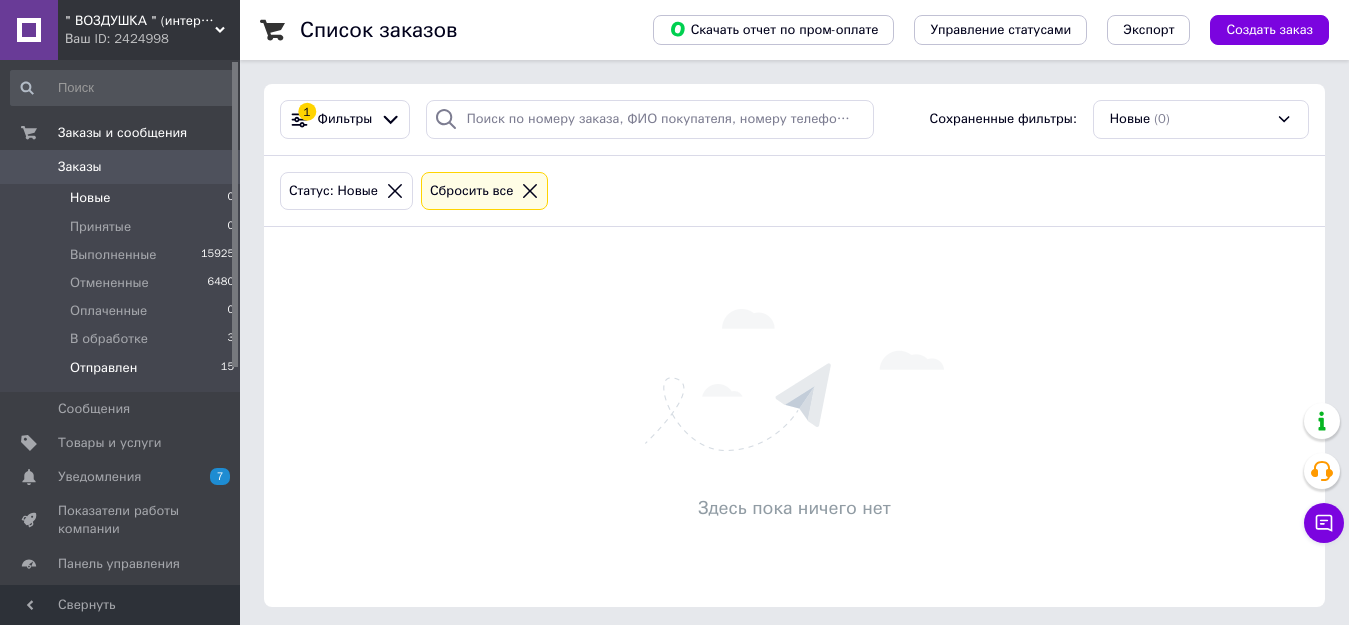 click on "Отправлен" at bounding box center [103, 368] 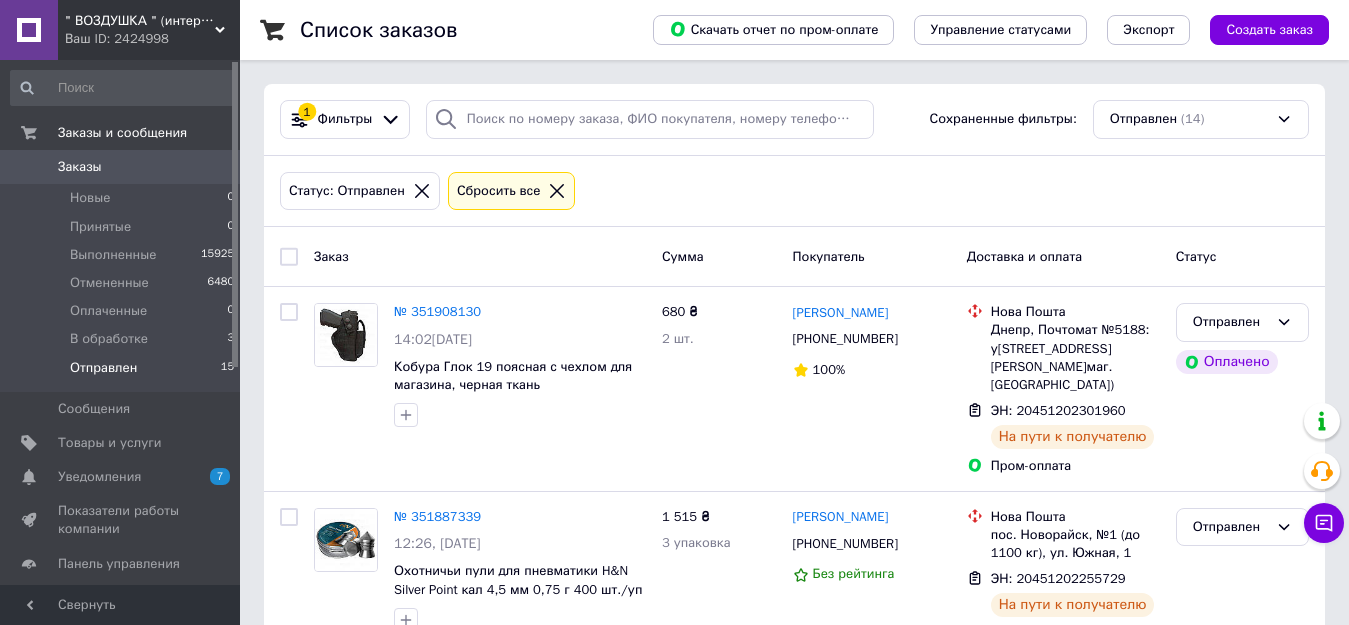 click on "Отправлен" at bounding box center [103, 368] 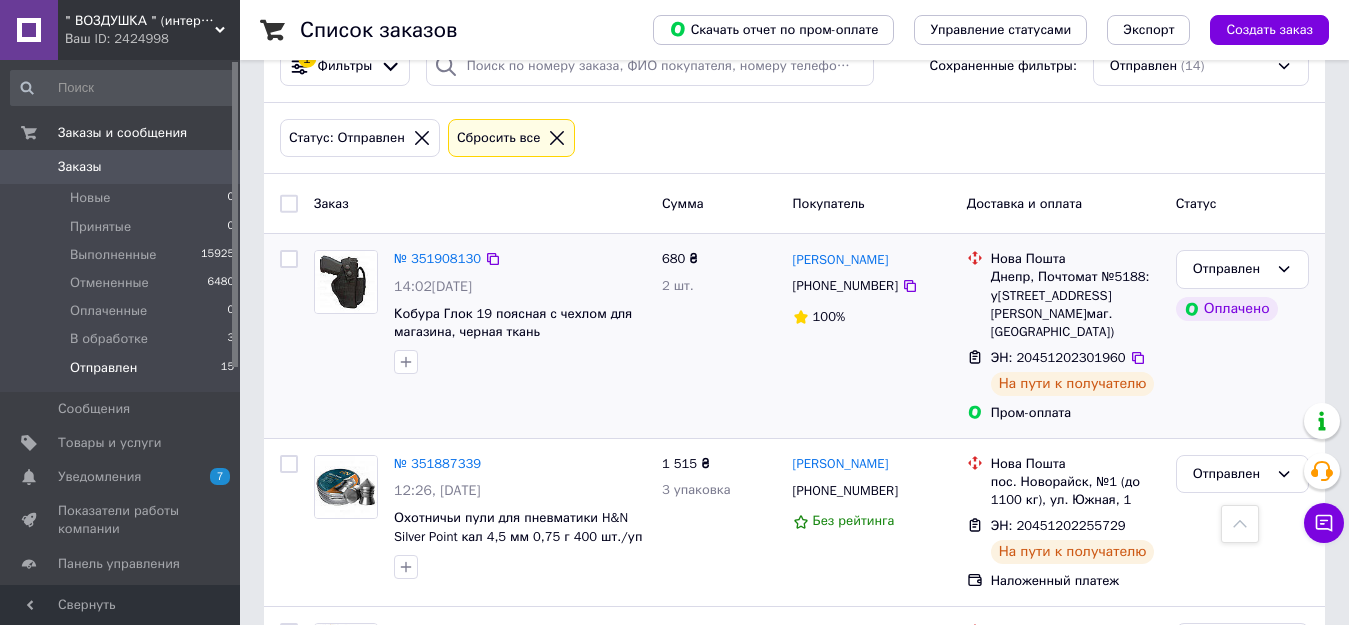 scroll, scrollTop: 0, scrollLeft: 0, axis: both 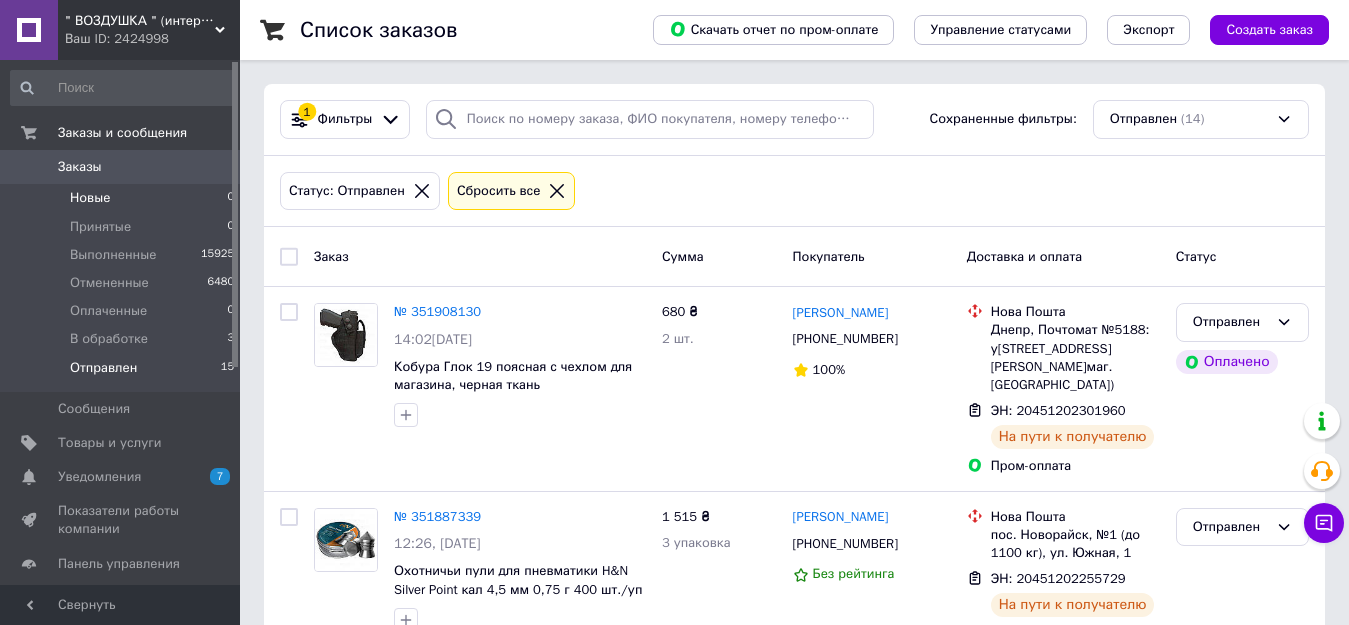 click on "Новые" at bounding box center [90, 198] 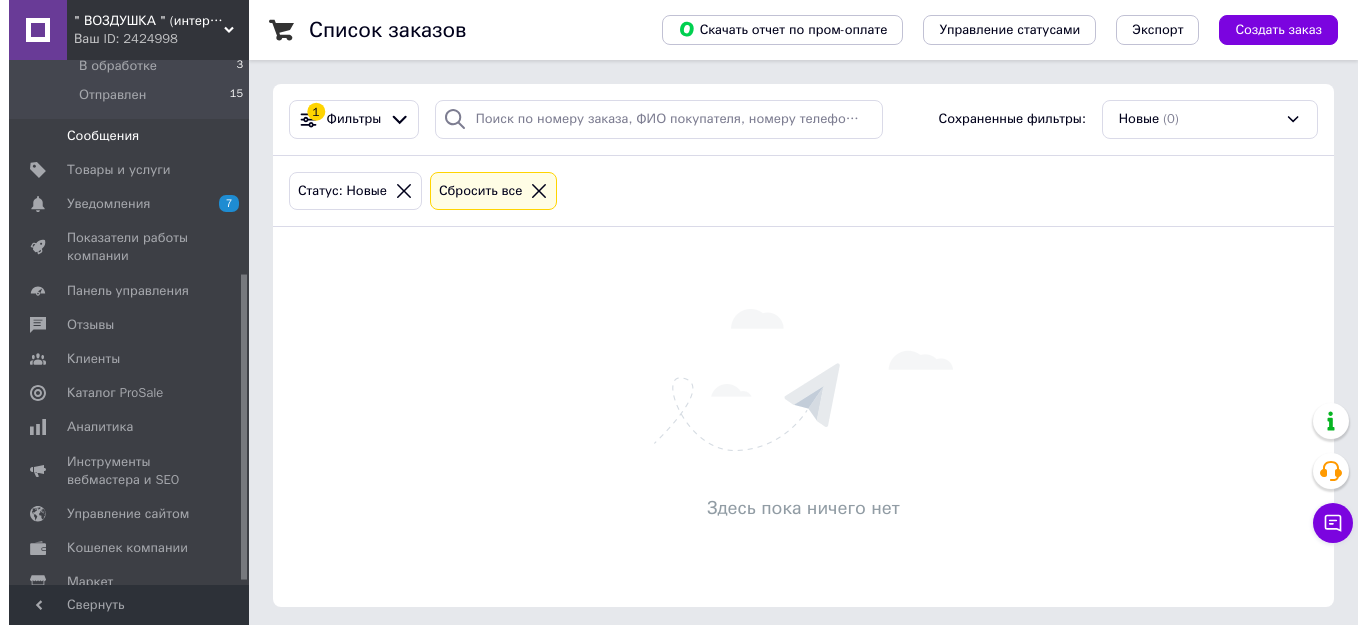 scroll, scrollTop: 374, scrollLeft: 0, axis: vertical 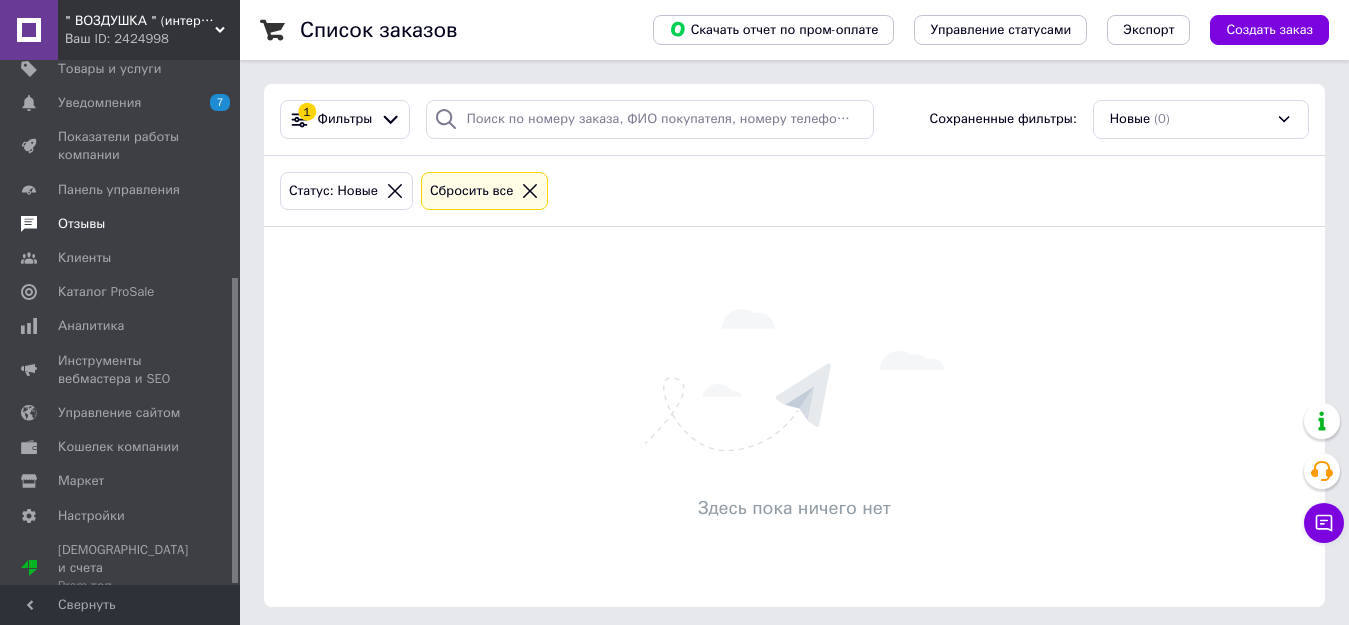 click on "Отзывы" at bounding box center [81, 224] 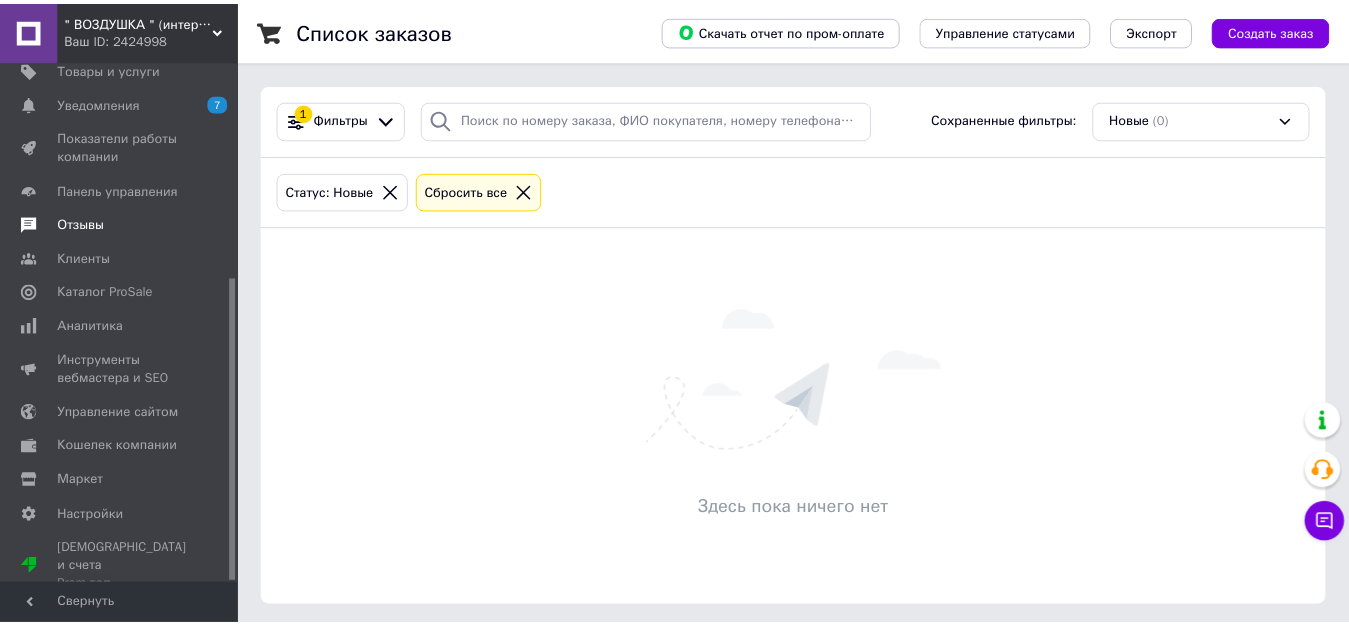 scroll, scrollTop: 98, scrollLeft: 0, axis: vertical 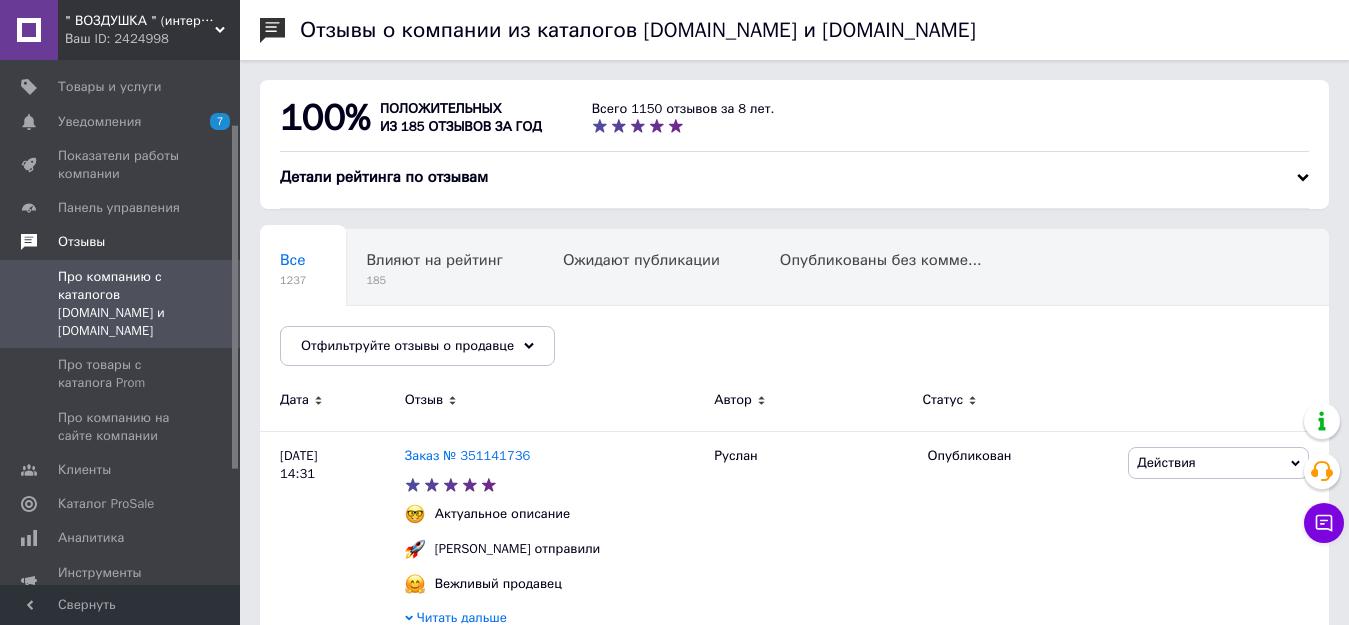 click on "Отзывы" at bounding box center [81, 242] 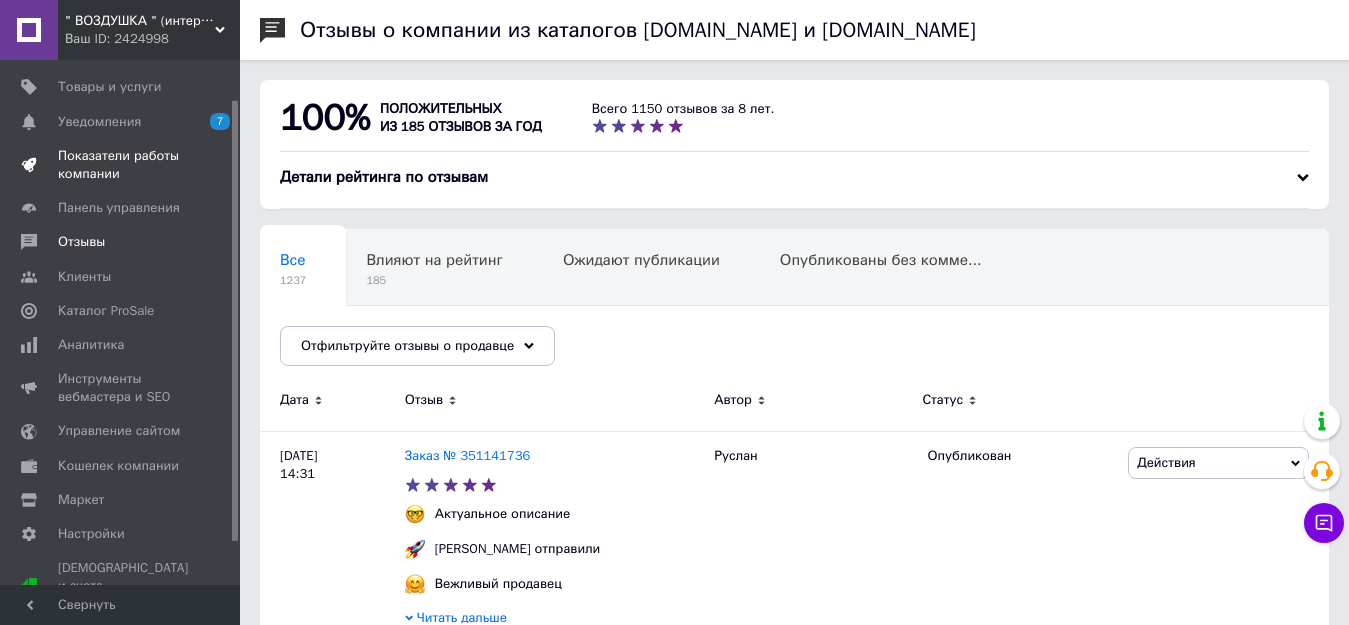 scroll, scrollTop: 0, scrollLeft: 0, axis: both 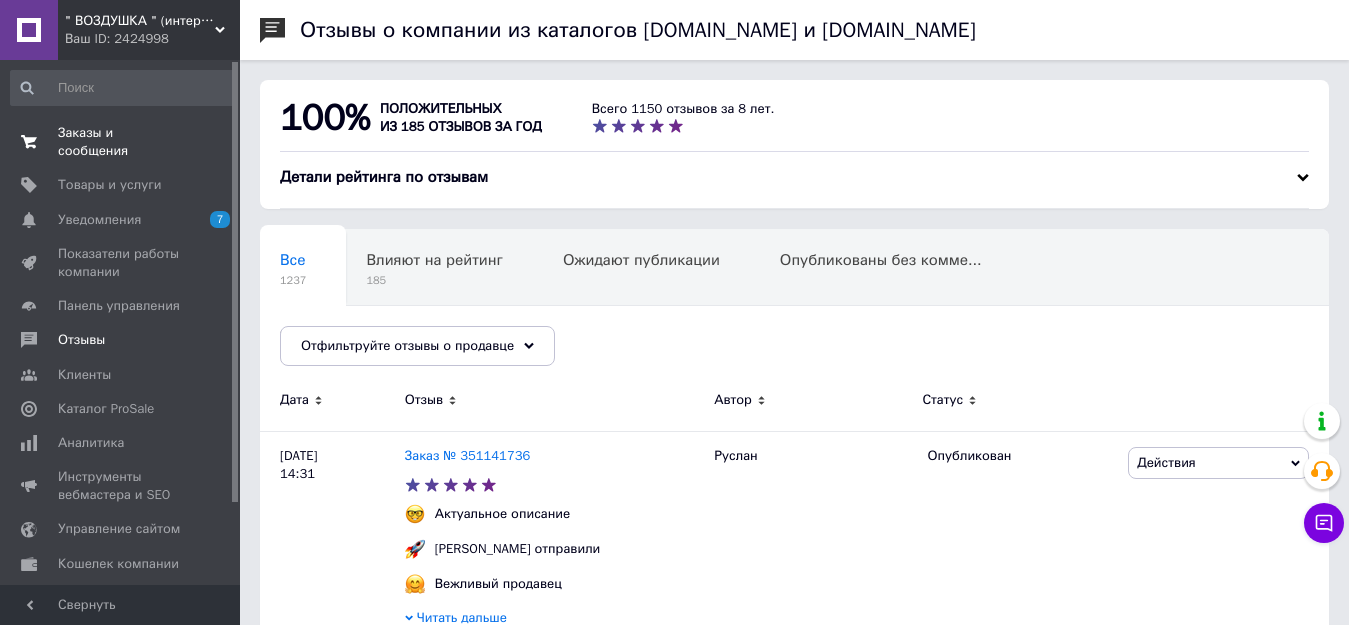 click on "Заказы и сообщения" at bounding box center [121, 142] 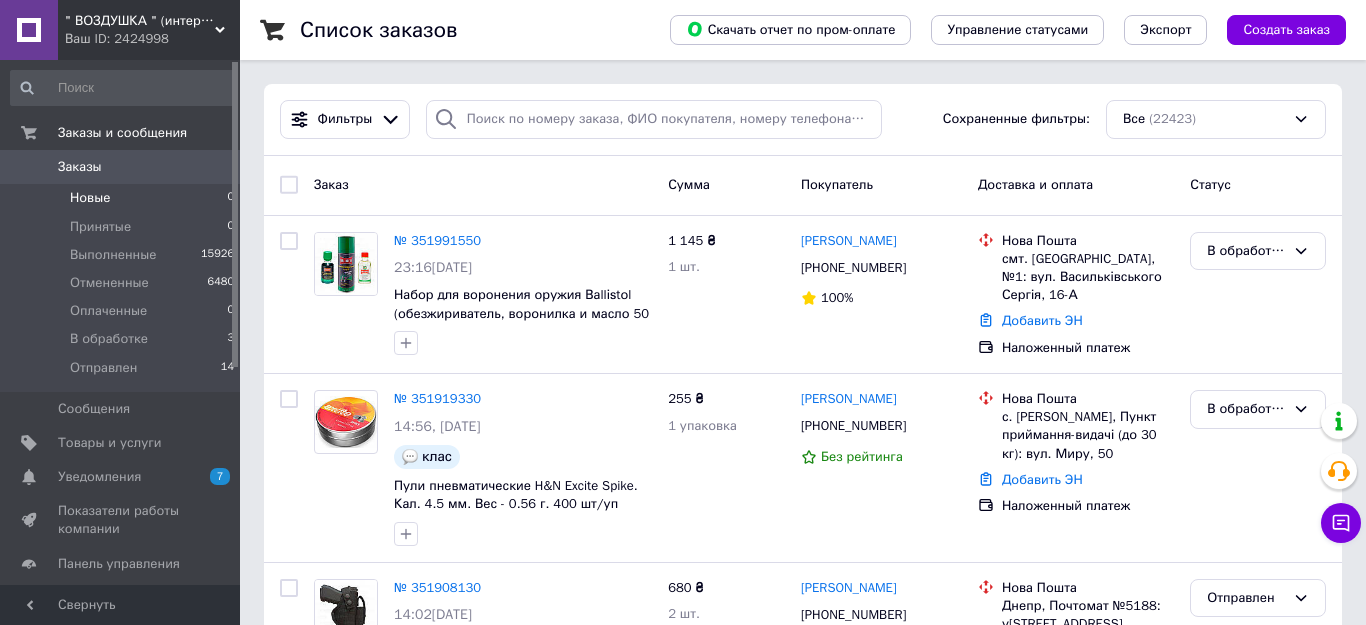 click on "Новые" at bounding box center [90, 198] 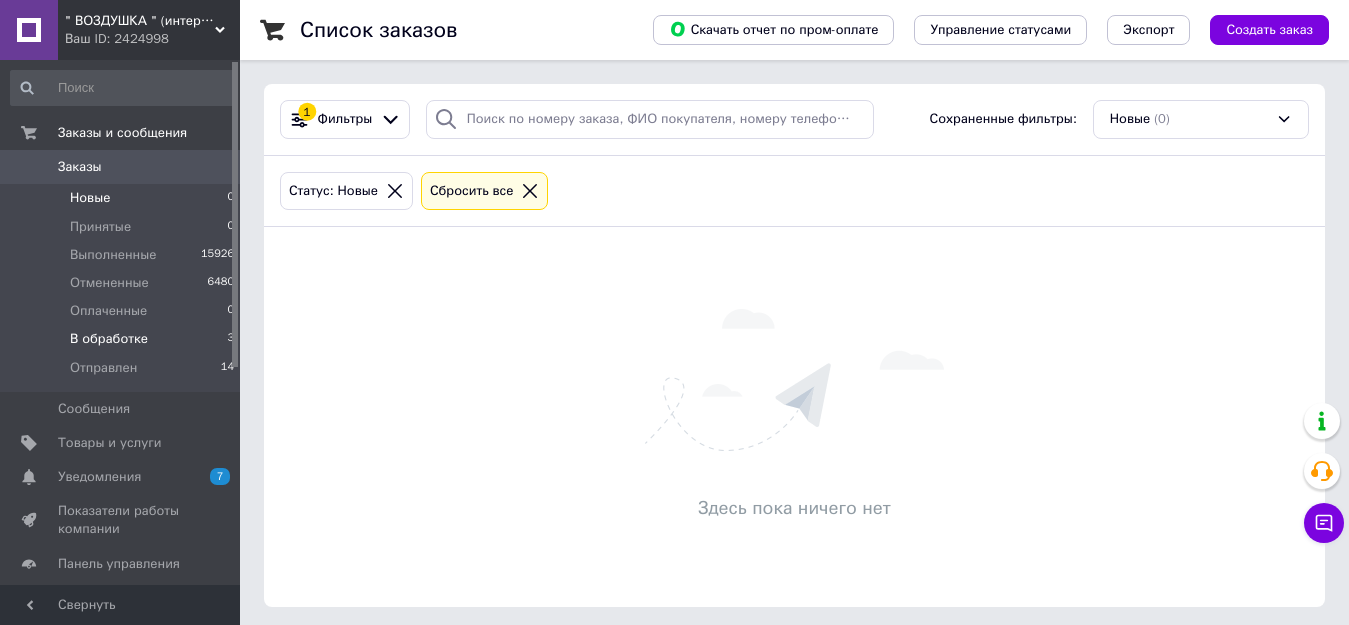 click on "В обработке" at bounding box center [109, 339] 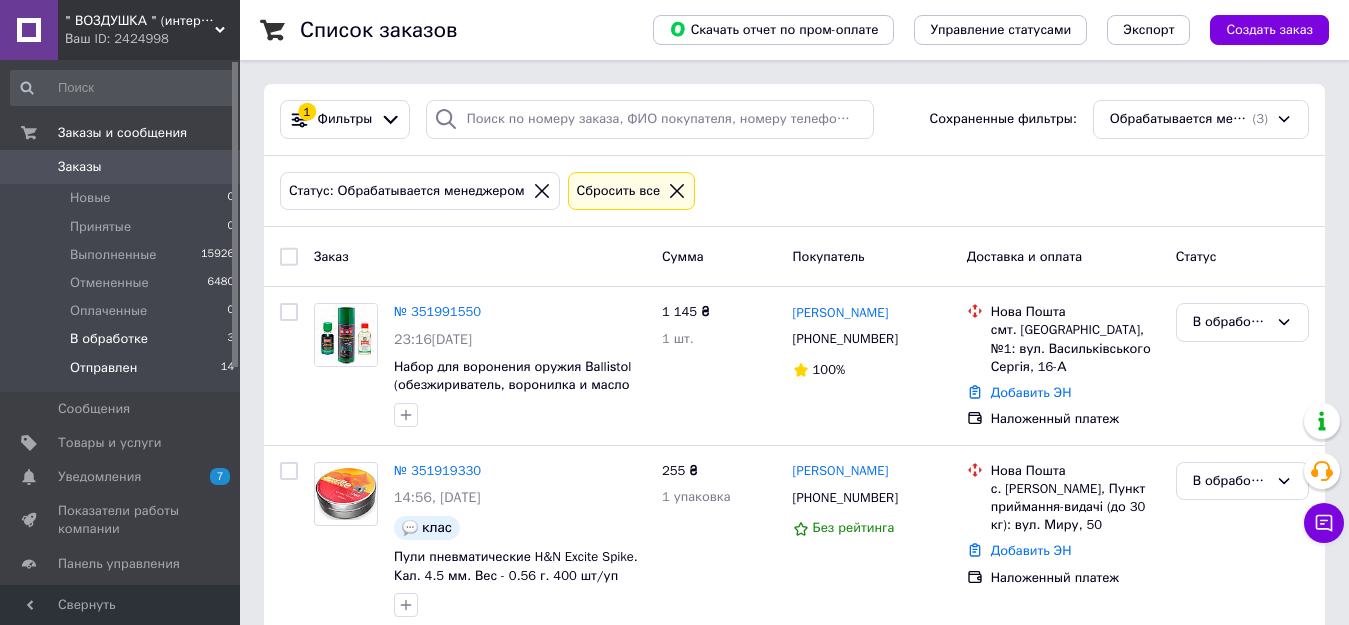 click on "Отправлен" at bounding box center (103, 368) 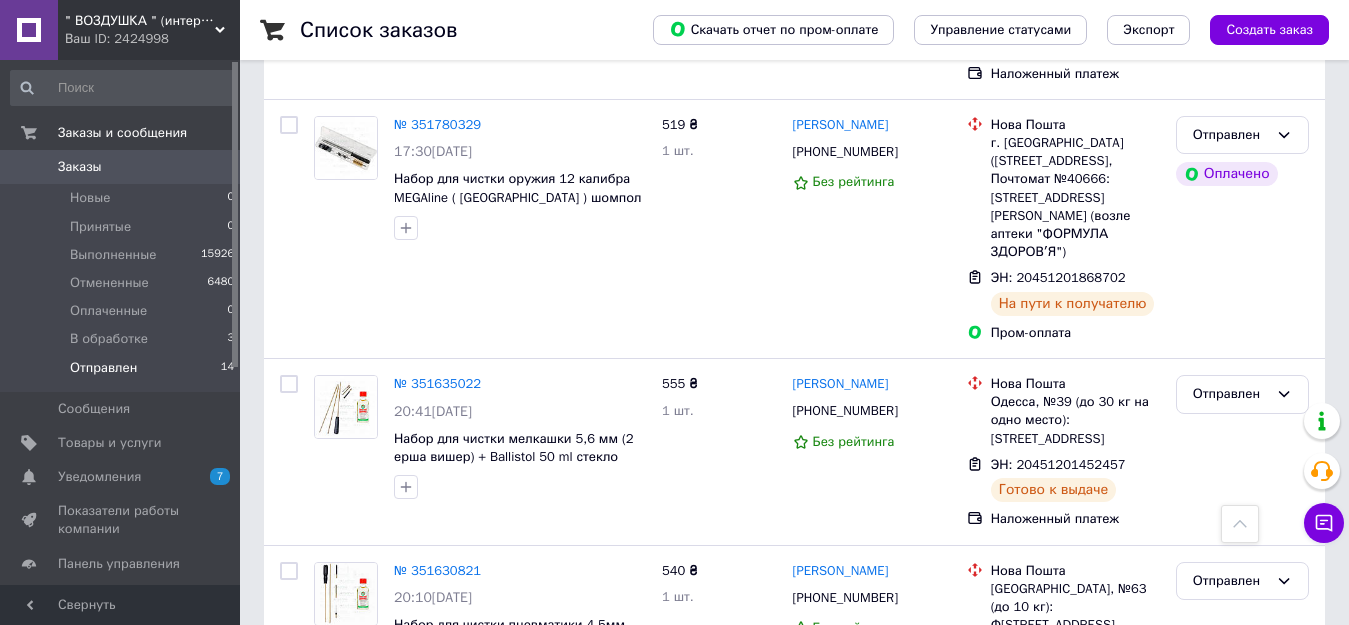 scroll, scrollTop: 1317, scrollLeft: 0, axis: vertical 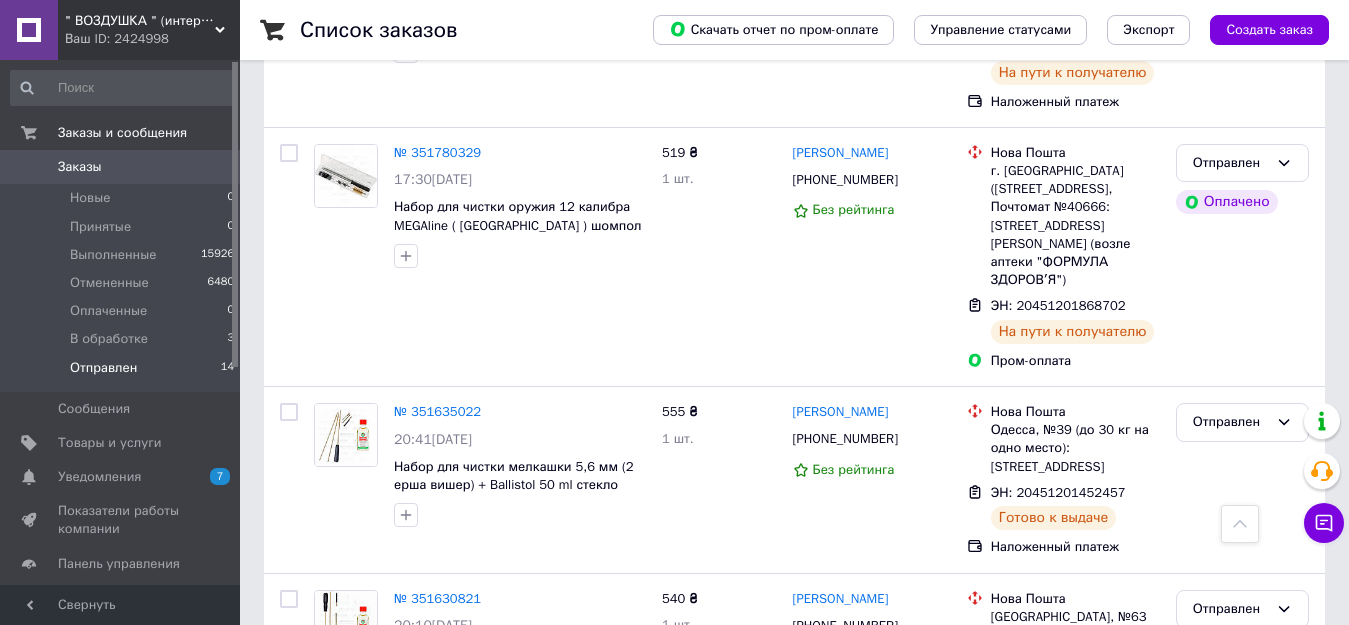 click on "Отправлен" at bounding box center [103, 368] 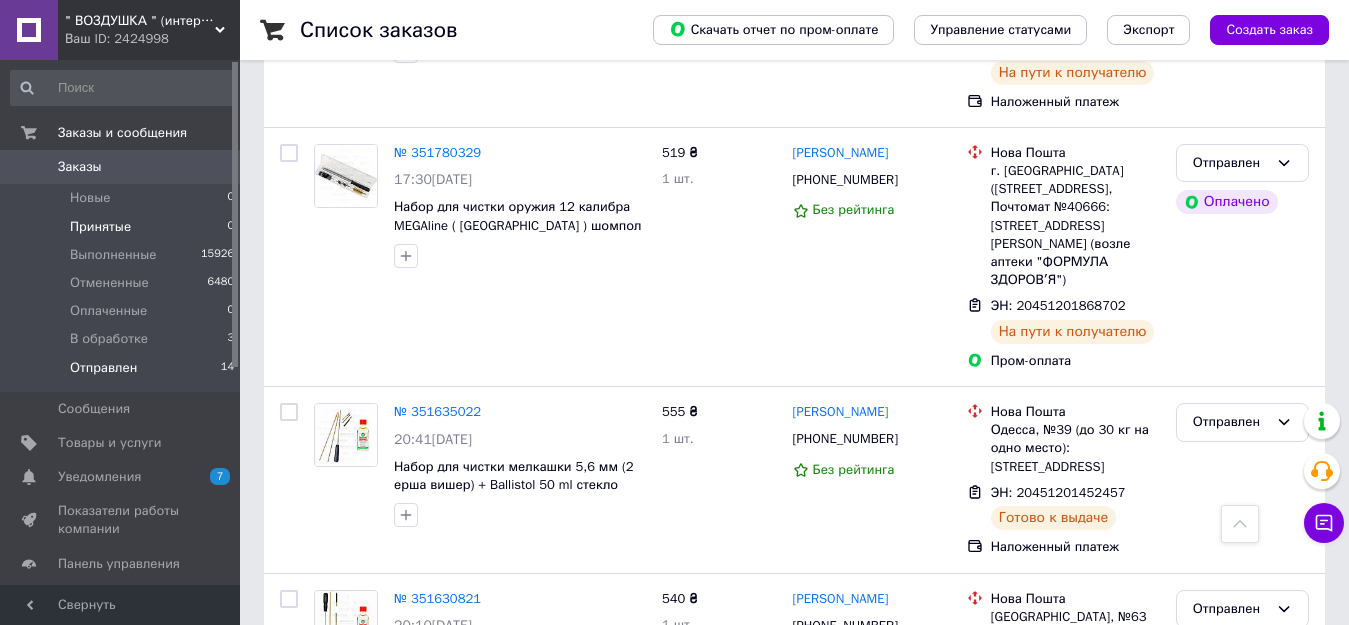 click on "Принятые" at bounding box center (100, 227) 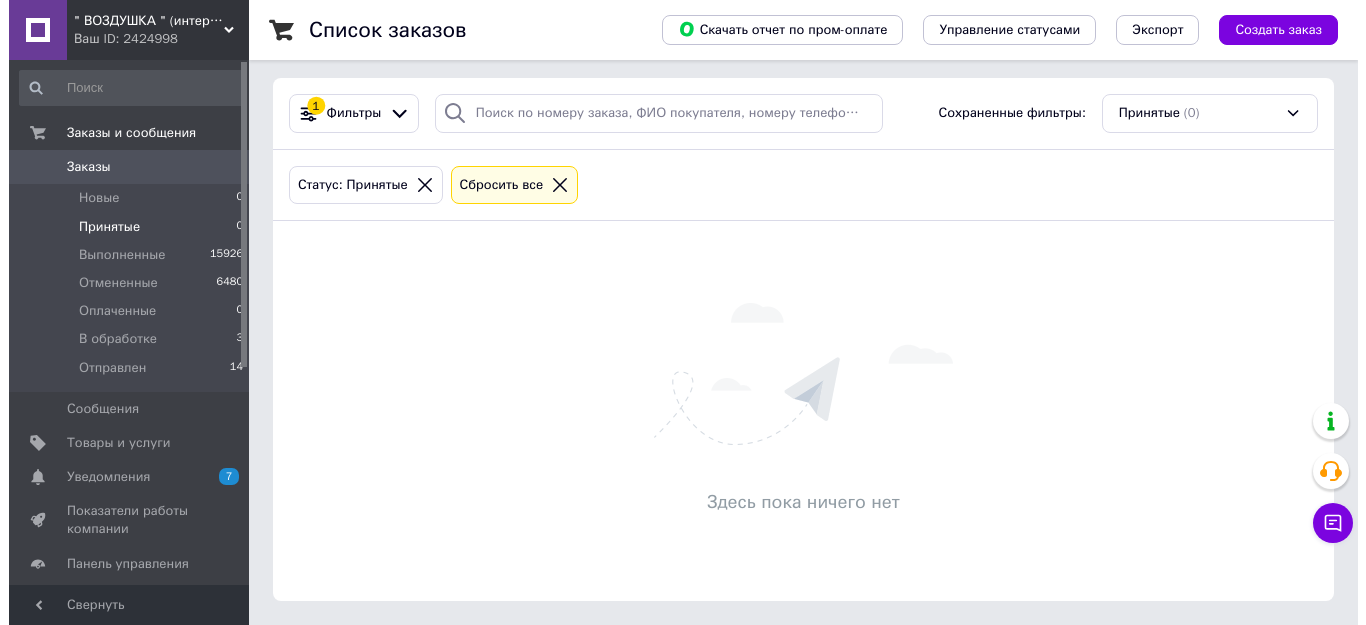 scroll, scrollTop: 0, scrollLeft: 0, axis: both 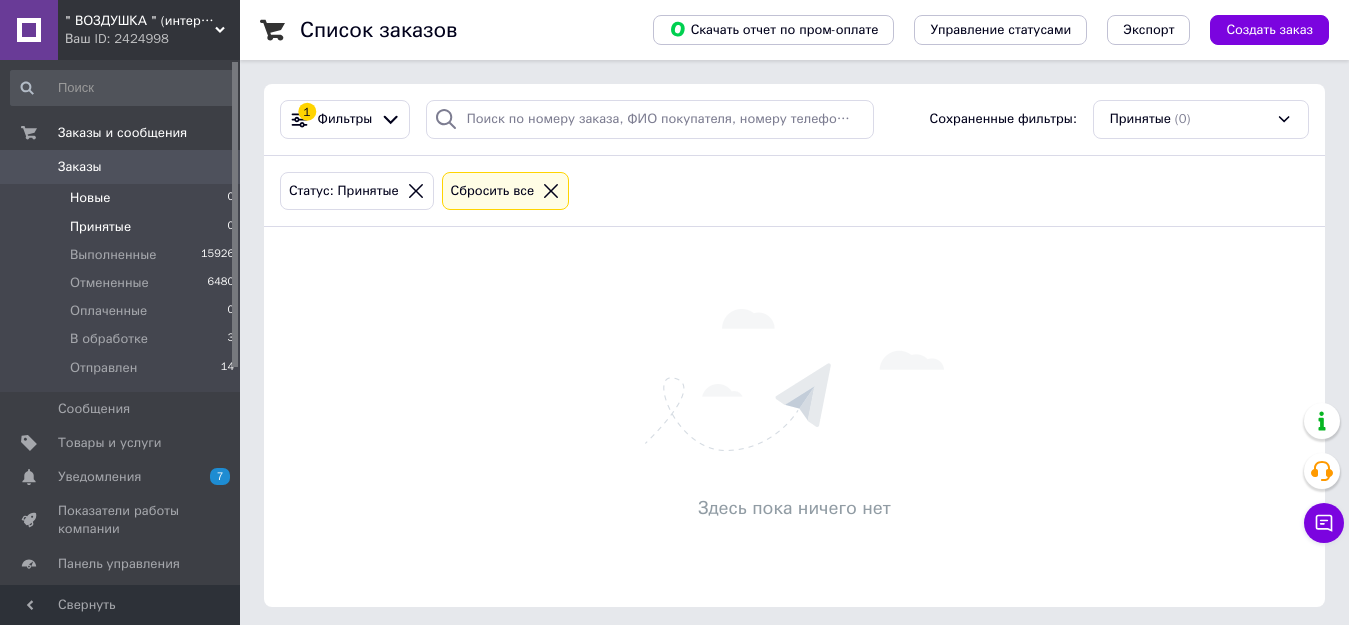 click on "Новые" at bounding box center [90, 198] 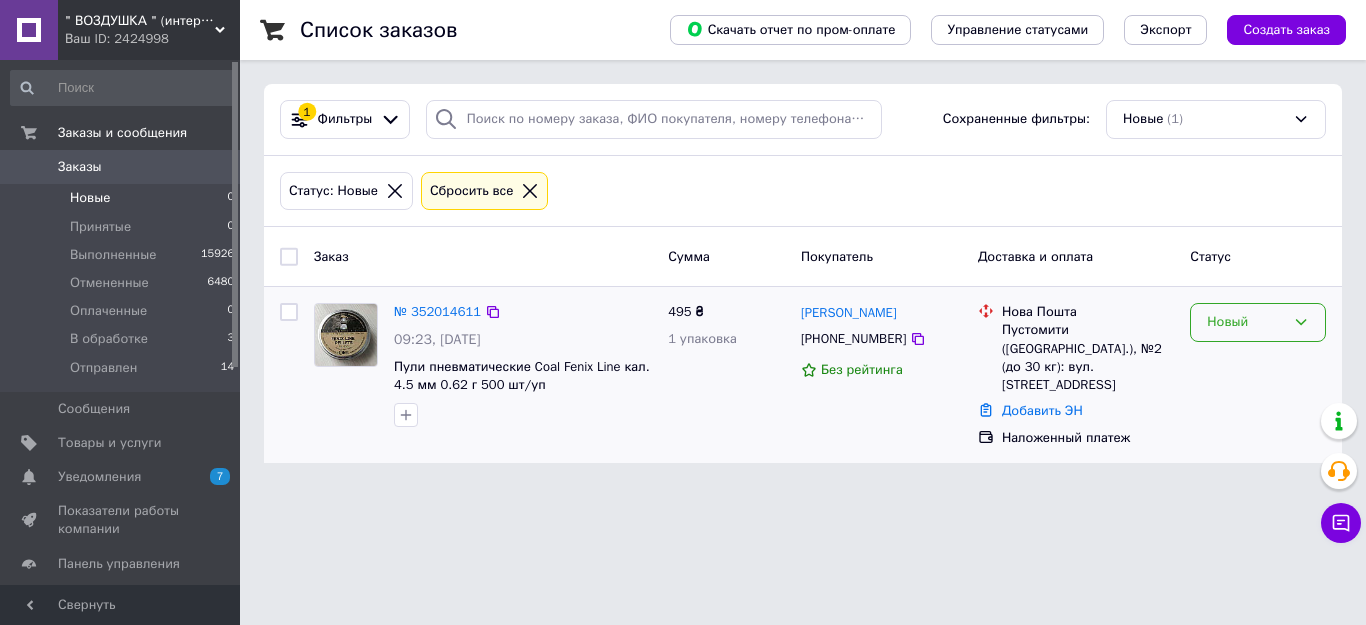 click 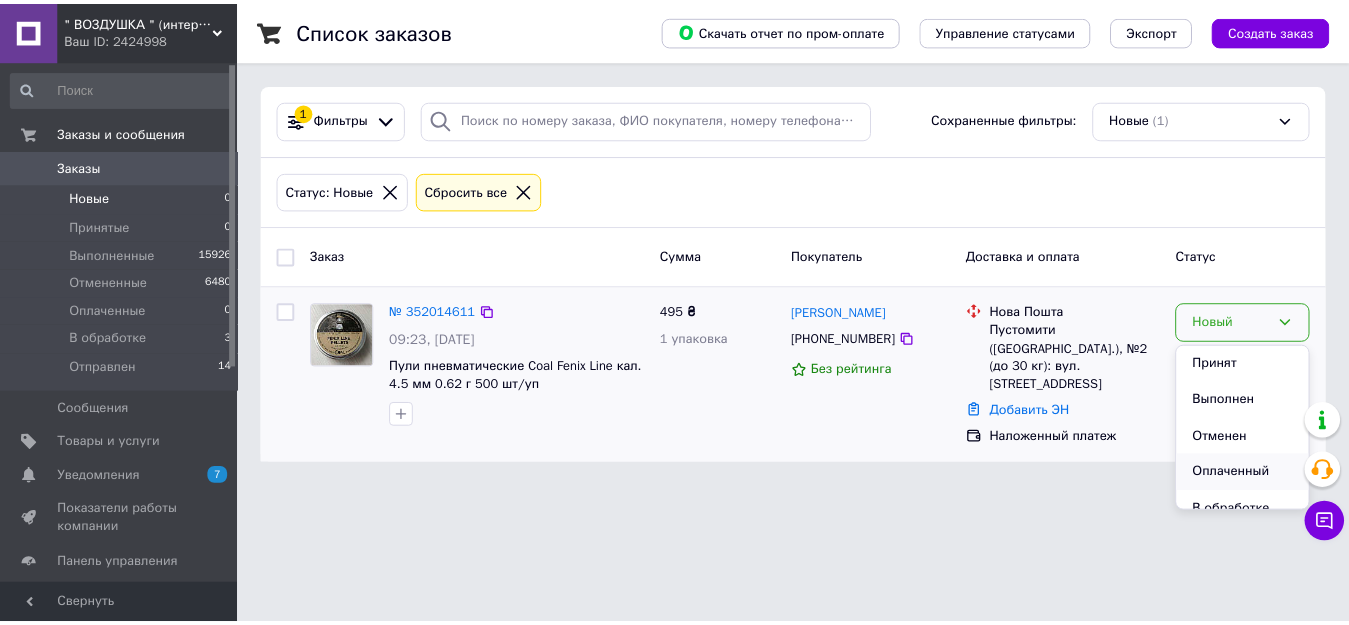 scroll, scrollTop: 53, scrollLeft: 0, axis: vertical 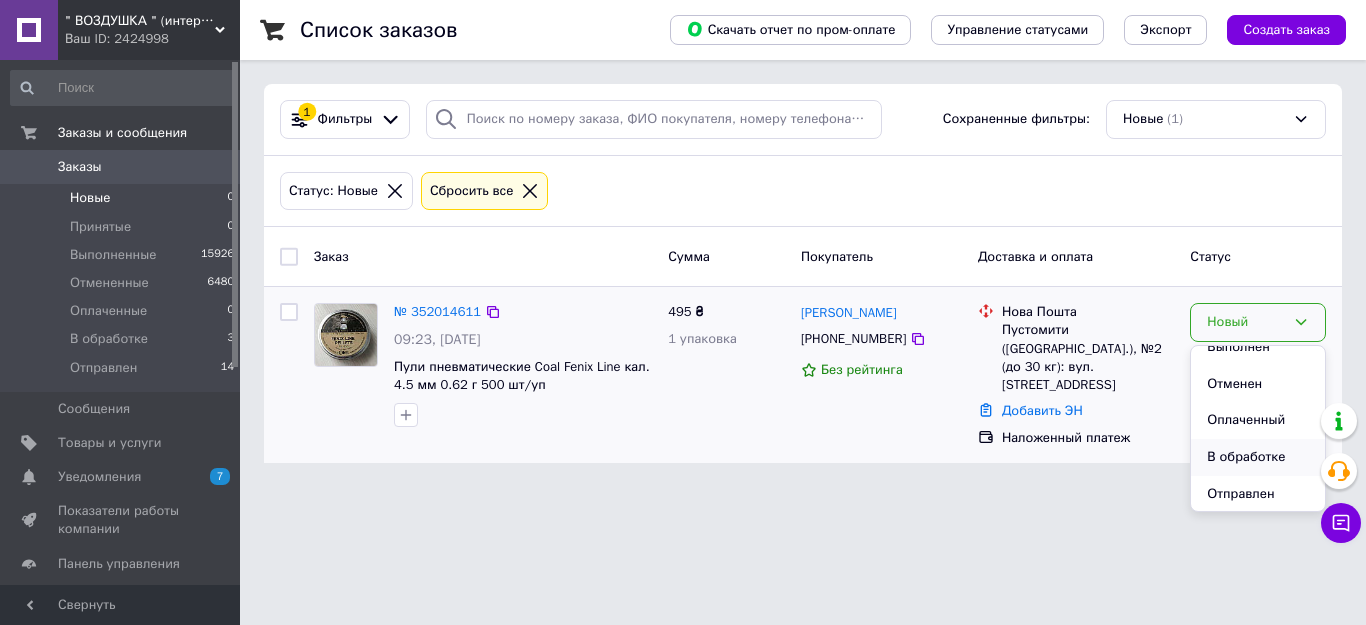 click on "В обработке" at bounding box center [1258, 457] 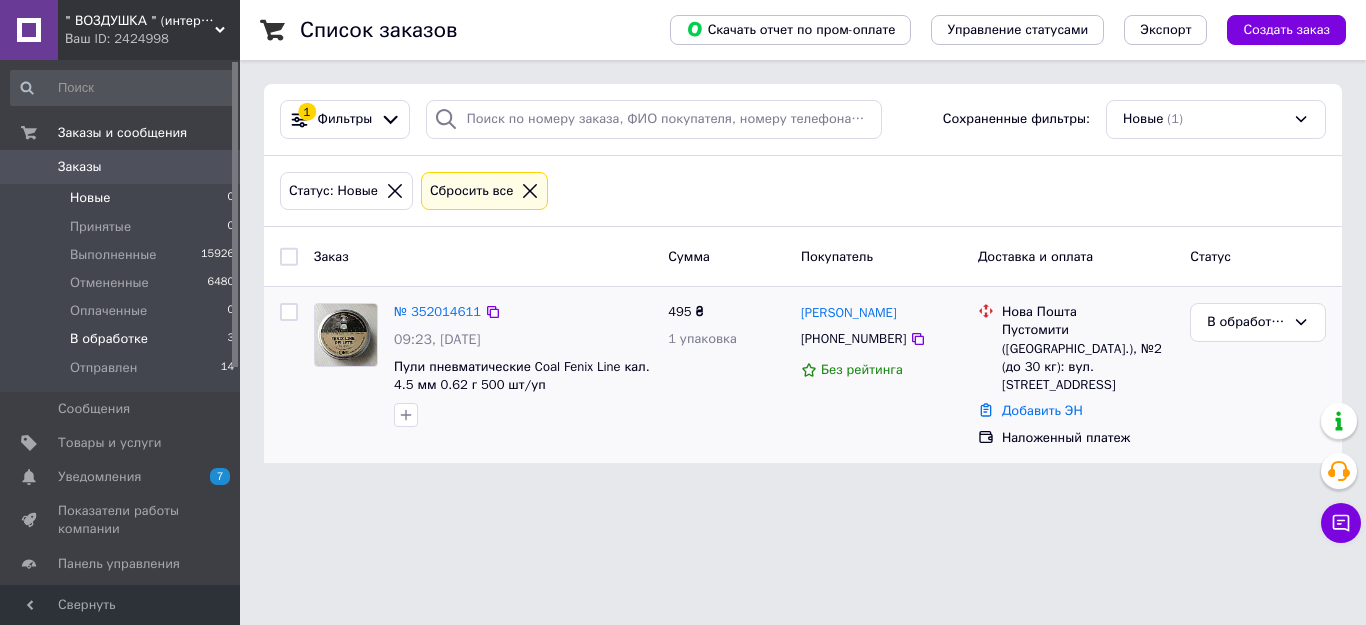 click on "В обработке" at bounding box center (109, 339) 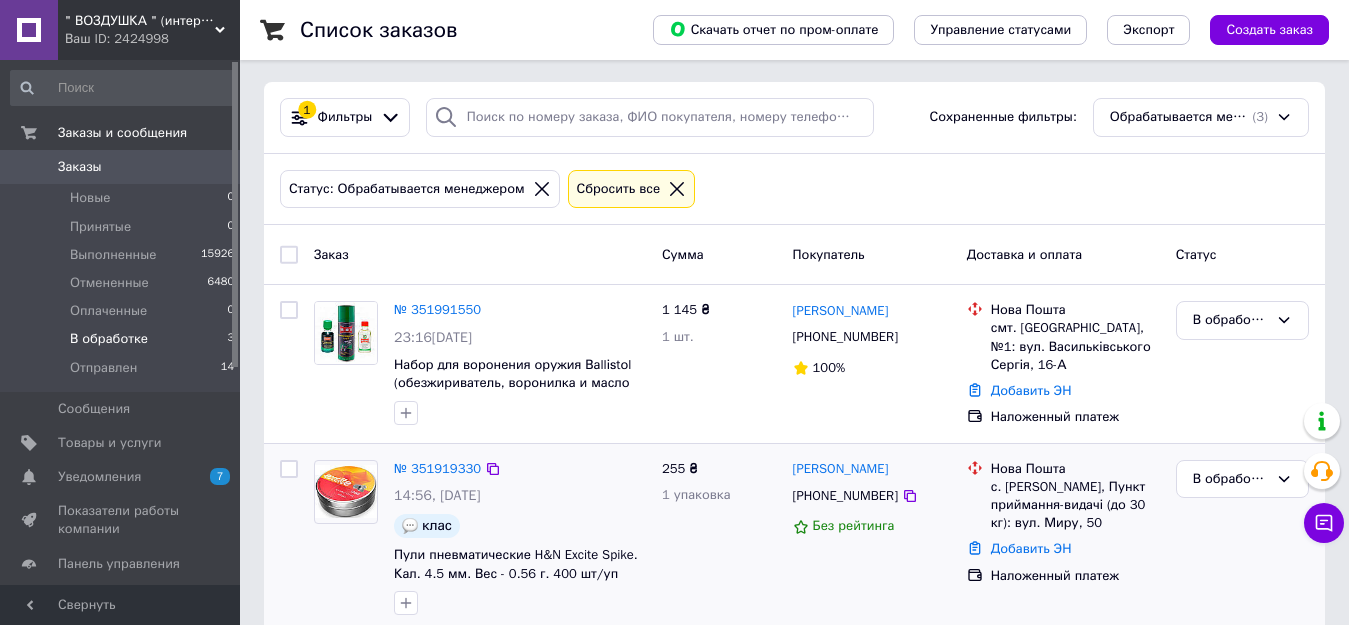 scroll, scrollTop: 0, scrollLeft: 0, axis: both 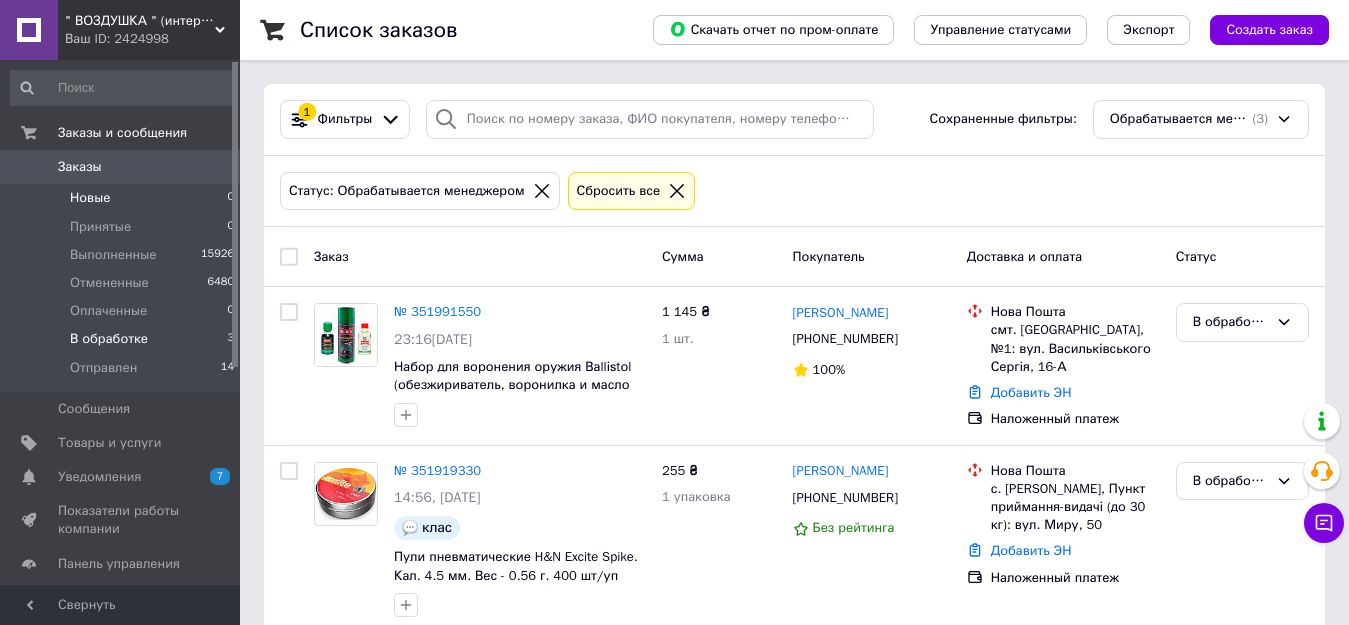 click on "Новые" at bounding box center [90, 198] 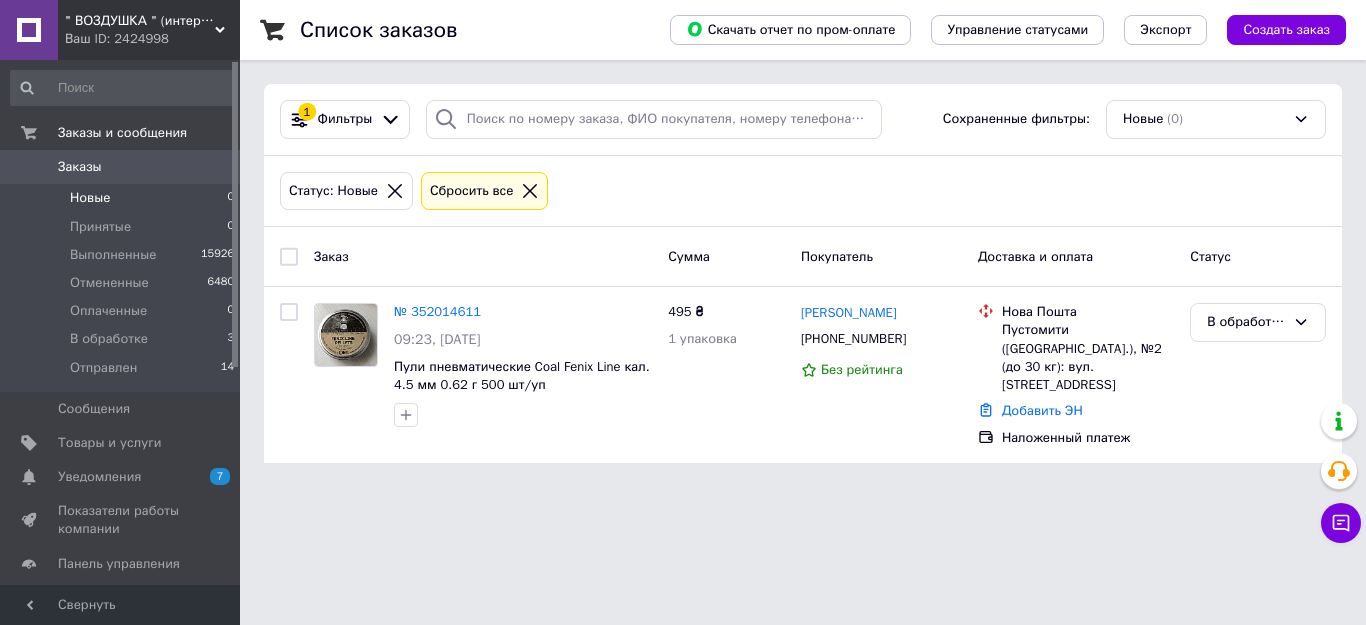 click on "Новые" at bounding box center (90, 198) 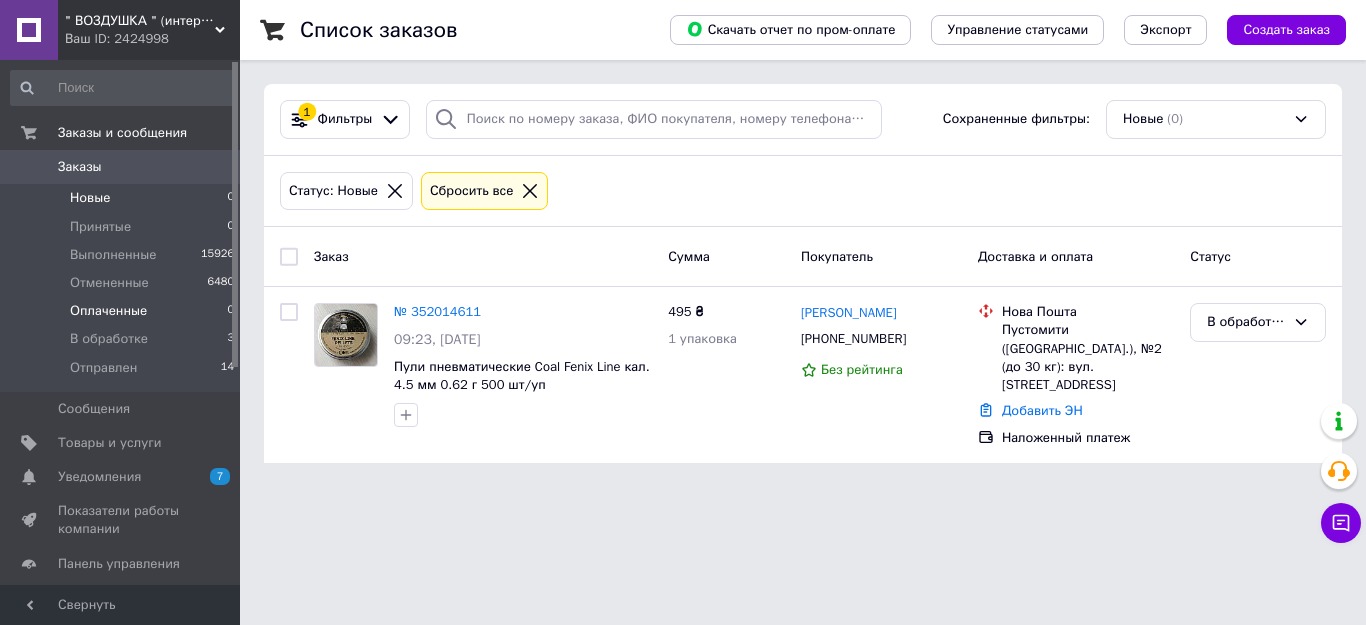 click on "Оплаченные" at bounding box center (108, 311) 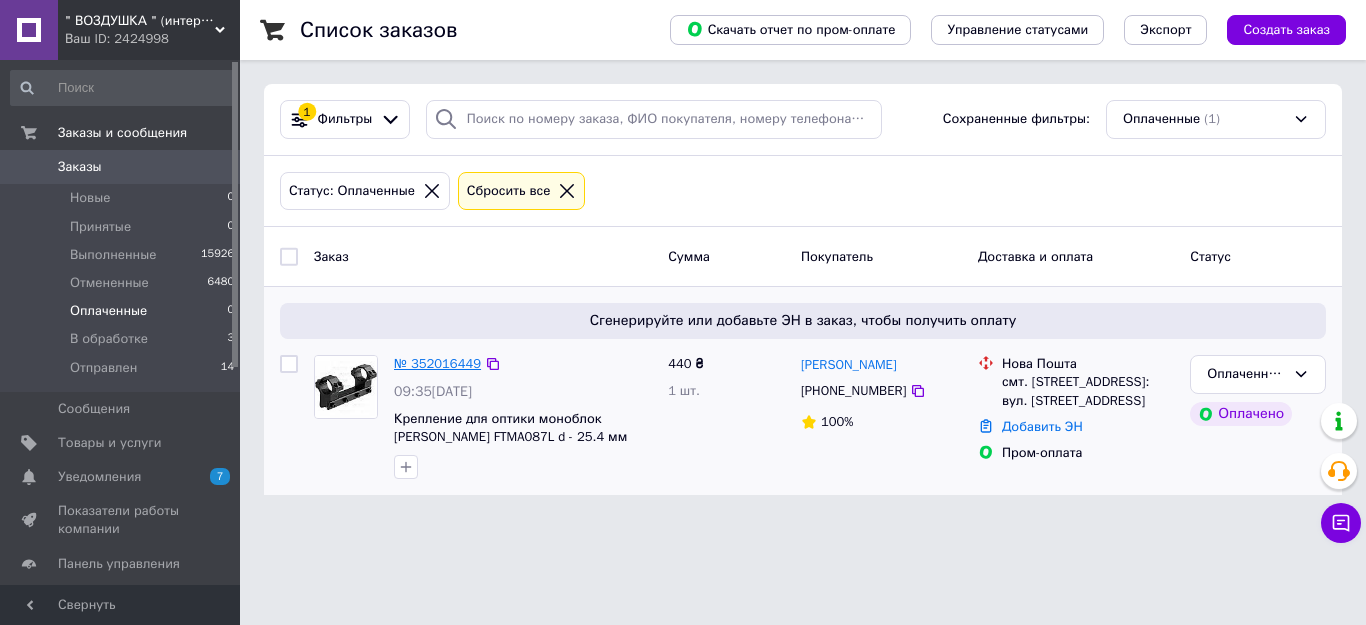 click on "№ 352016449" at bounding box center [437, 363] 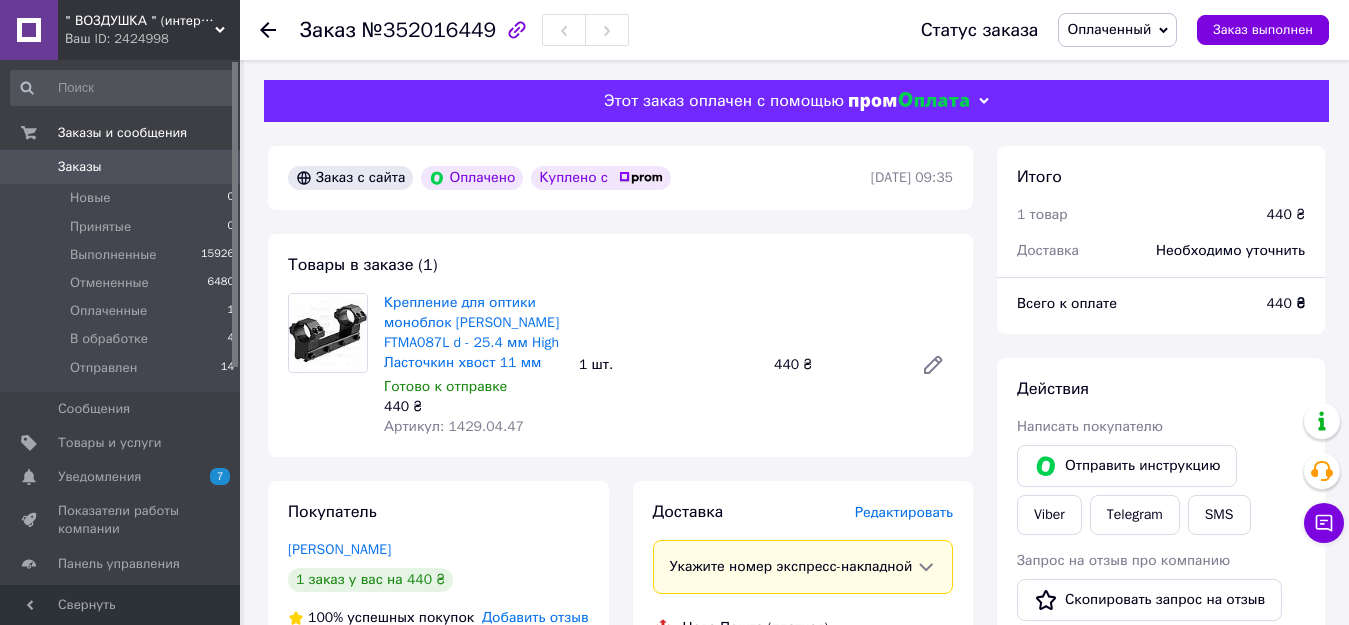 click on "Оплаченный" at bounding box center (1109, 29) 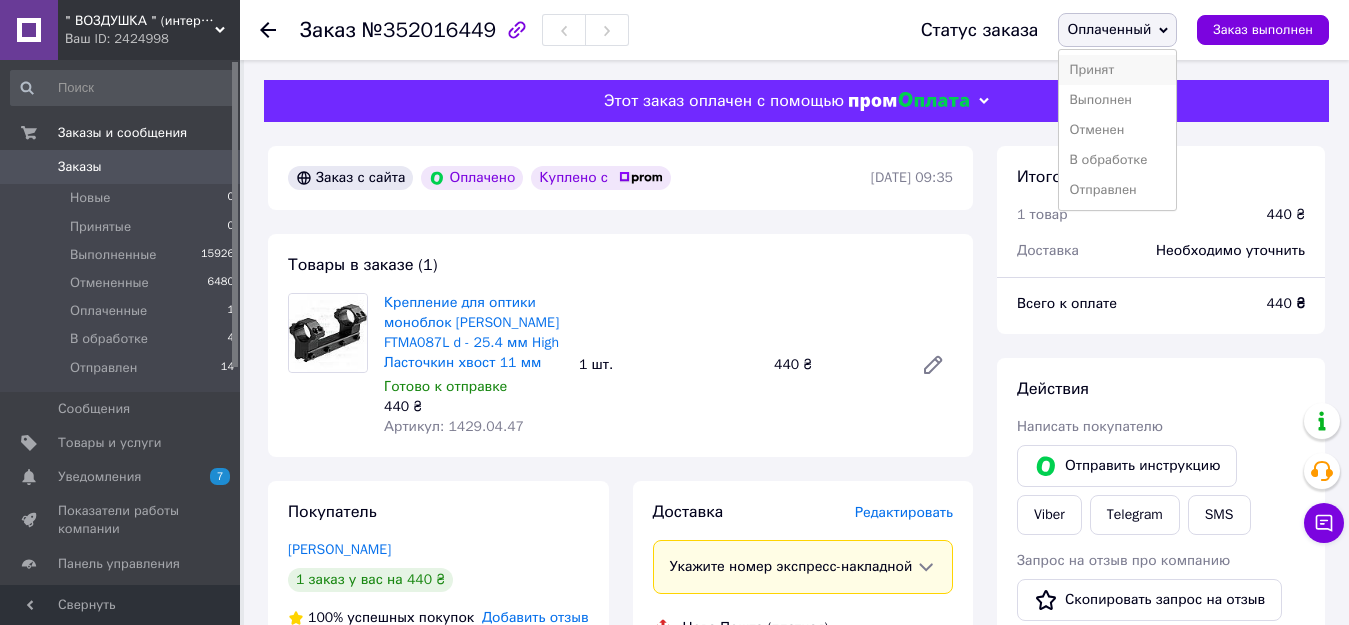 click on "Принят" at bounding box center [1117, 70] 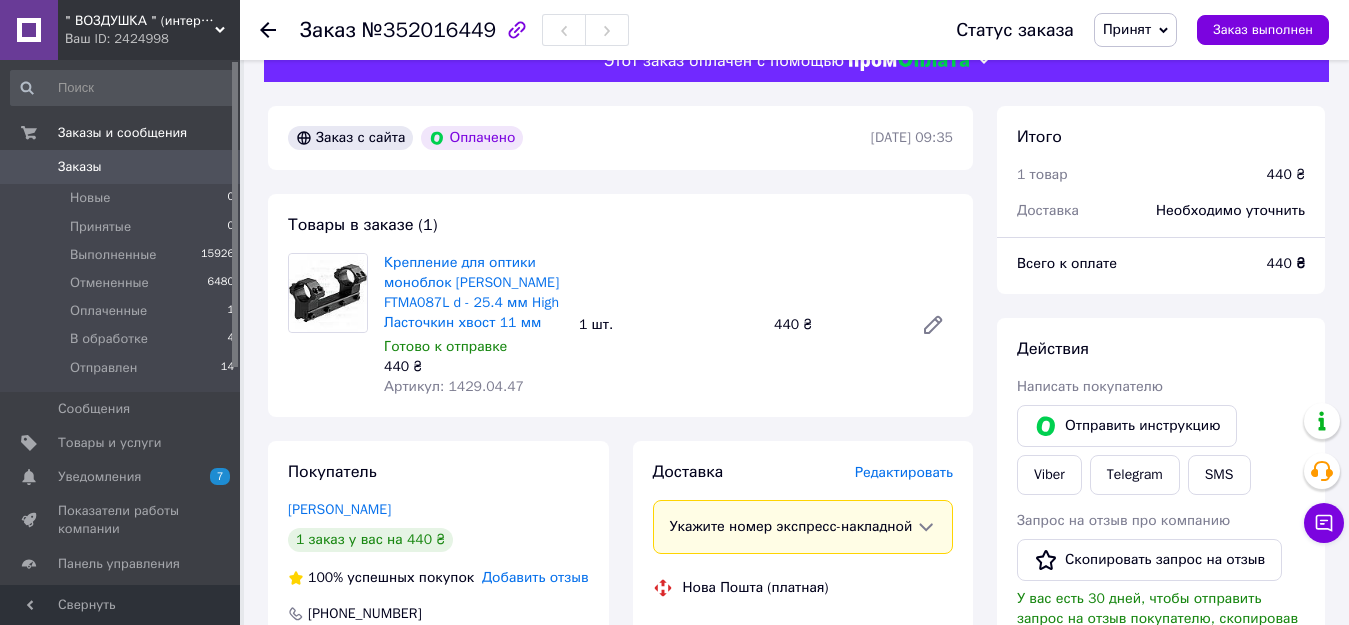scroll, scrollTop: 0, scrollLeft: 0, axis: both 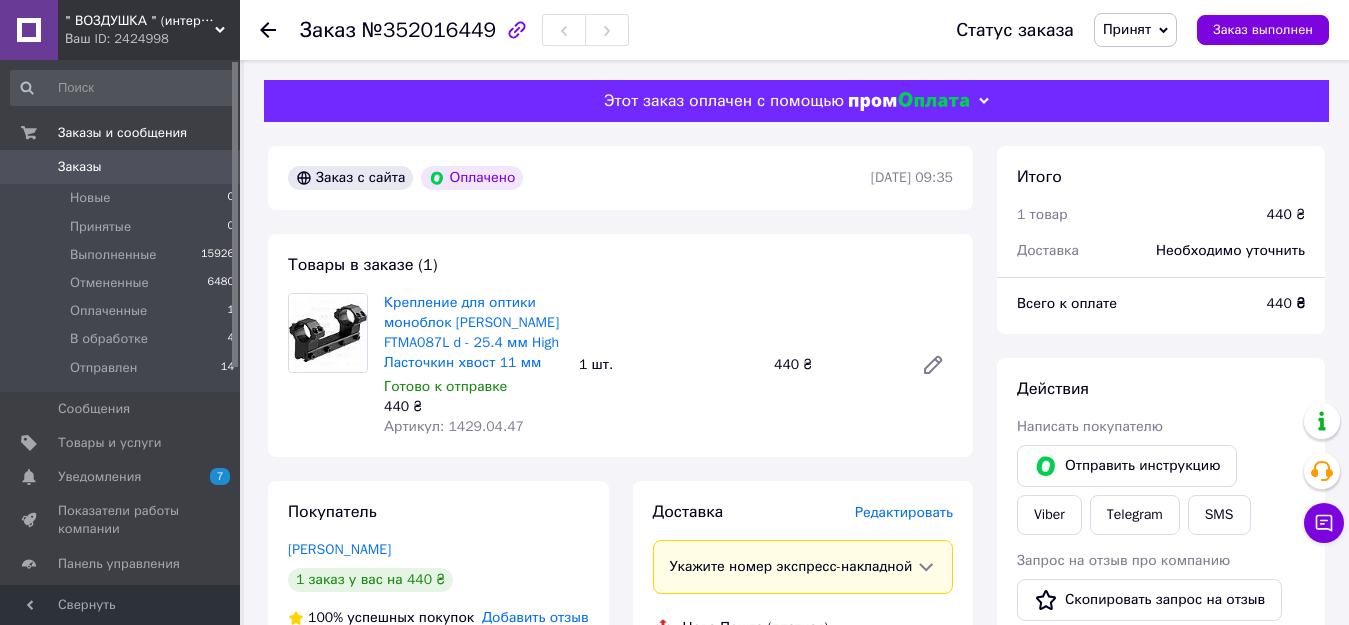 click on "Заказ с сайта Оплачено" at bounding box center [577, 178] 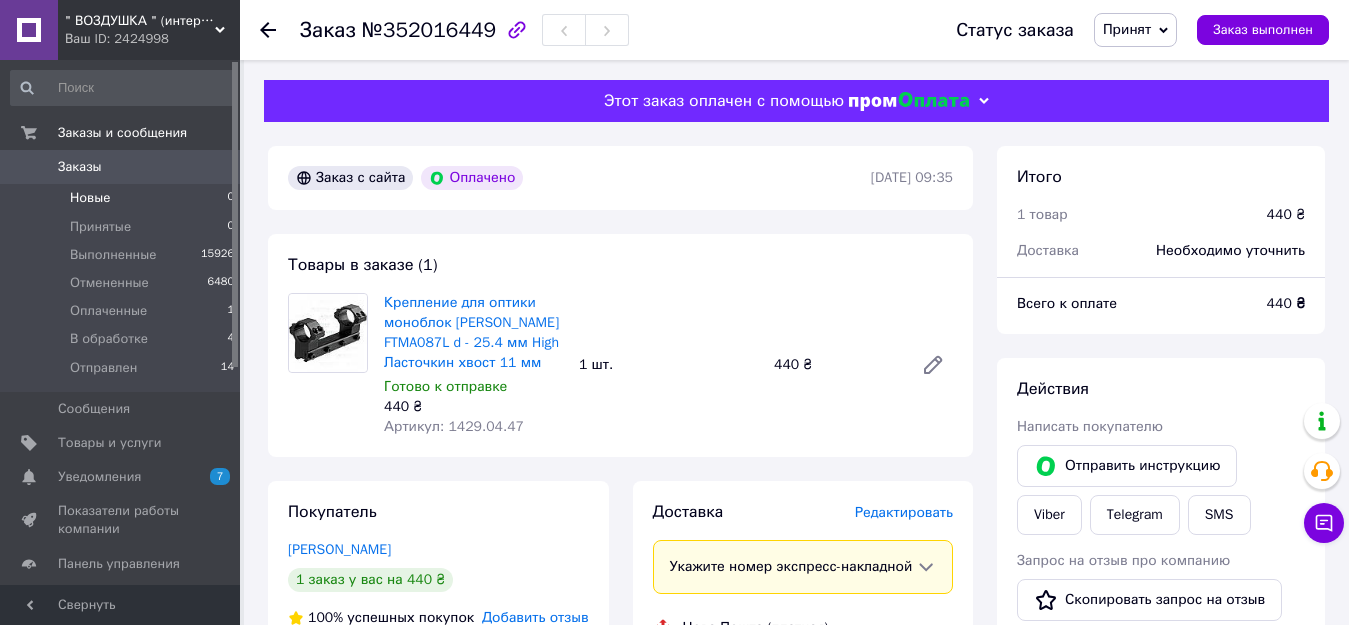 click on "Новые" at bounding box center [90, 198] 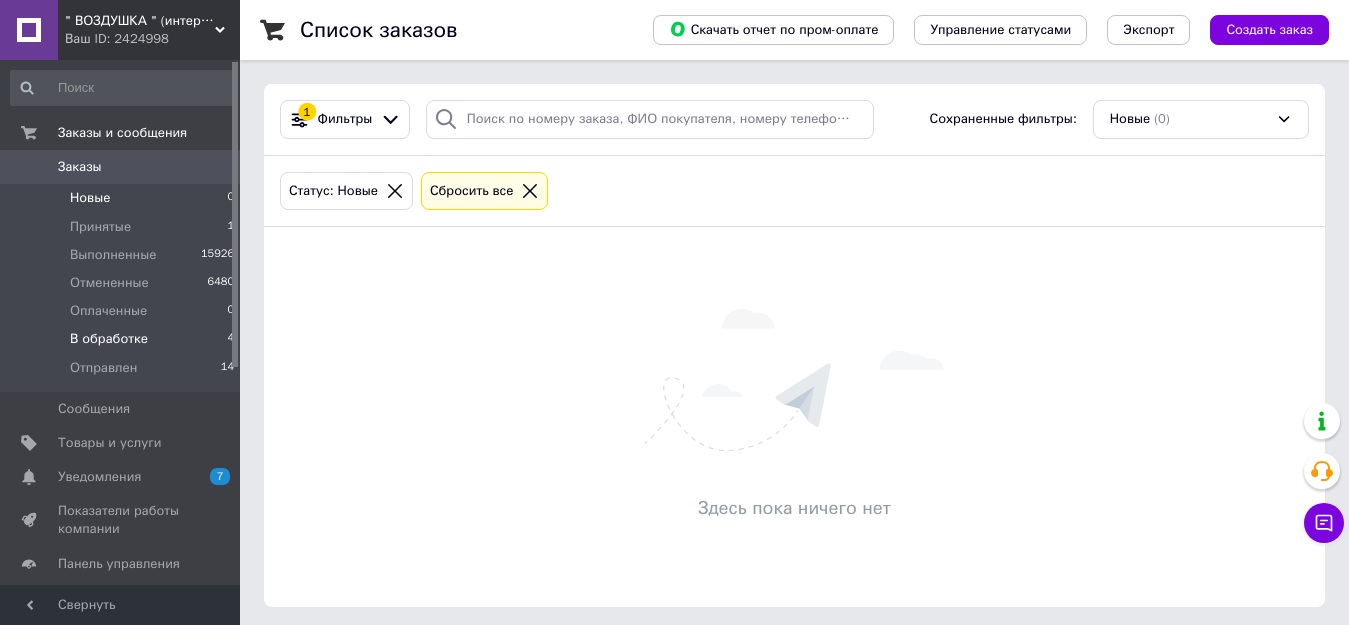 click on "В обработке" at bounding box center [109, 339] 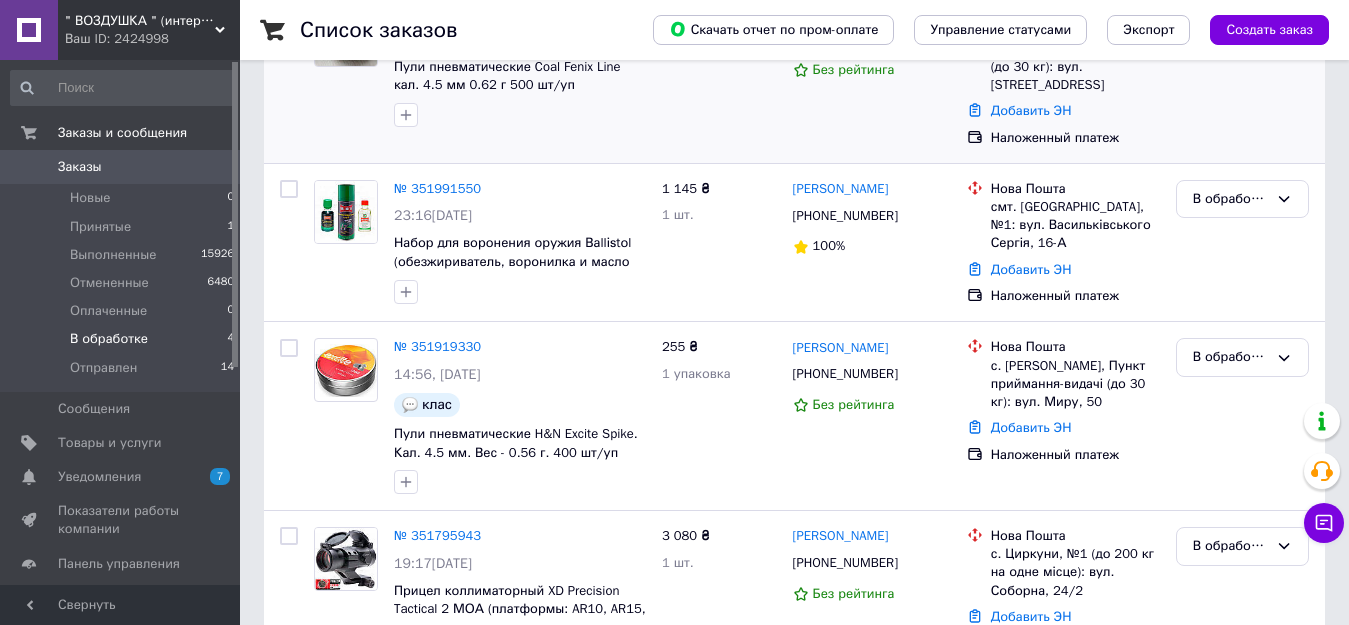 scroll, scrollTop: 349, scrollLeft: 0, axis: vertical 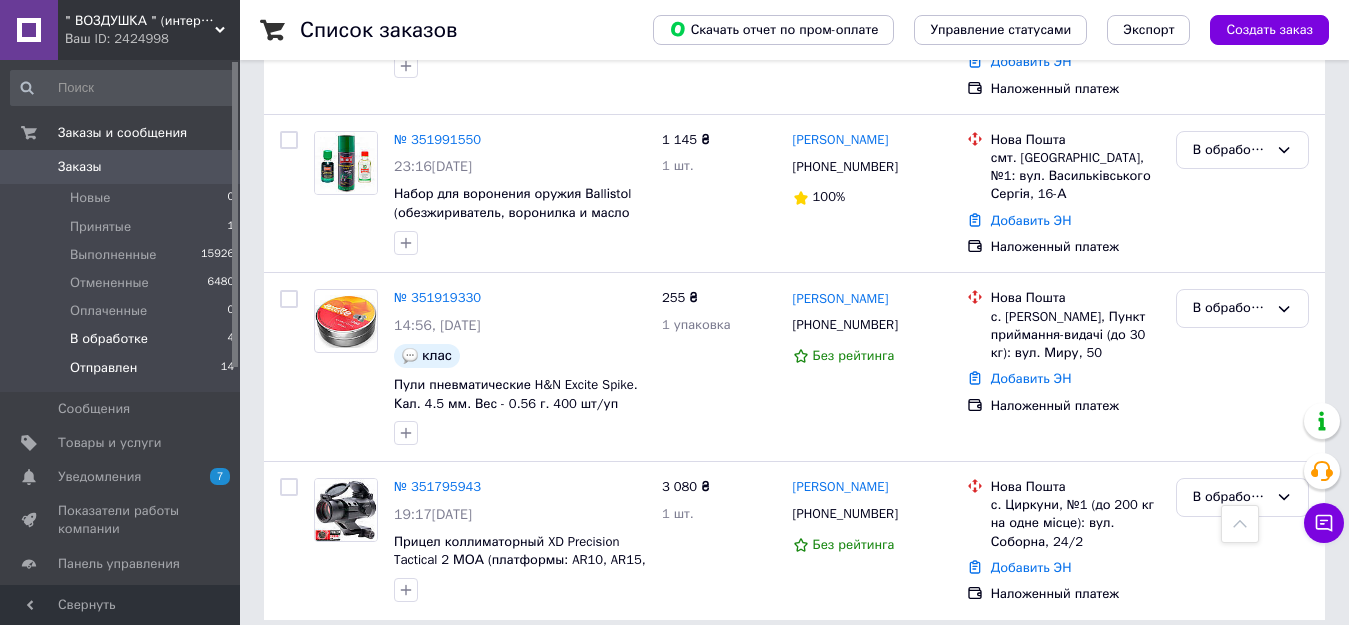 click on "Отправлен" at bounding box center (103, 368) 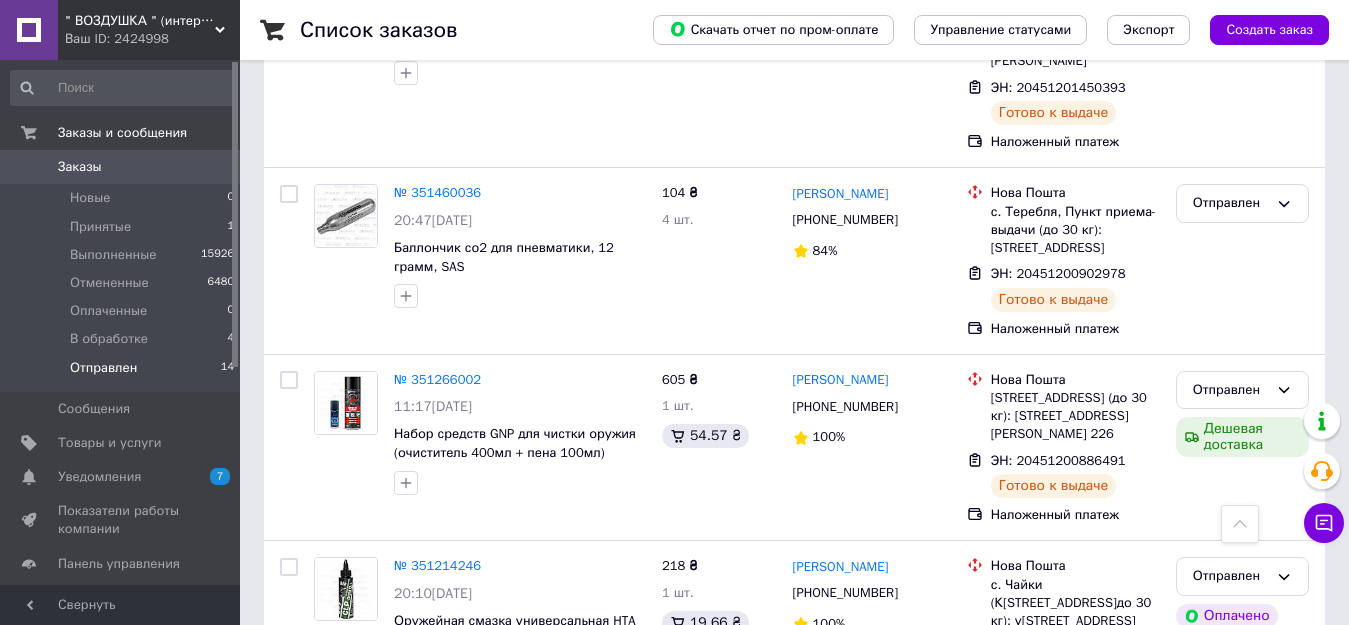 scroll, scrollTop: 2317, scrollLeft: 0, axis: vertical 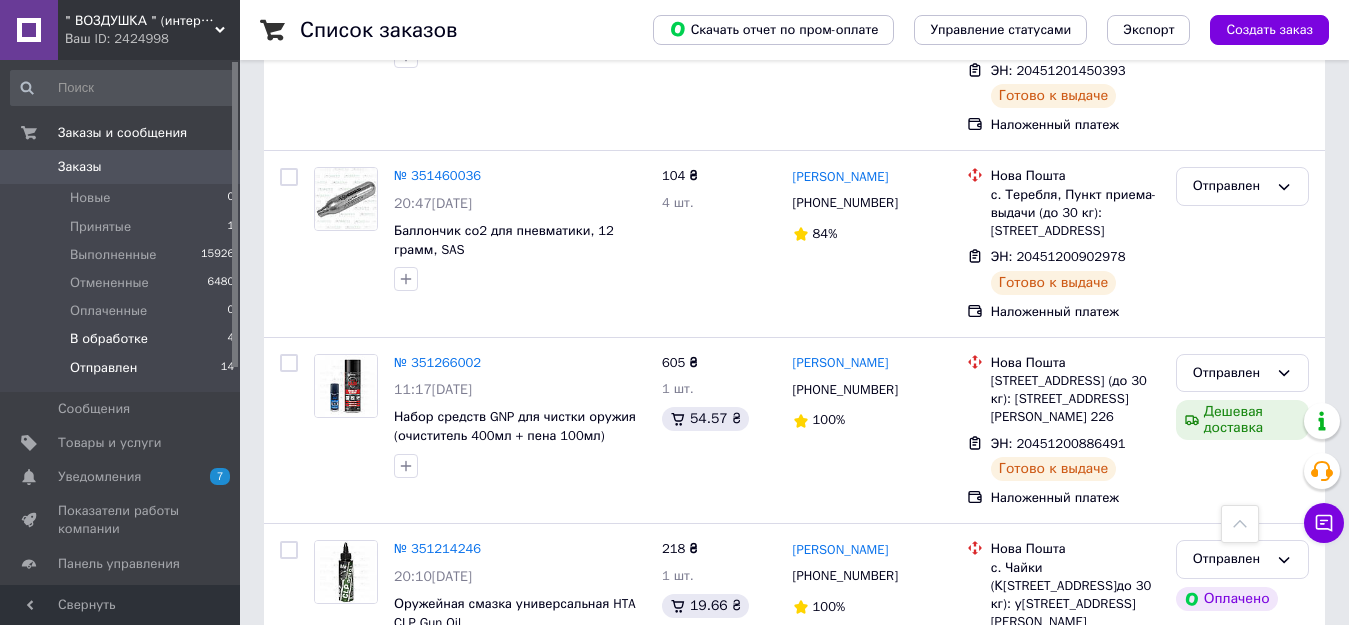 click on "В обработке" at bounding box center [109, 339] 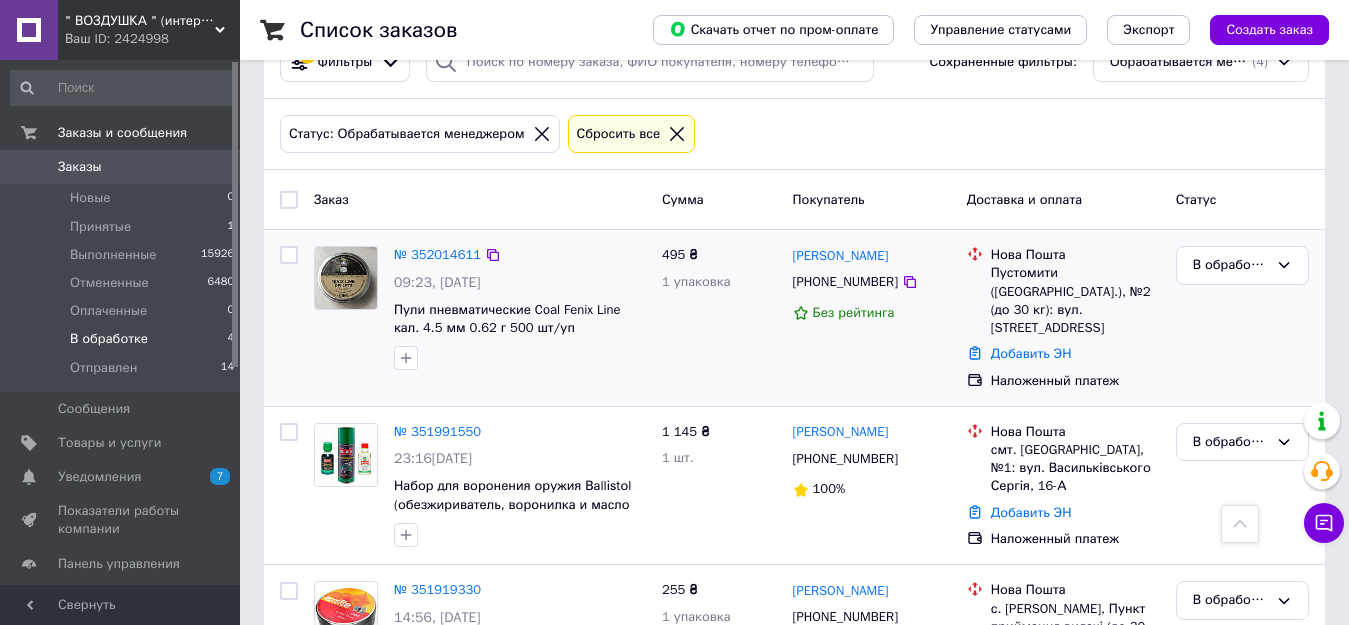 scroll, scrollTop: 49, scrollLeft: 0, axis: vertical 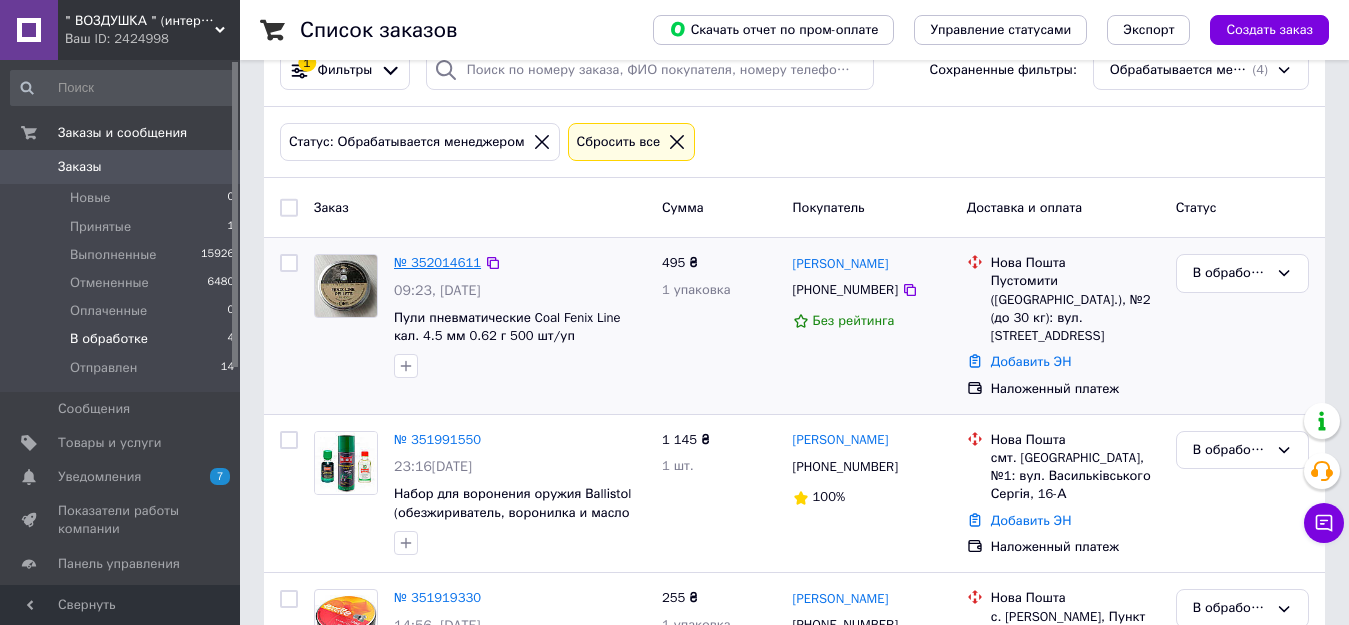 click on "№ 352014611" at bounding box center (437, 262) 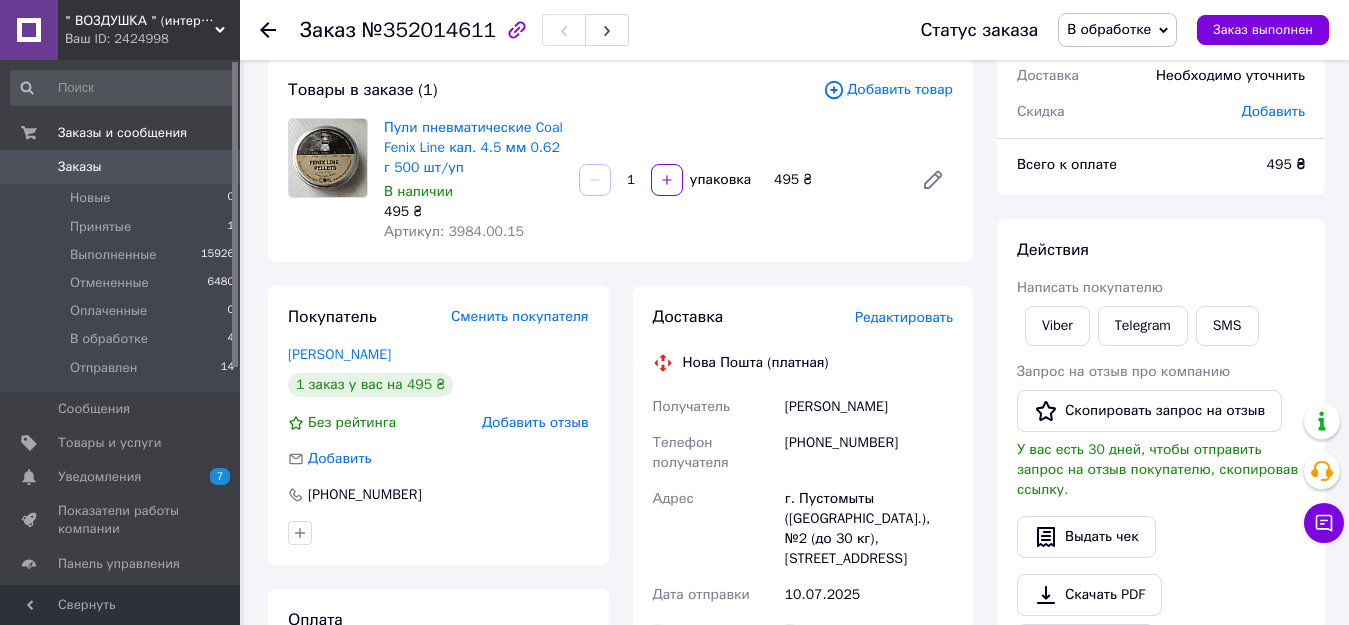 scroll, scrollTop: 149, scrollLeft: 0, axis: vertical 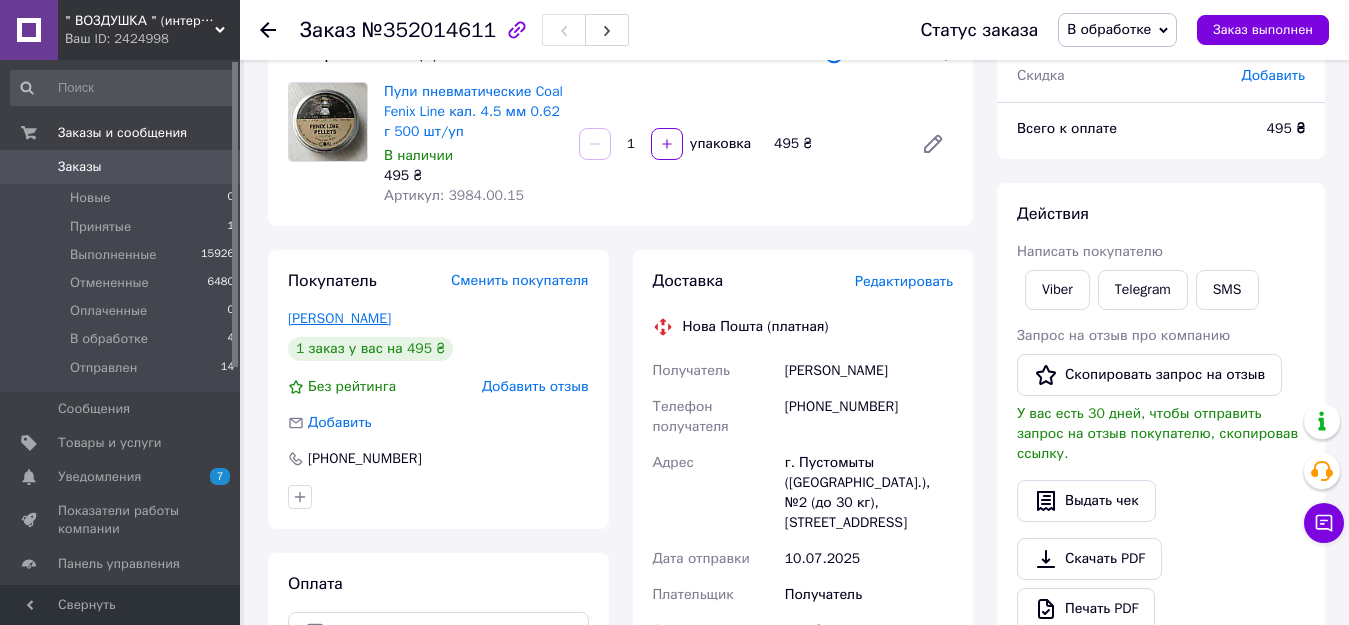click on "Шелевій Демян" at bounding box center [339, 318] 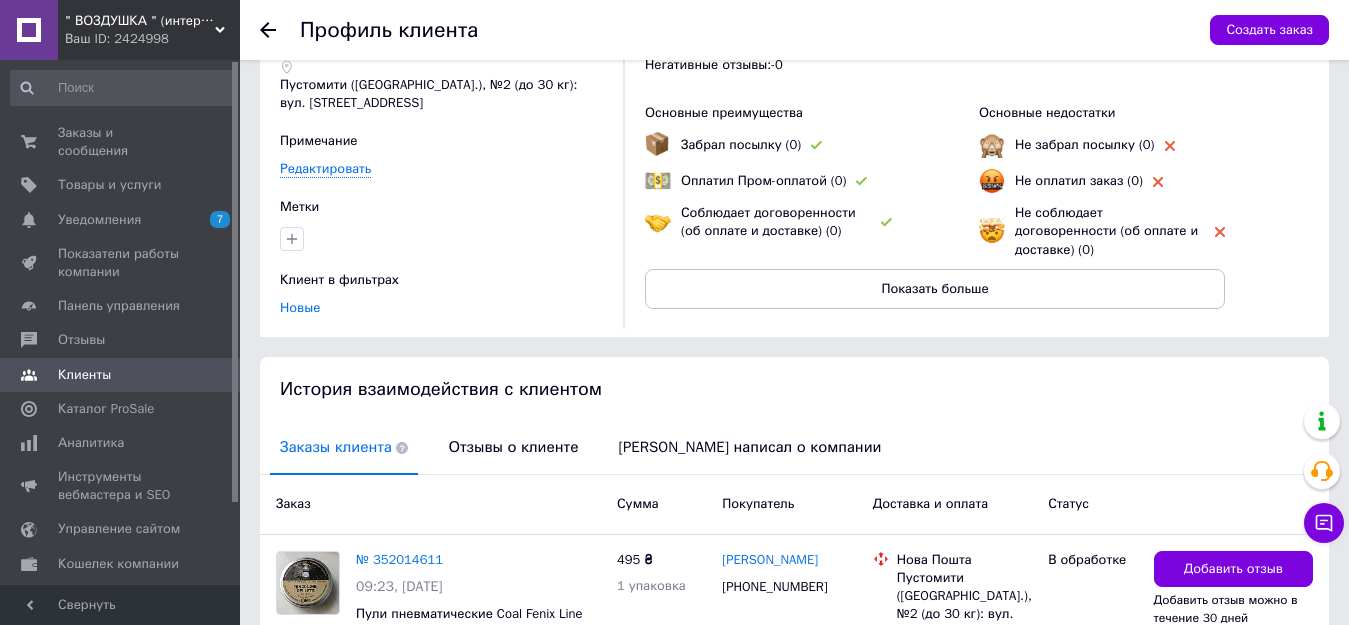 scroll, scrollTop: 253, scrollLeft: 0, axis: vertical 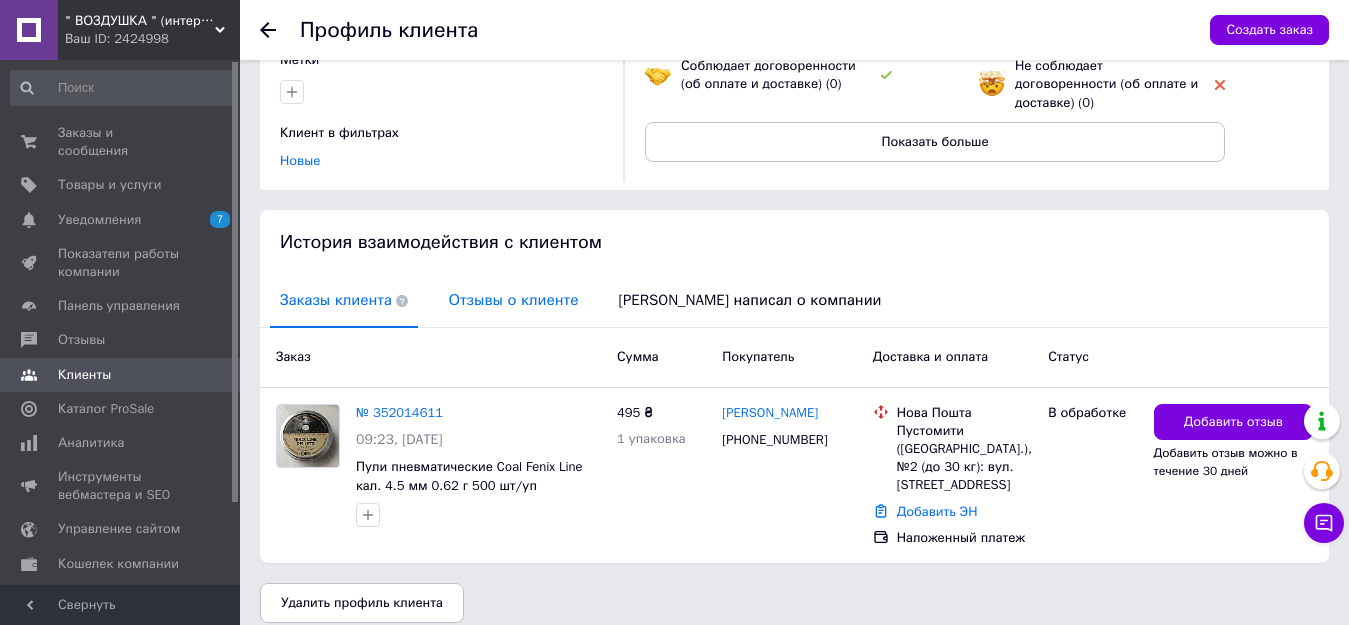 click on "Отзывы о клиенте" at bounding box center [513, 300] 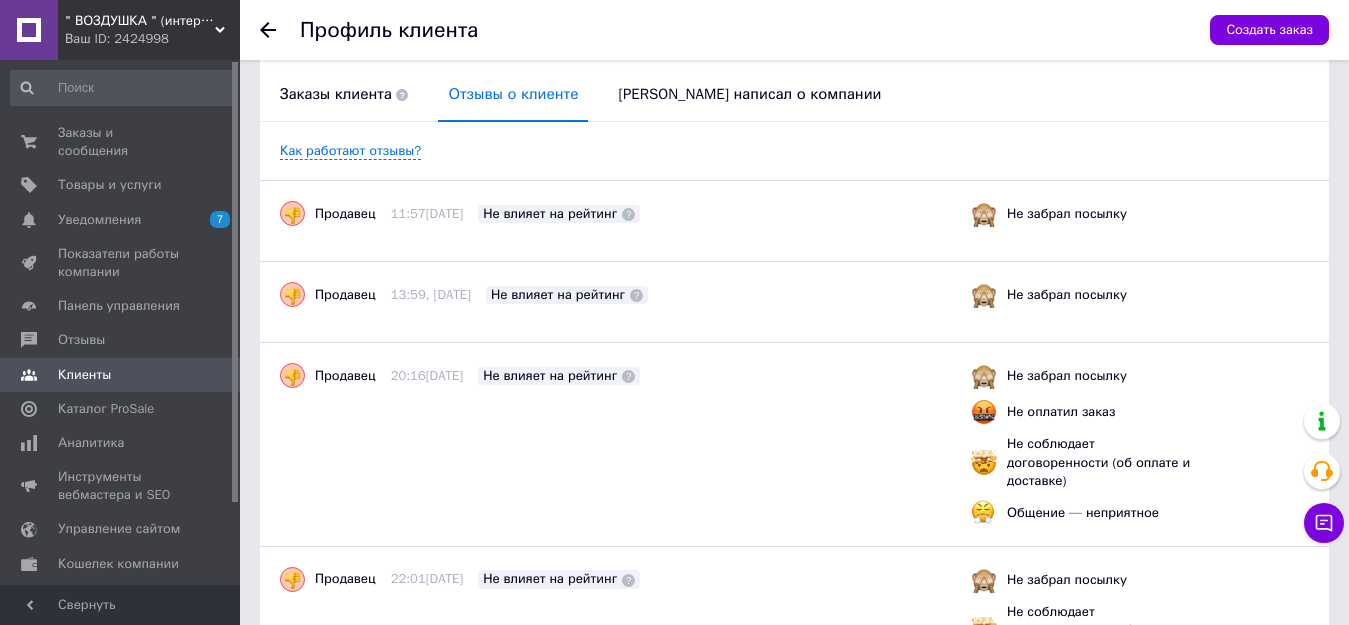 scroll, scrollTop: 53, scrollLeft: 0, axis: vertical 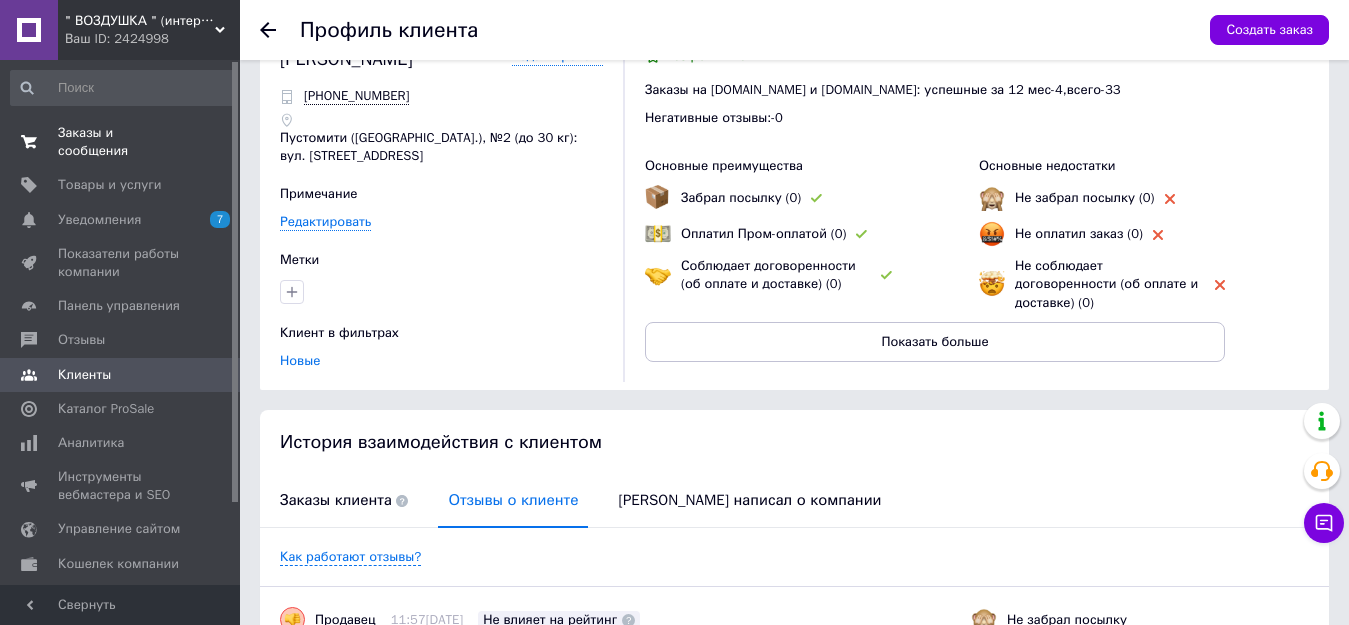 click on "Заказы и сообщения" at bounding box center (121, 142) 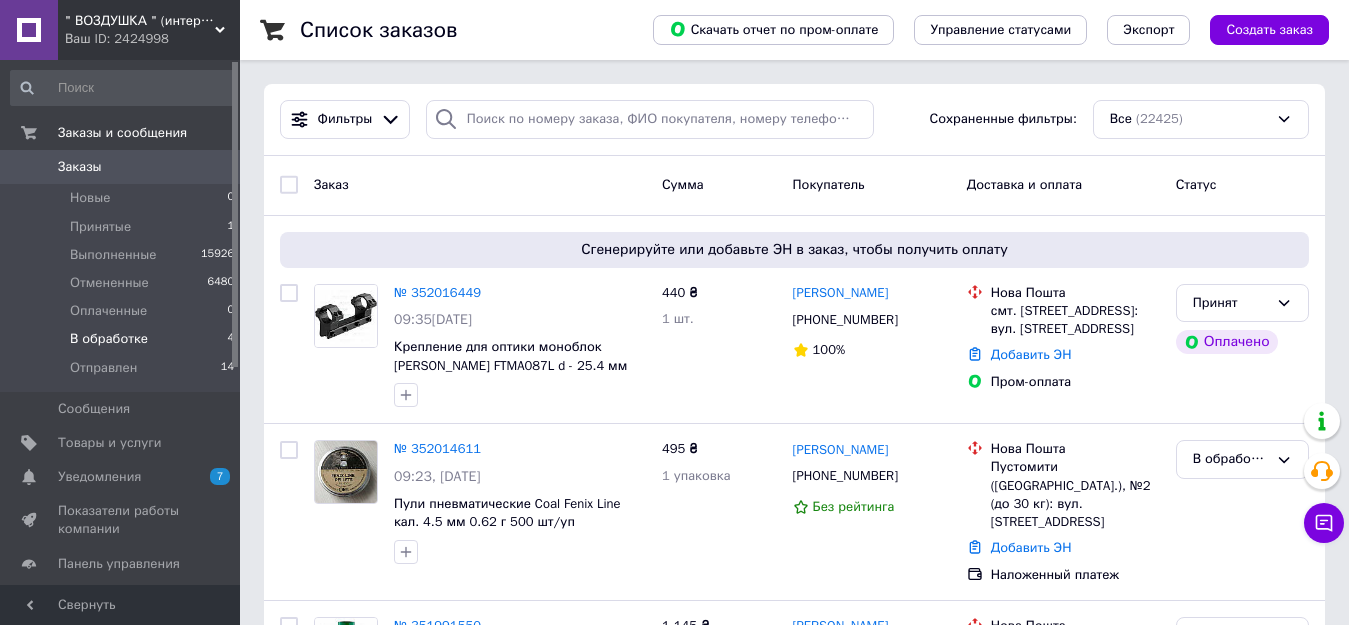 click on "В обработке" at bounding box center (109, 339) 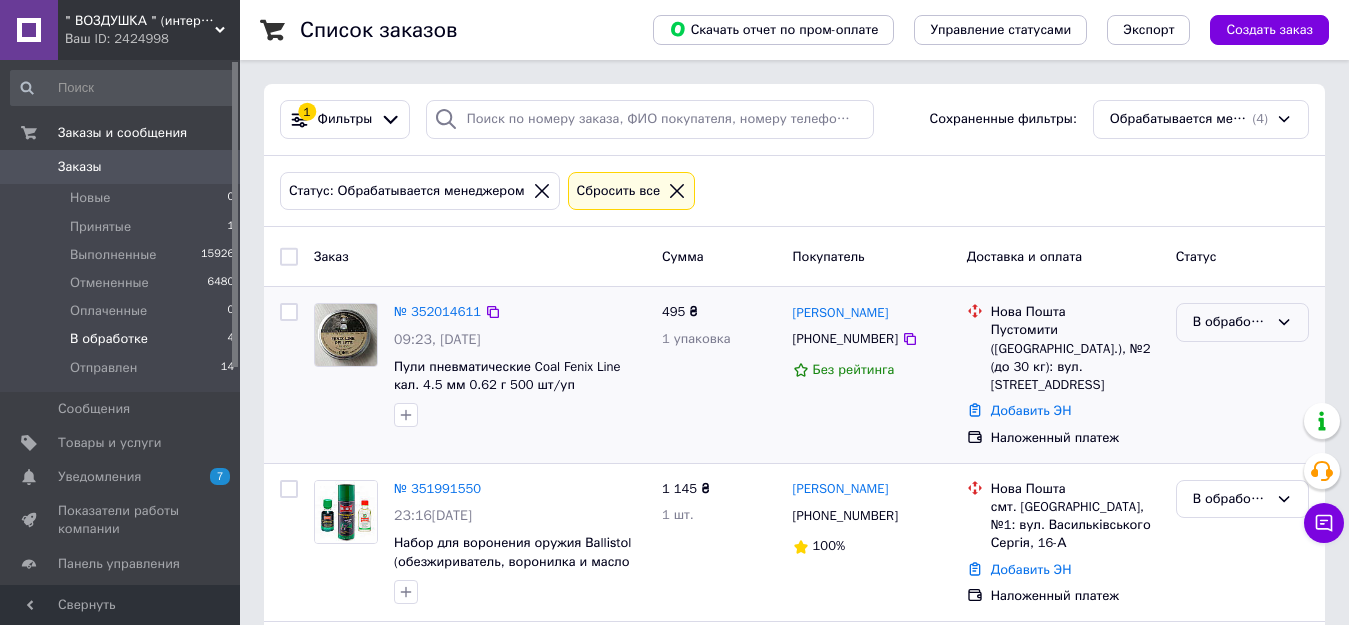 scroll, scrollTop: 200, scrollLeft: 0, axis: vertical 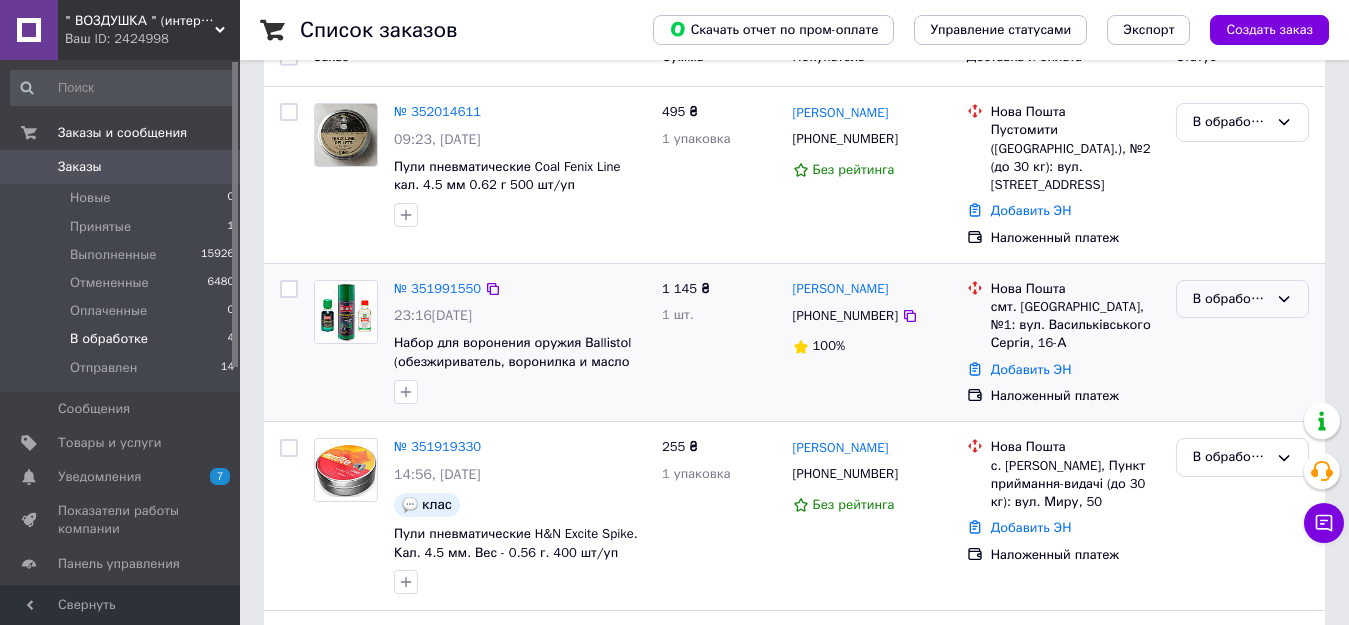 click 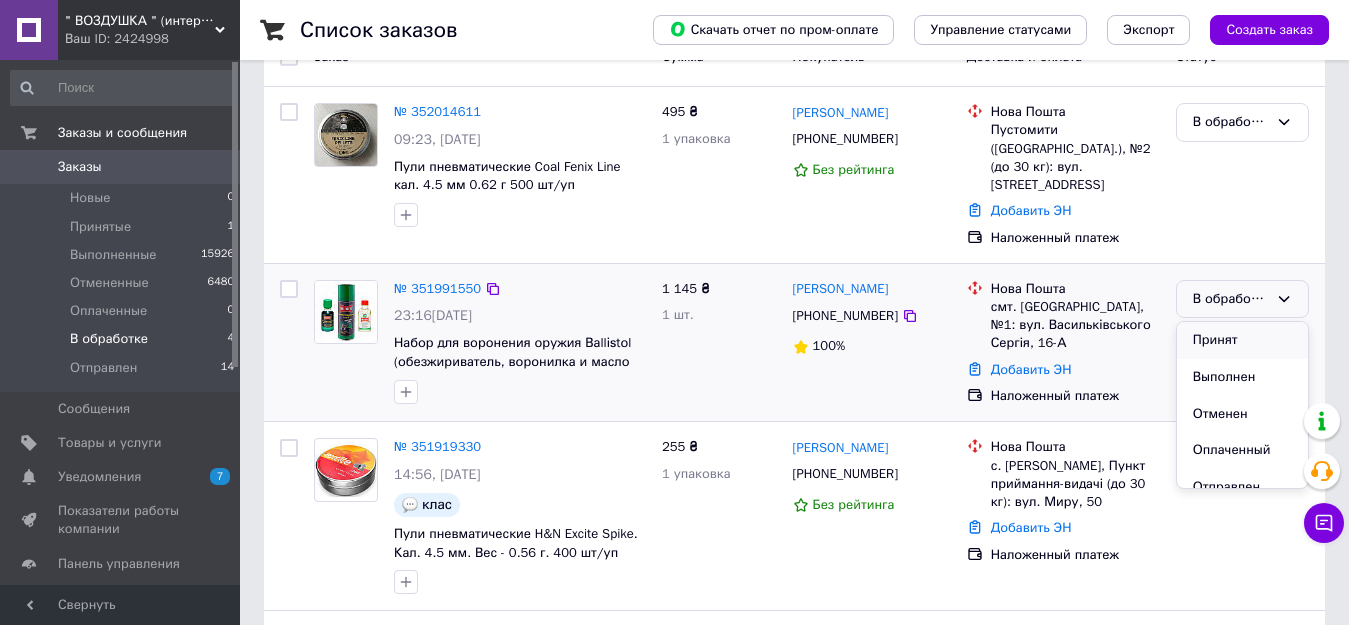 click on "Принят" at bounding box center (1242, 340) 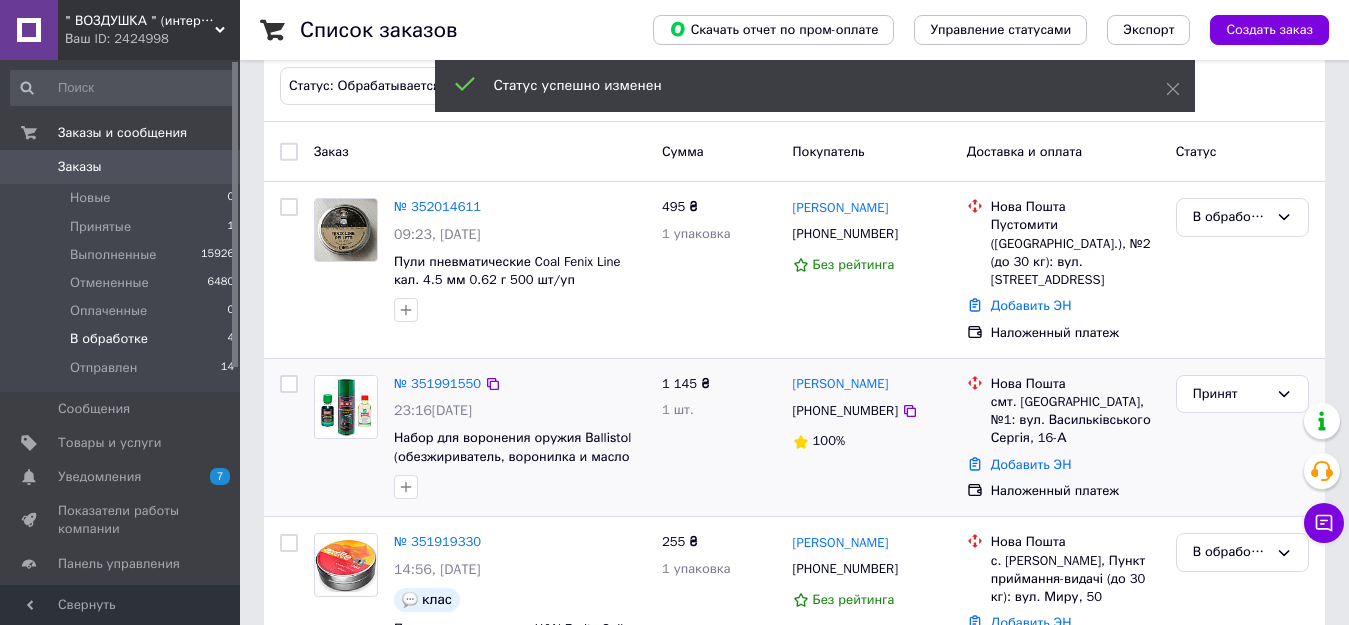 scroll, scrollTop: 0, scrollLeft: 0, axis: both 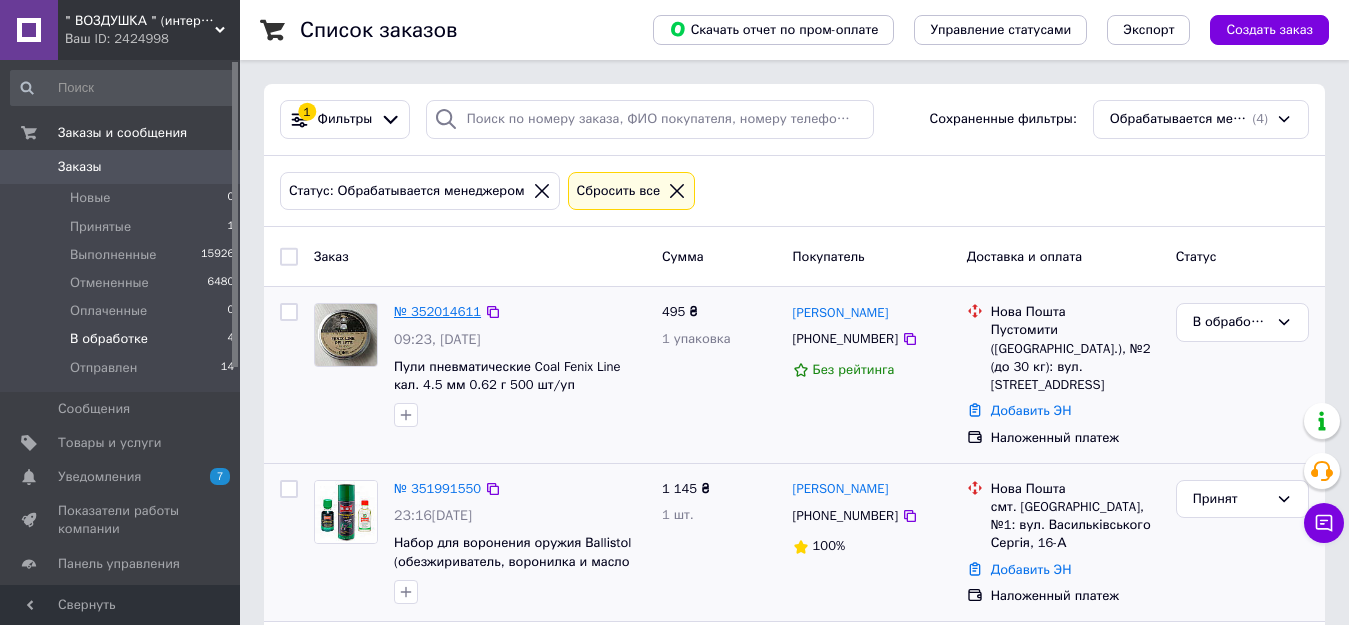 click on "№ 352014611" at bounding box center (437, 311) 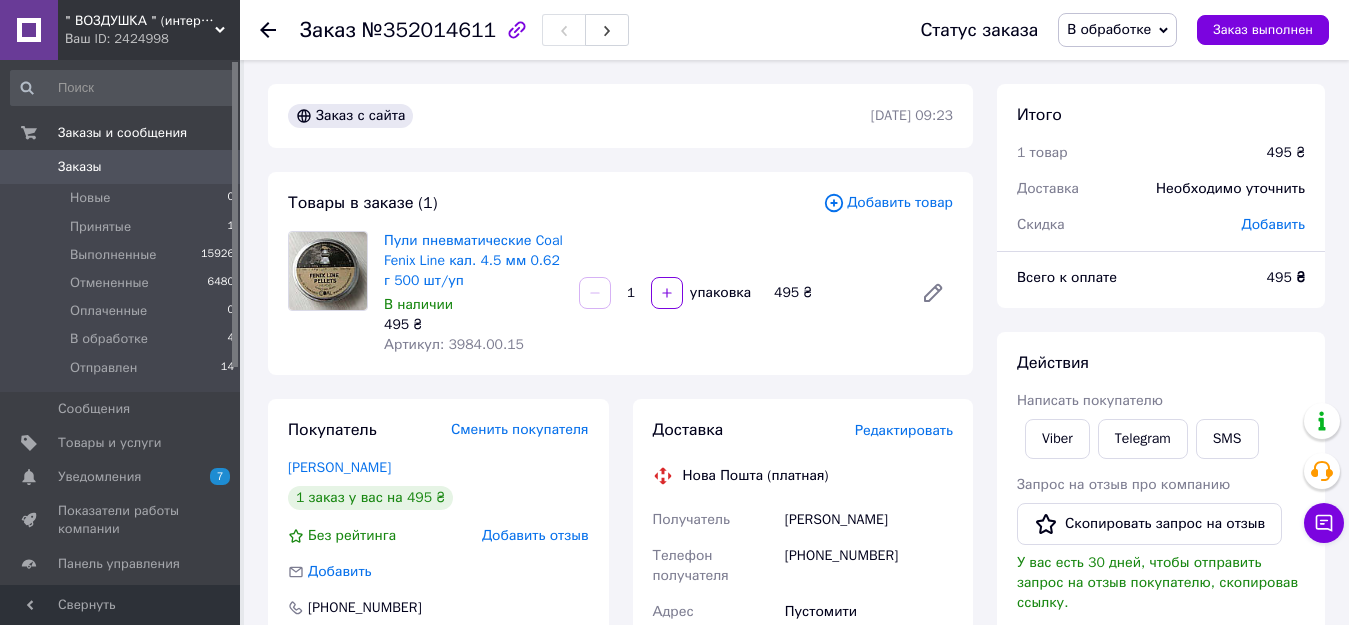 scroll, scrollTop: 300, scrollLeft: 0, axis: vertical 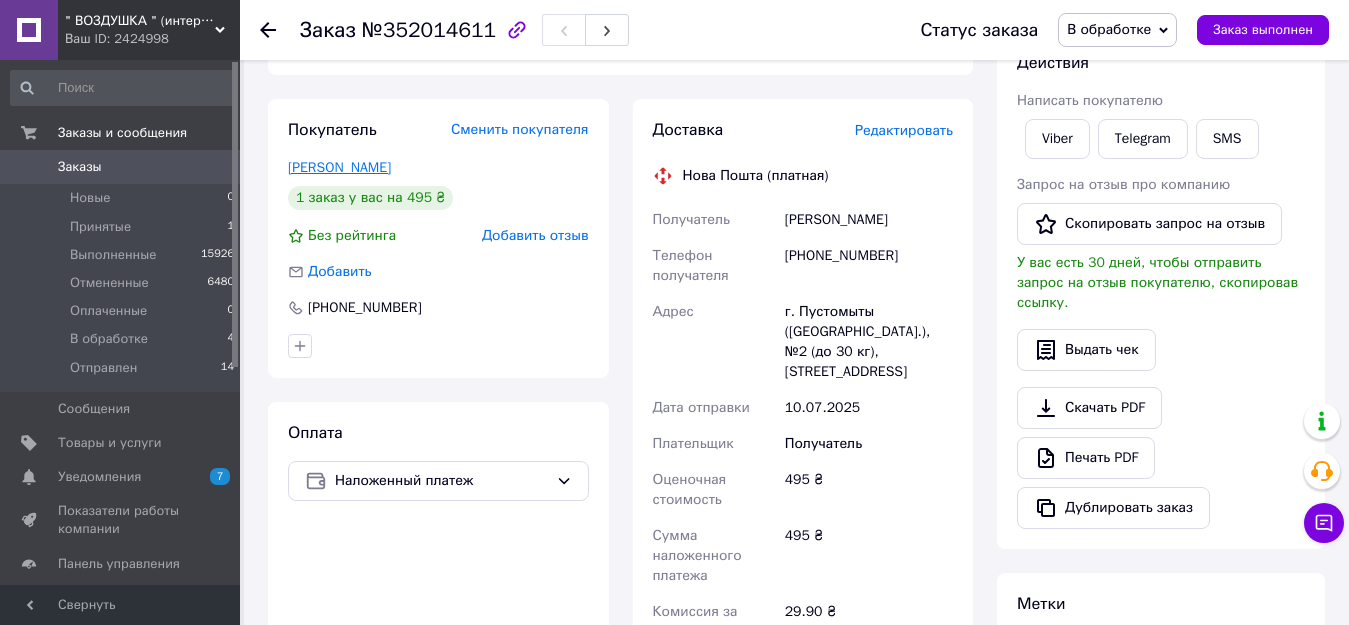 click on "Шелевій Демян" at bounding box center (339, 167) 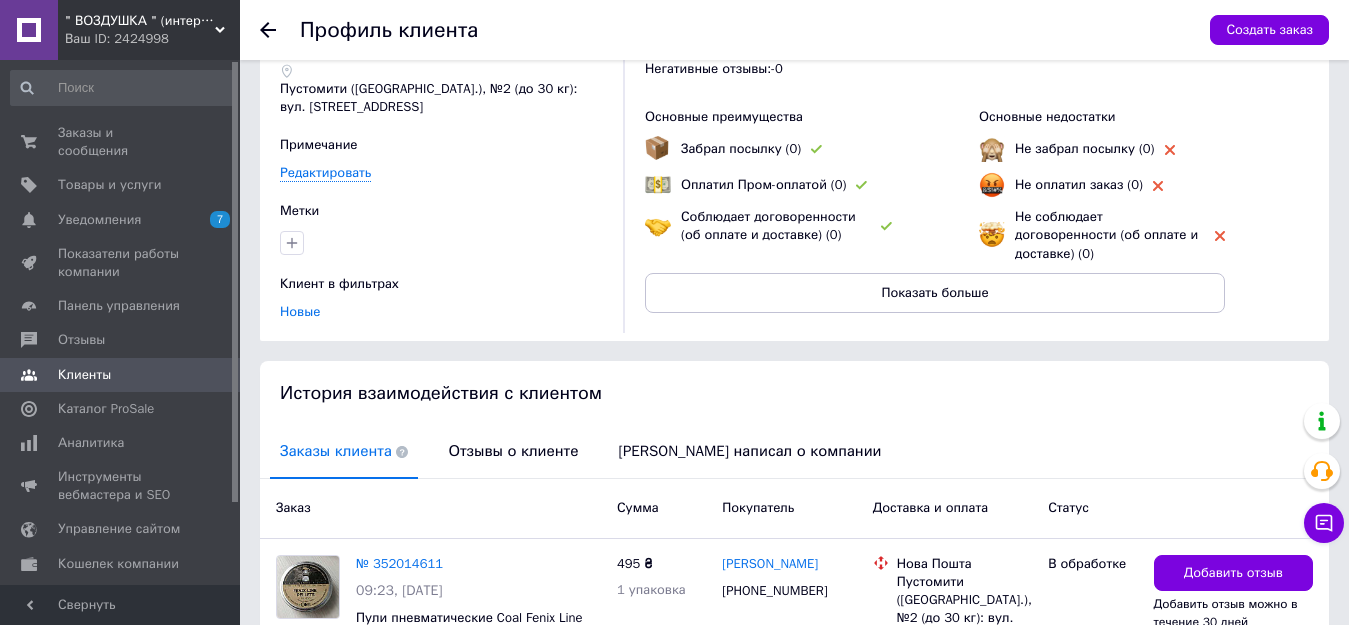 scroll, scrollTop: 253, scrollLeft: 0, axis: vertical 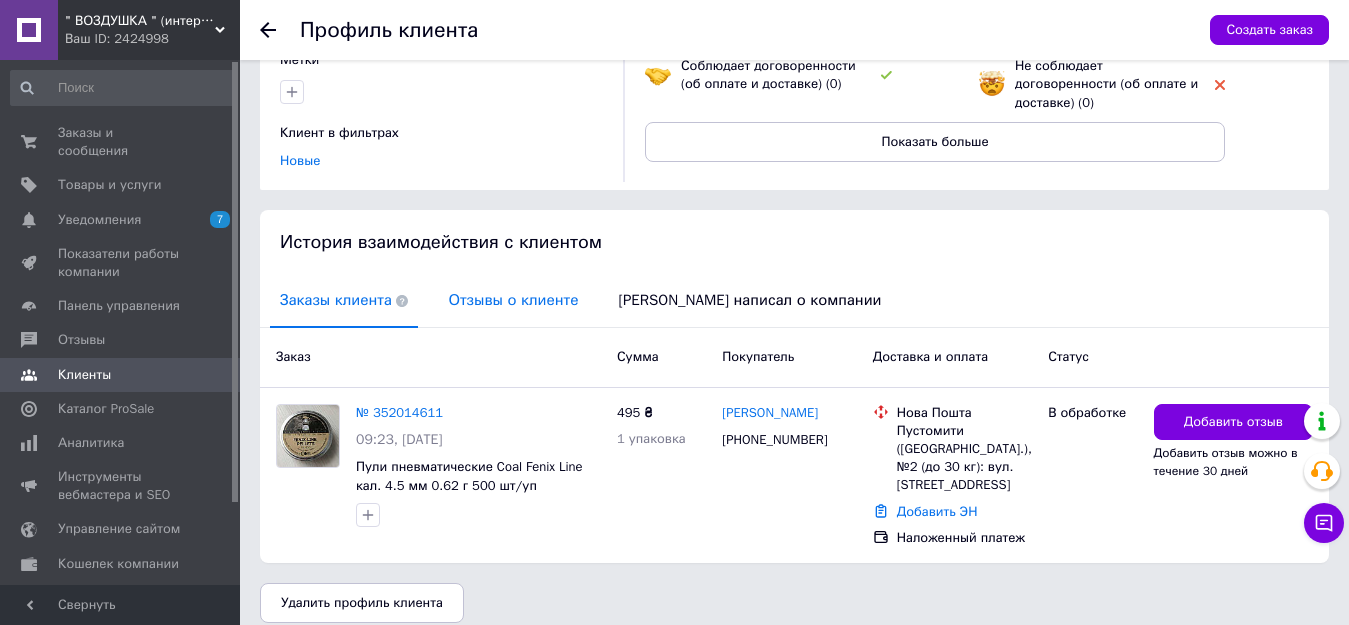 click on "Отзывы о клиенте" at bounding box center (513, 300) 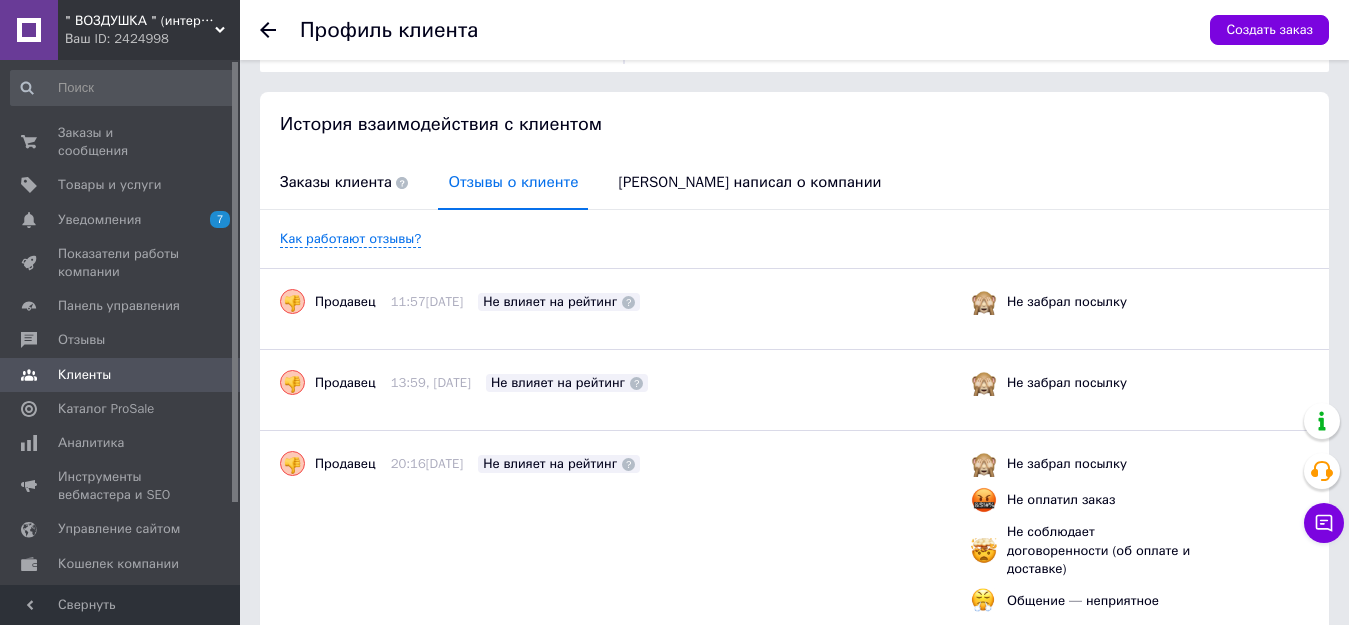 scroll, scrollTop: 0, scrollLeft: 0, axis: both 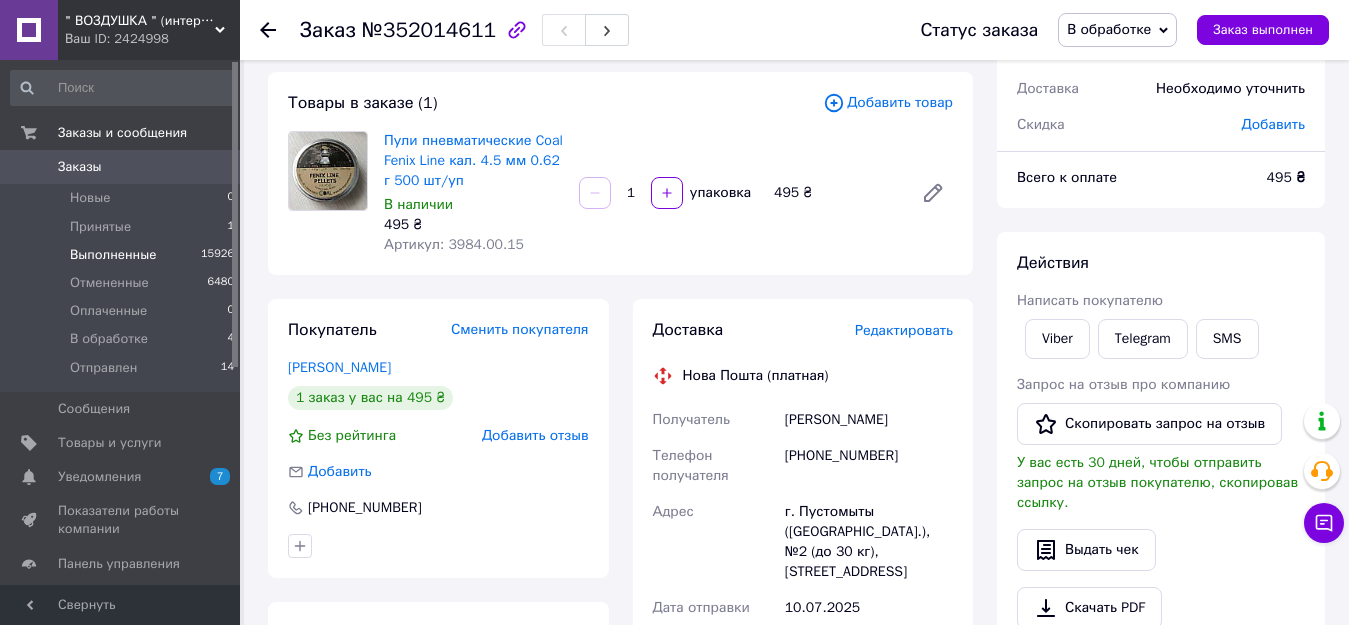 click on "Выполненные" at bounding box center [113, 255] 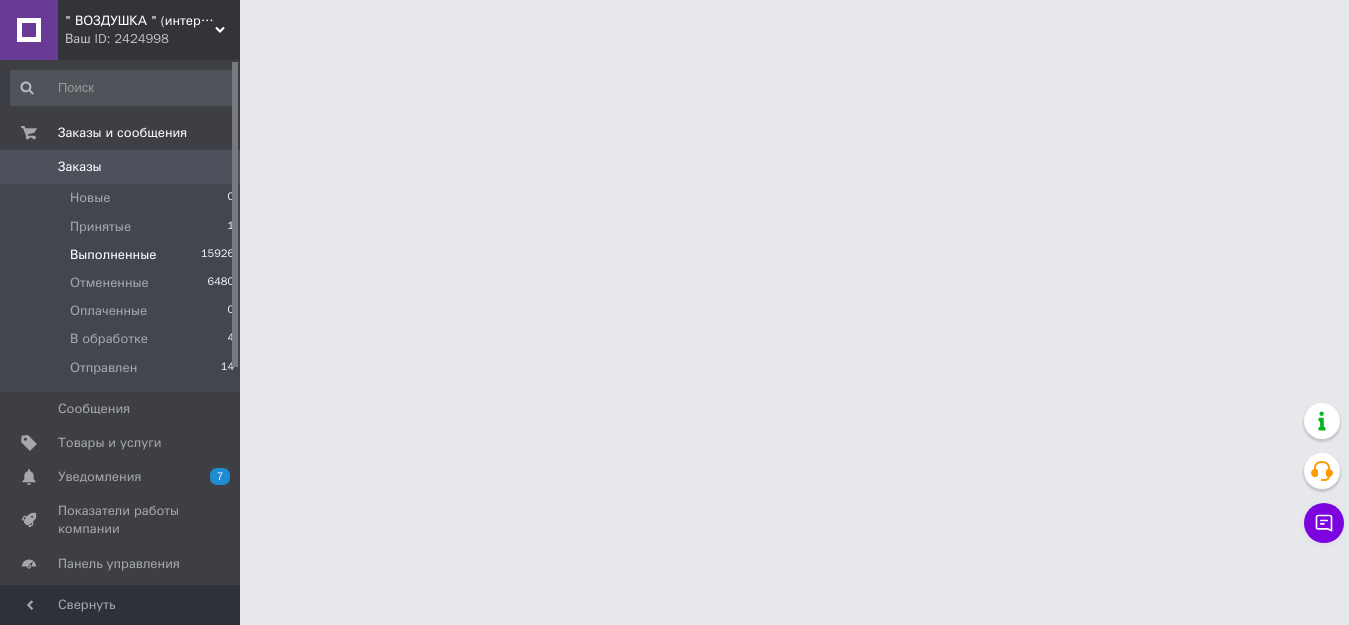 scroll, scrollTop: 0, scrollLeft: 0, axis: both 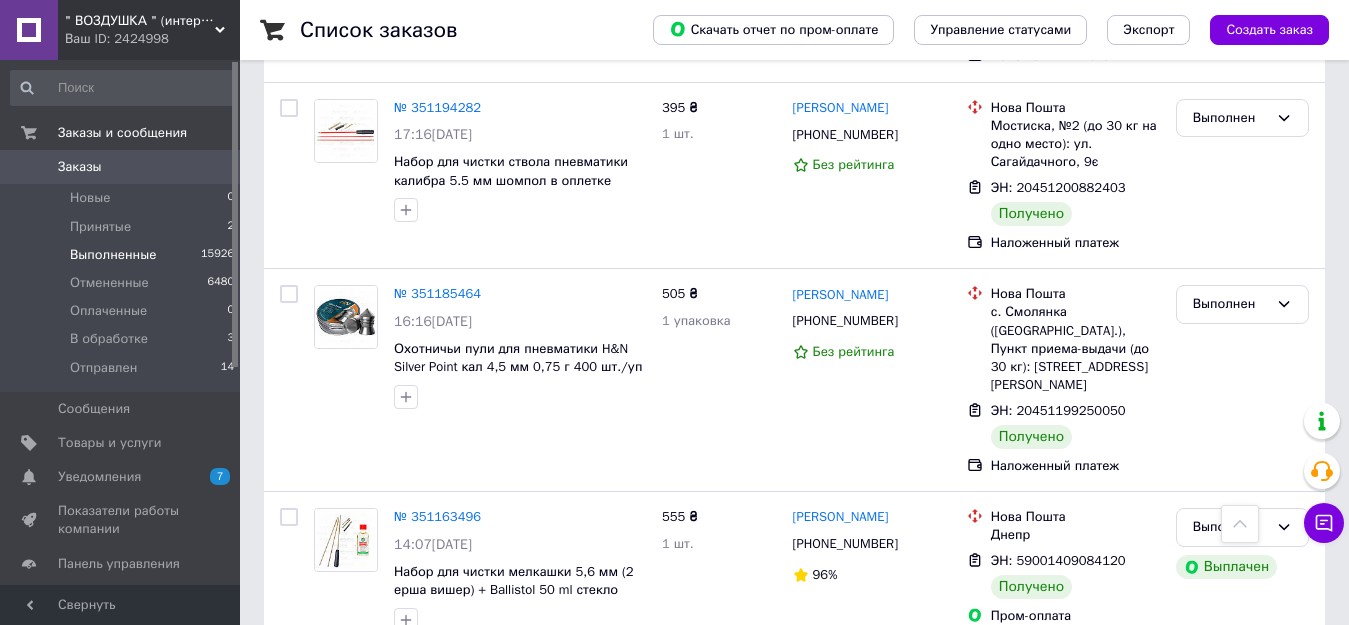 click on "2" at bounding box center (327, 693) 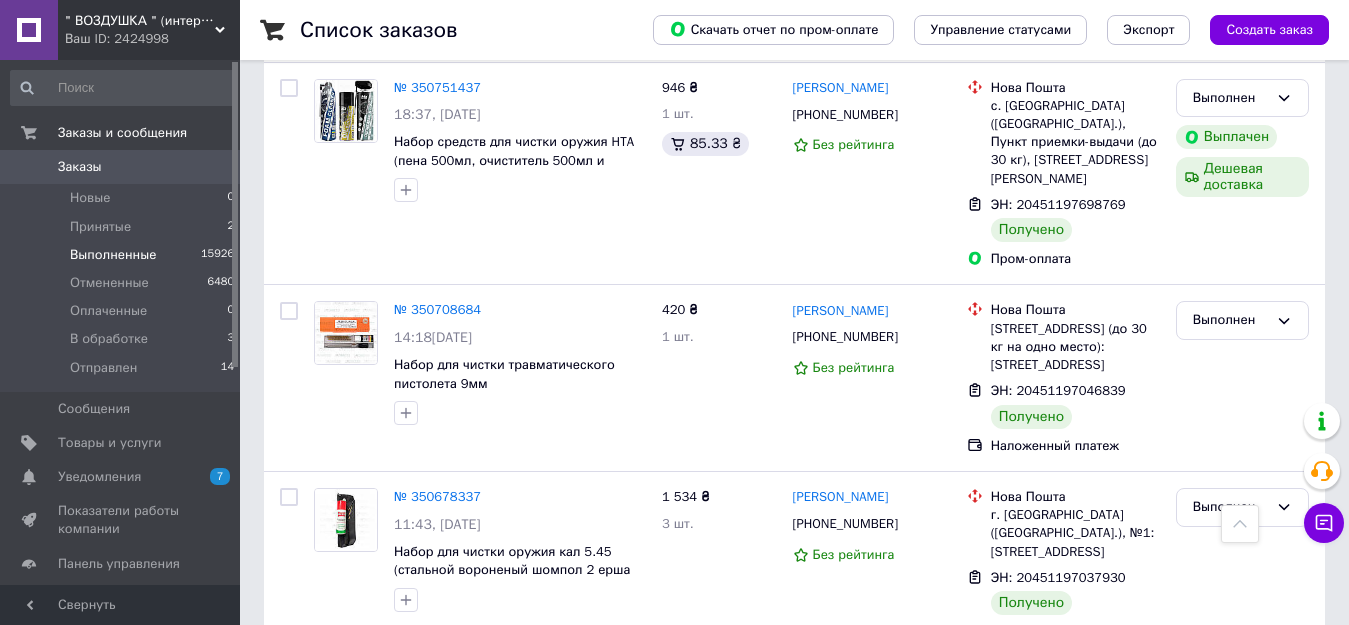 scroll, scrollTop: 3666, scrollLeft: 0, axis: vertical 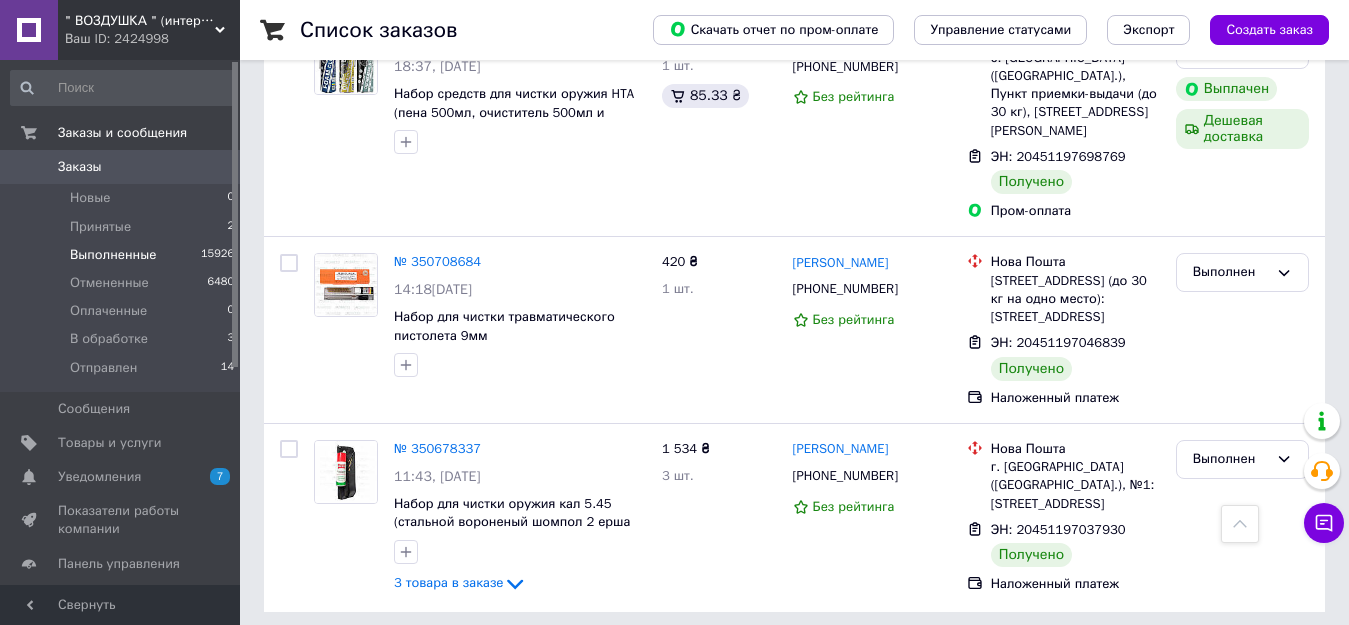 click on "3" at bounding box center (505, 657) 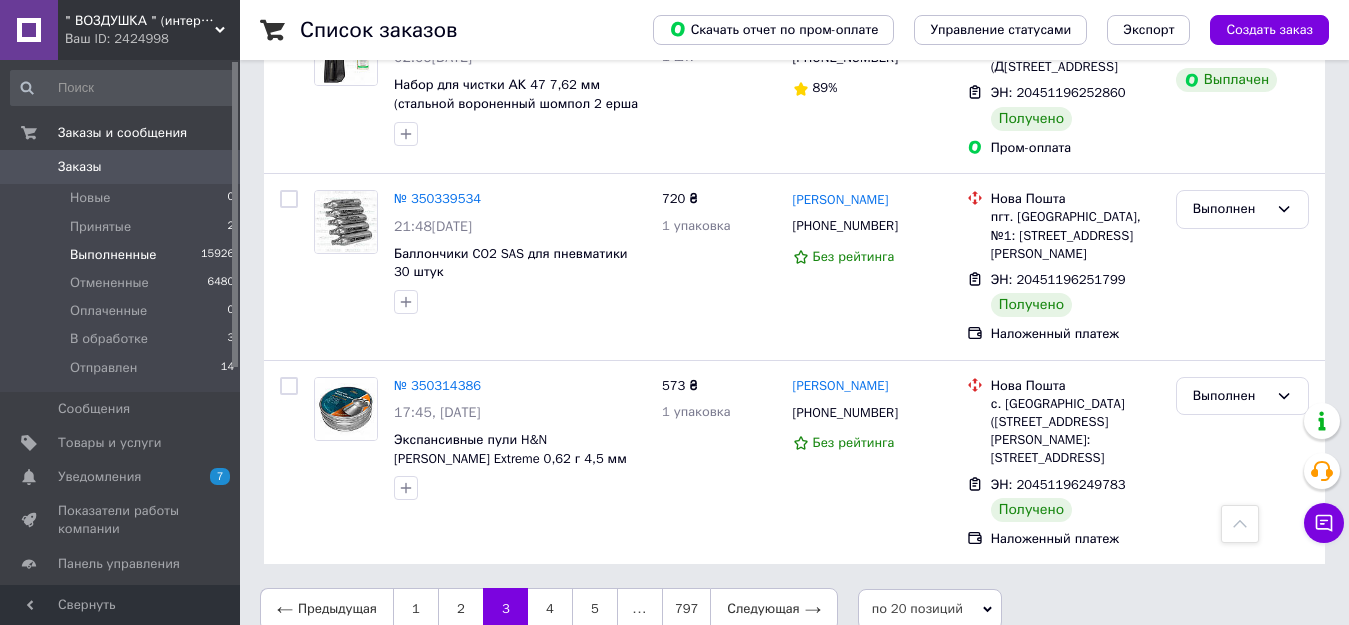 scroll, scrollTop: 3632, scrollLeft: 0, axis: vertical 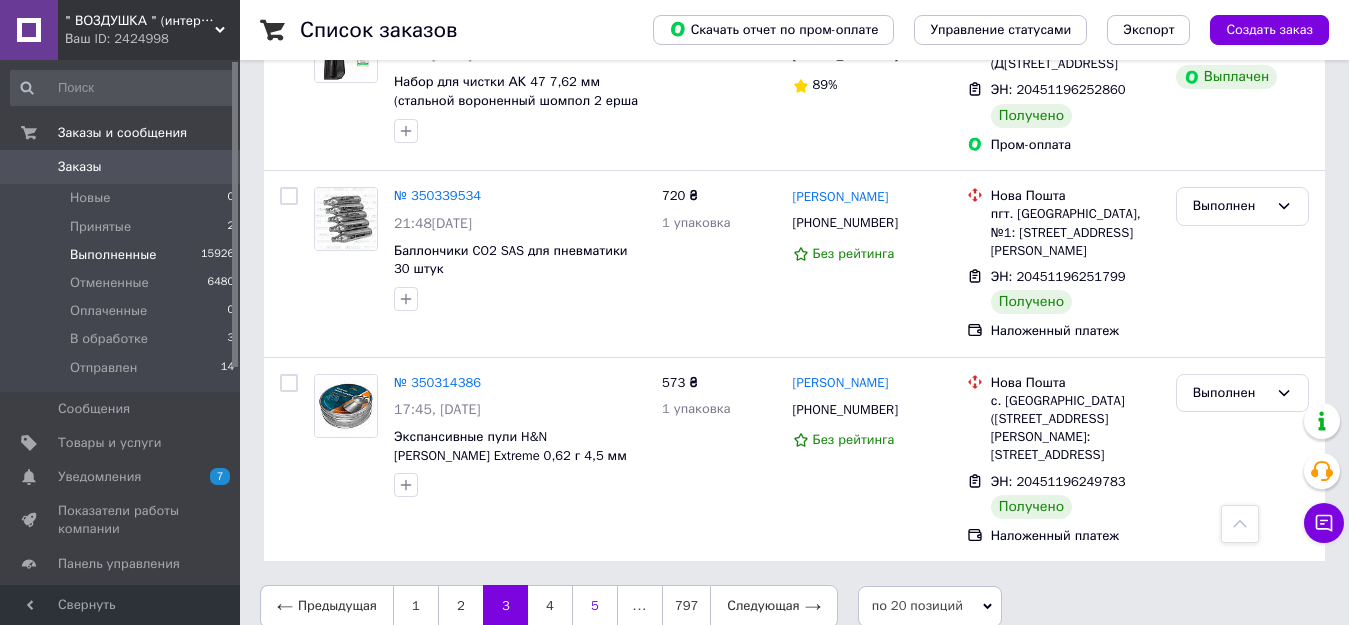 click on "5" at bounding box center (595, 606) 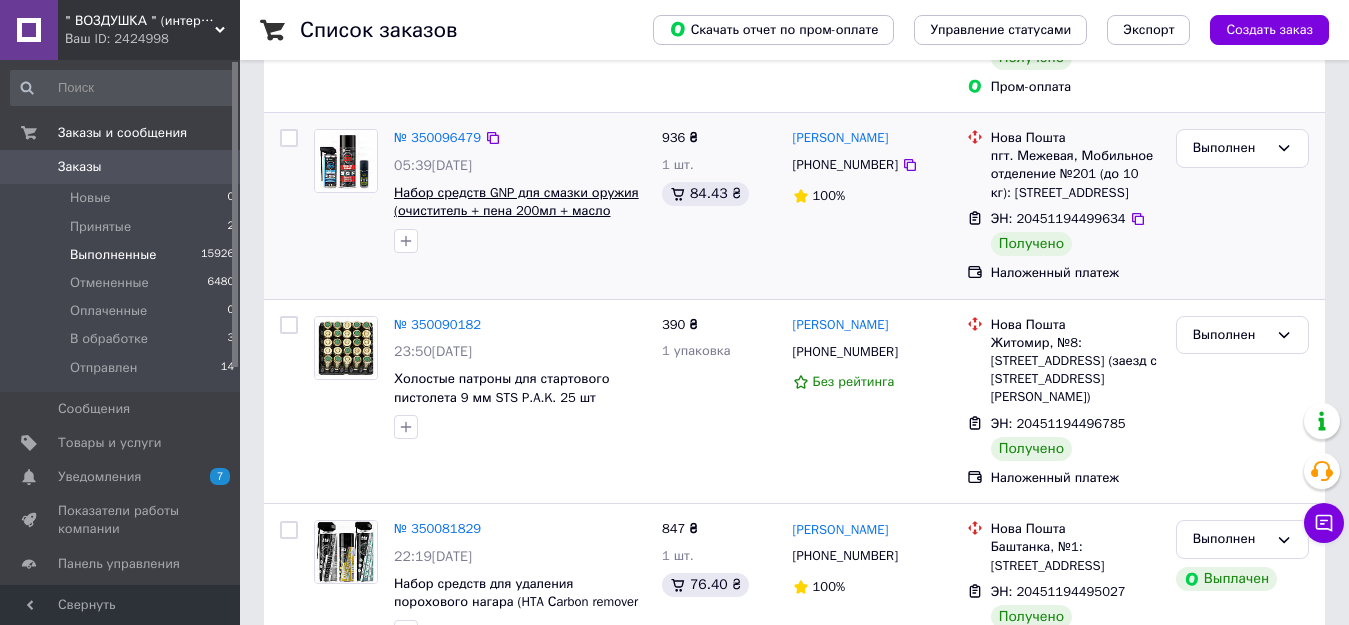 scroll, scrollTop: 400, scrollLeft: 0, axis: vertical 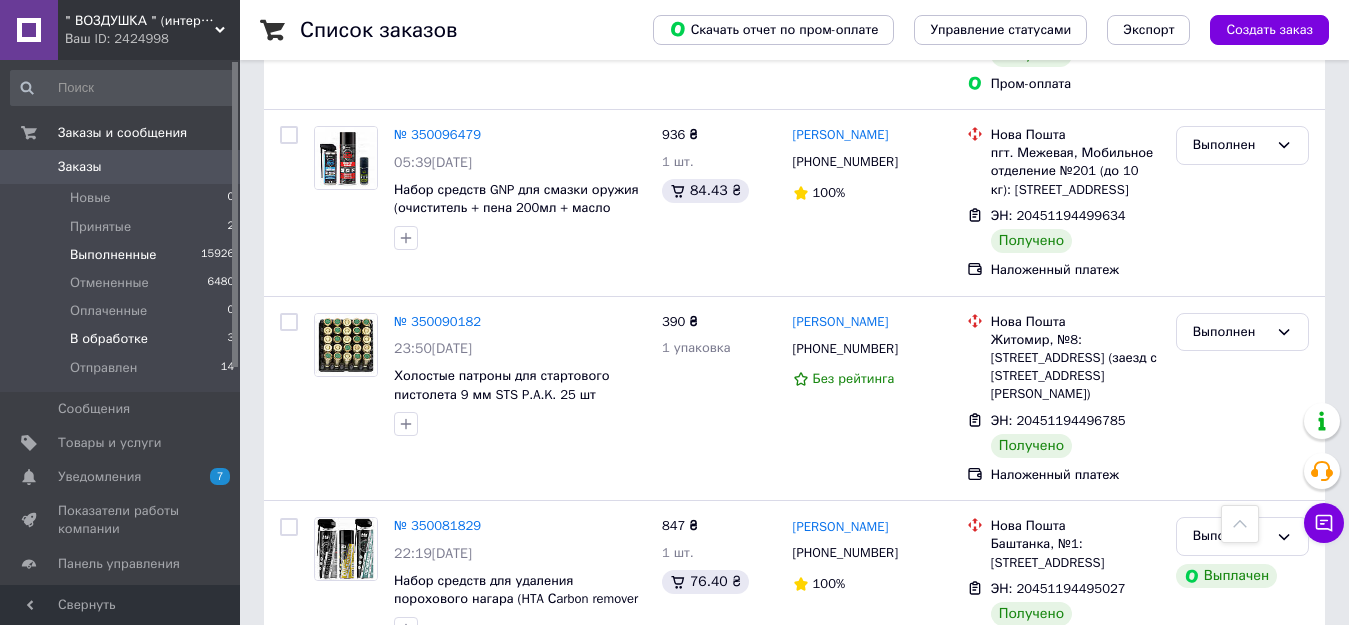 click on "В обработке" at bounding box center [109, 339] 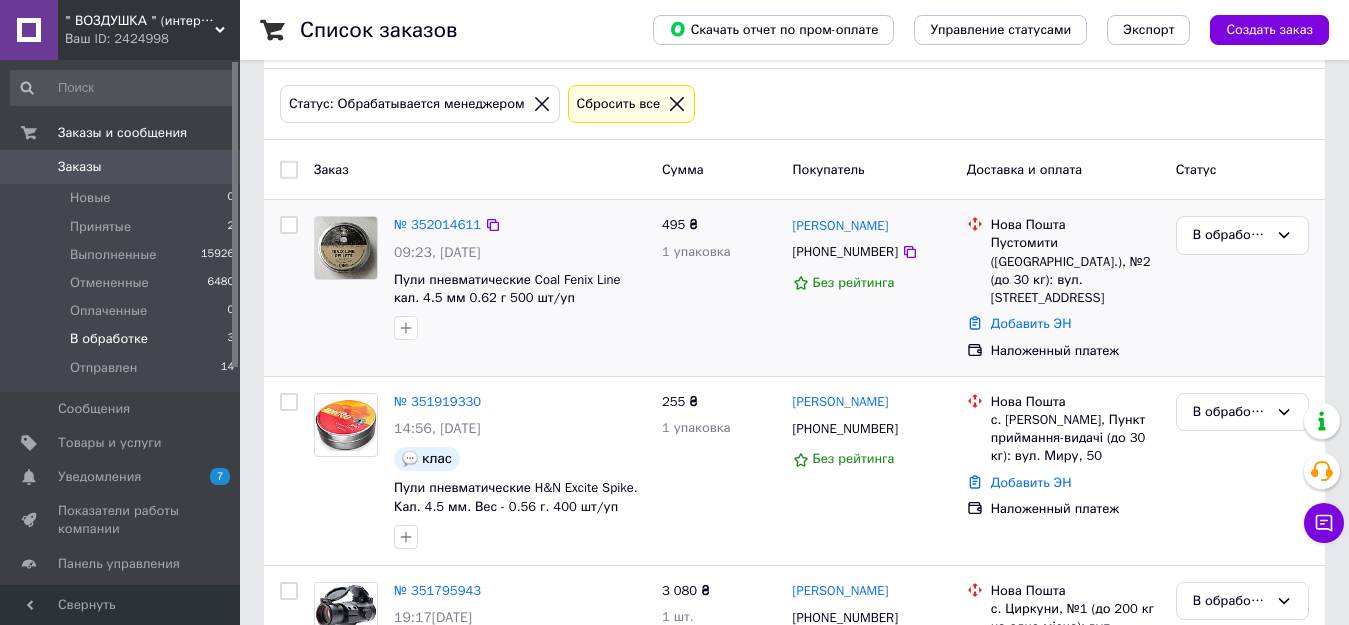 scroll, scrollTop: 191, scrollLeft: 0, axis: vertical 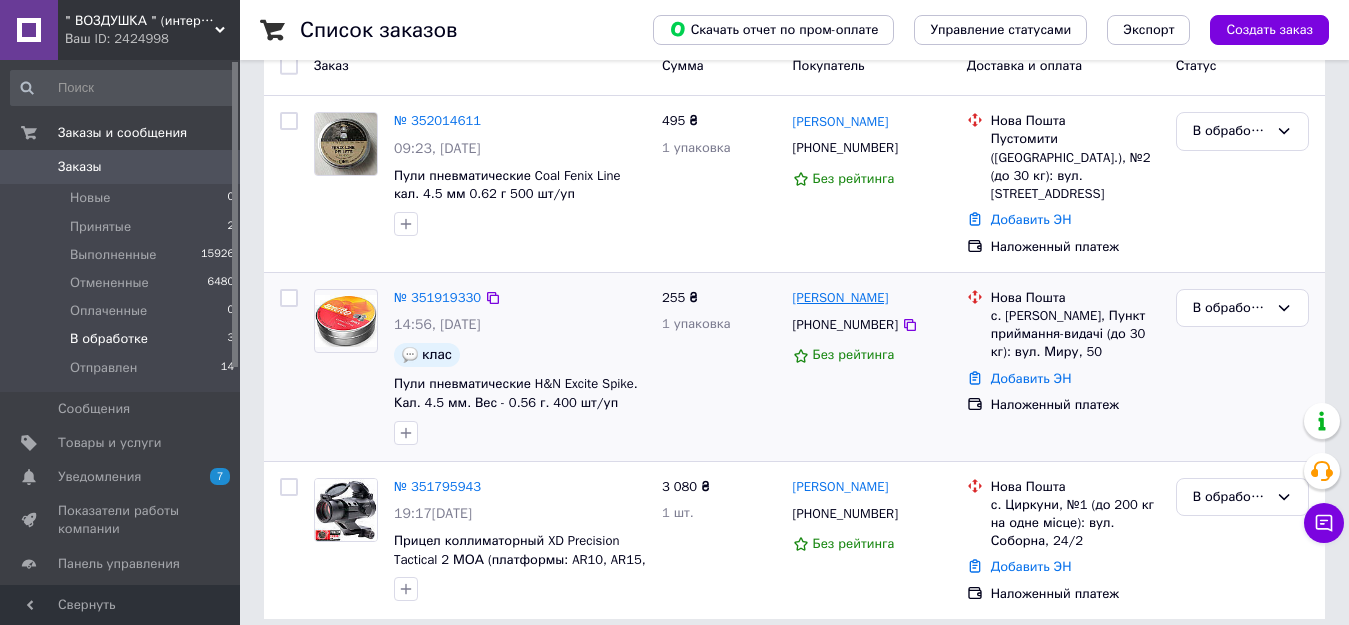 click on "вітя скопюк" at bounding box center (841, 298) 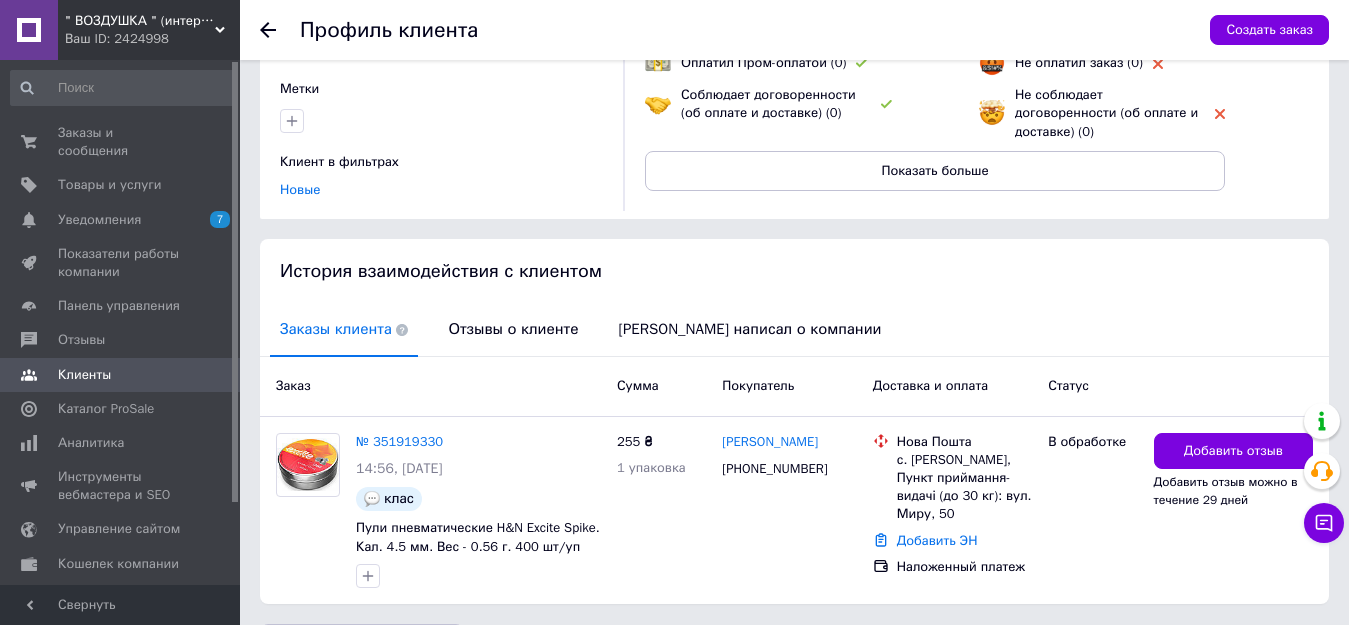 scroll, scrollTop: 283, scrollLeft: 0, axis: vertical 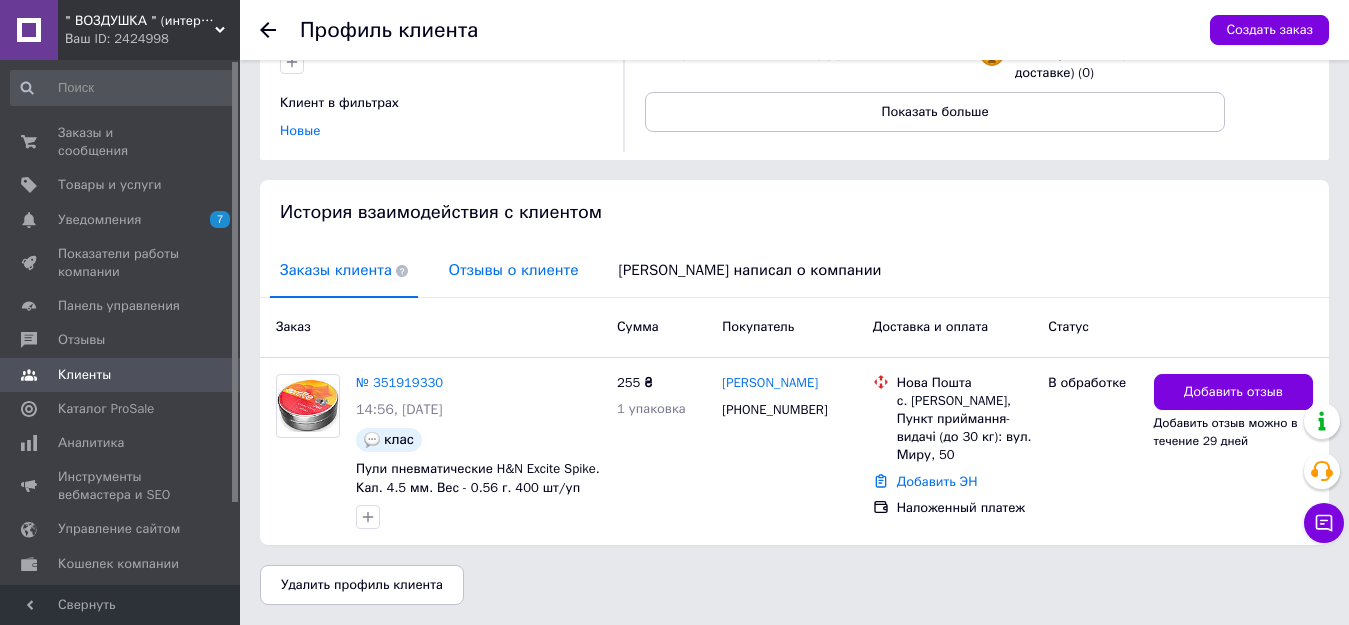 click on "Отзывы о клиенте" at bounding box center (513, 270) 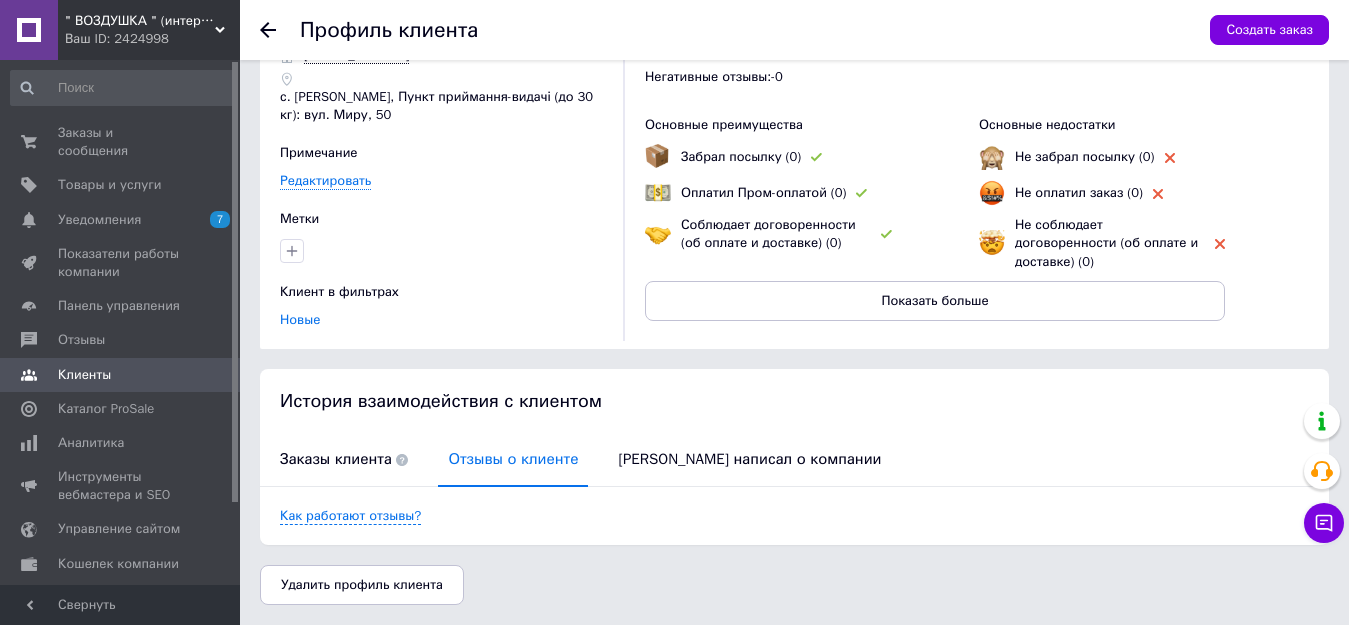 scroll, scrollTop: 94, scrollLeft: 0, axis: vertical 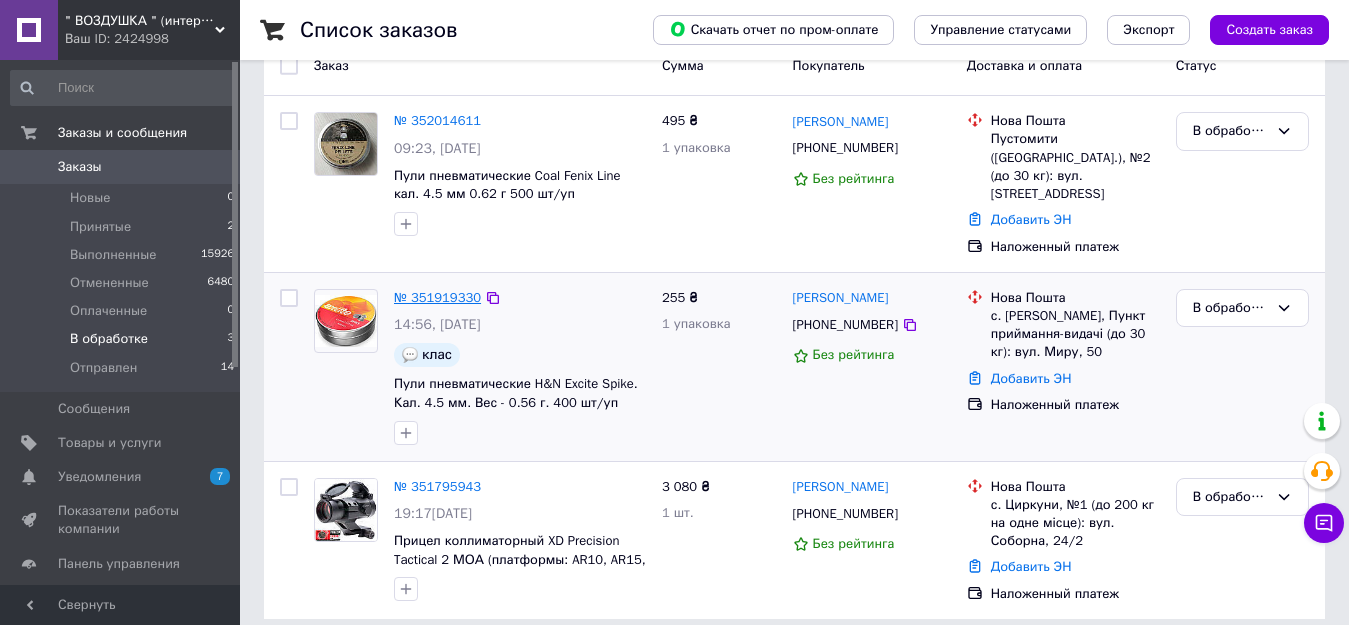 click on "№ 351919330" at bounding box center (437, 297) 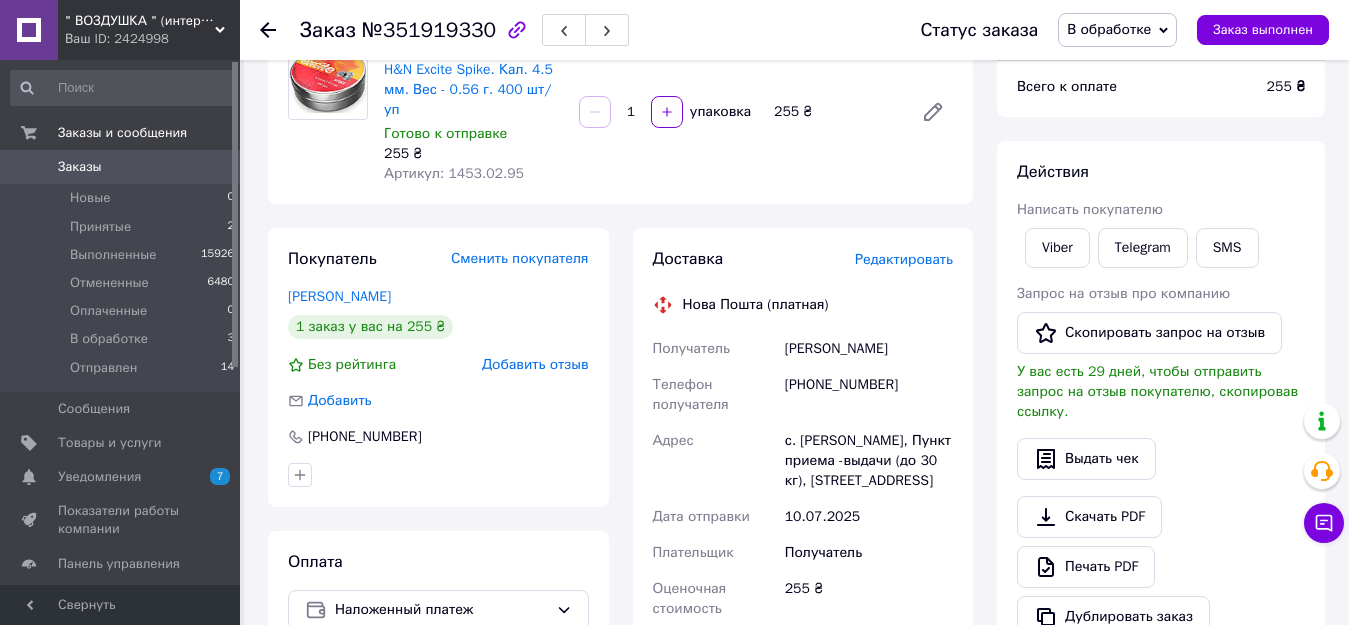 click 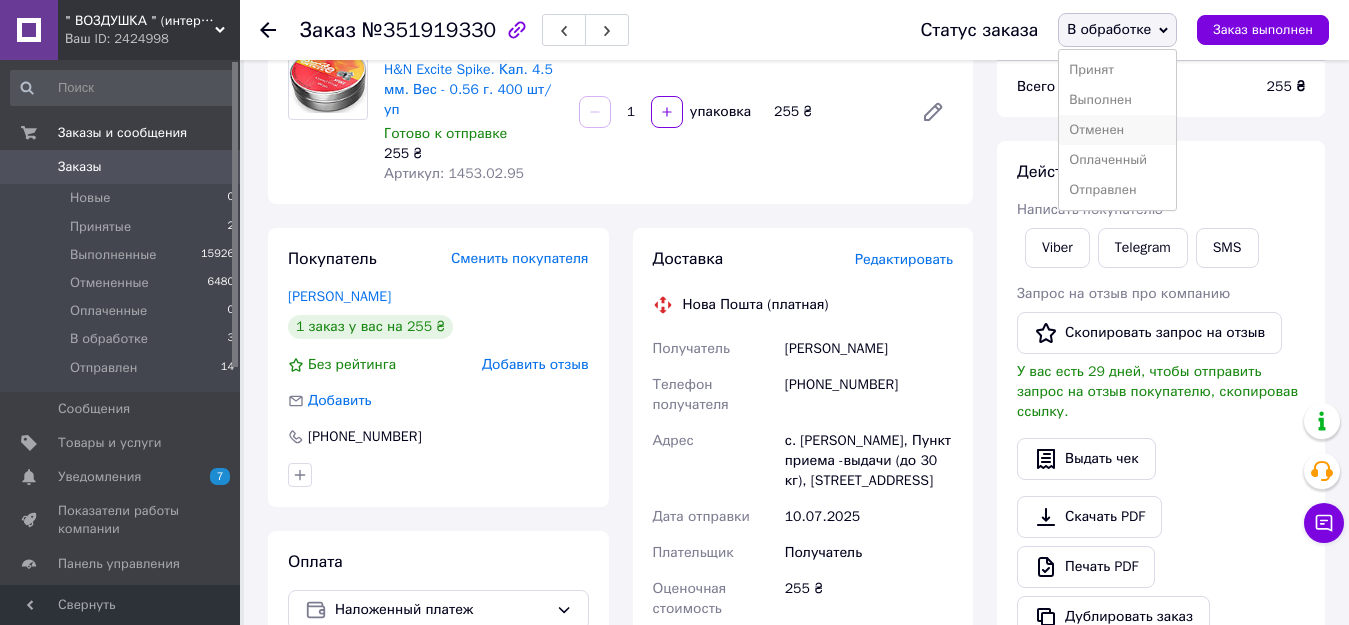 click on "Отменен" at bounding box center (1117, 130) 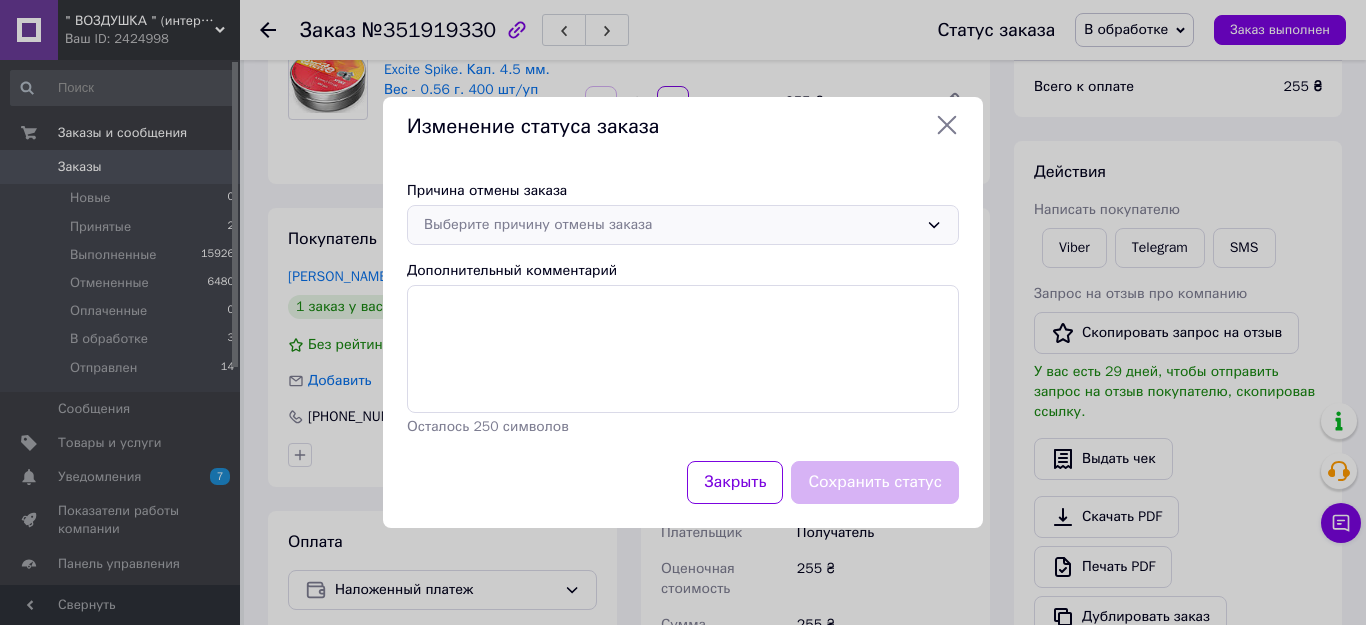 click 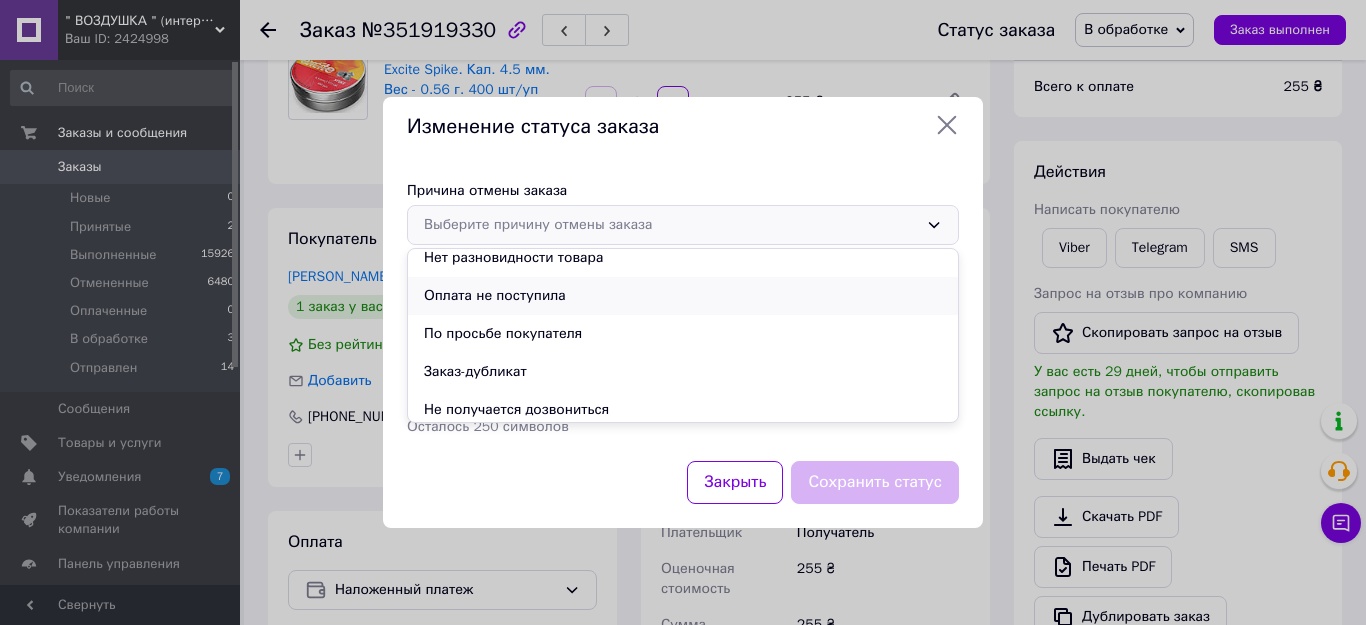 scroll, scrollTop: 93, scrollLeft: 0, axis: vertical 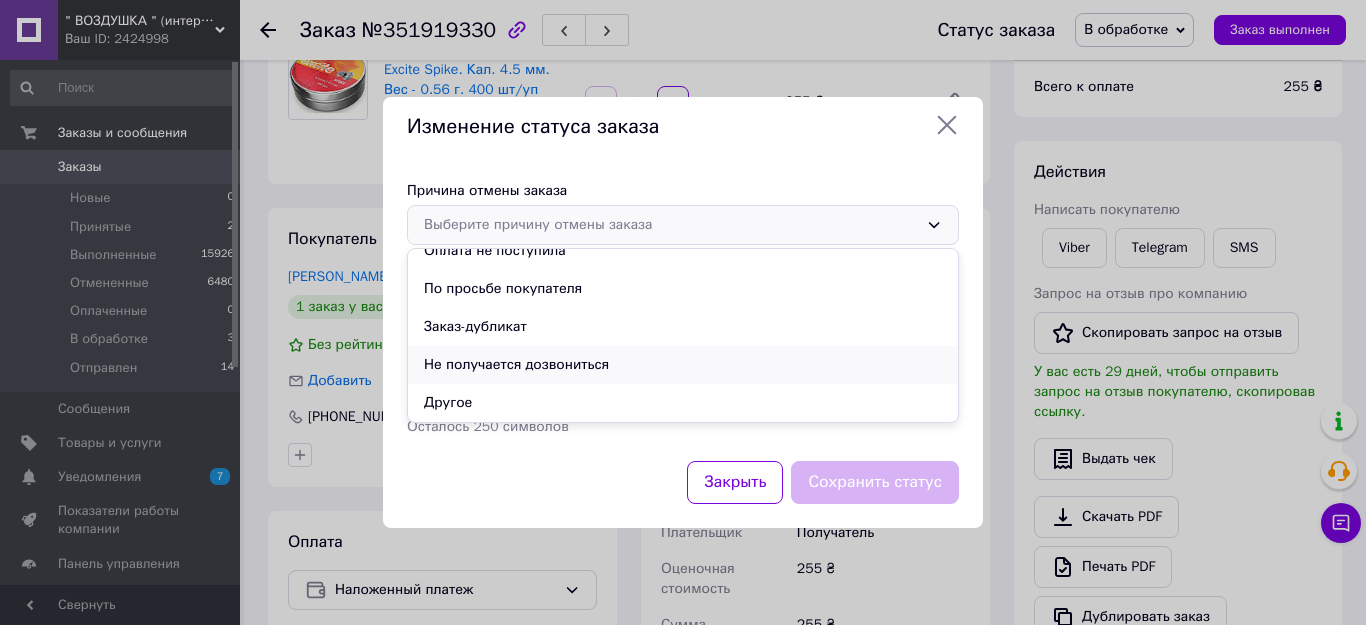 click on "Не получается дозвониться" at bounding box center [683, 365] 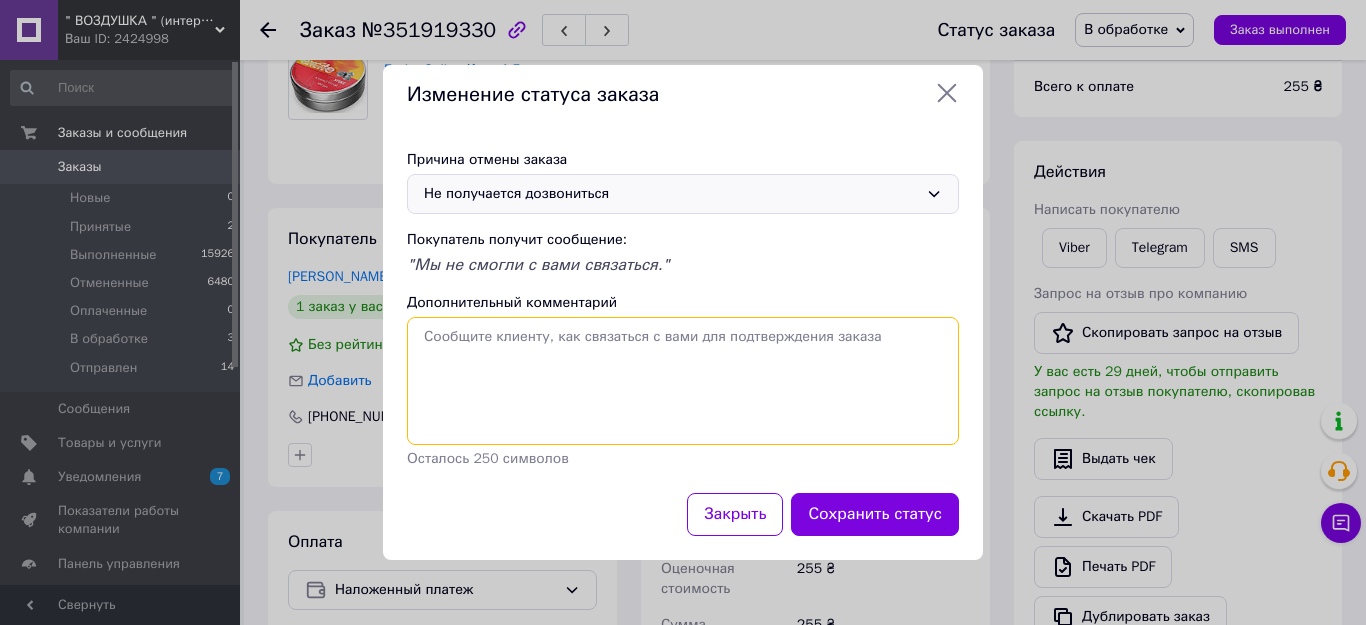 click on "Дополнительный комментарий" at bounding box center [683, 381] 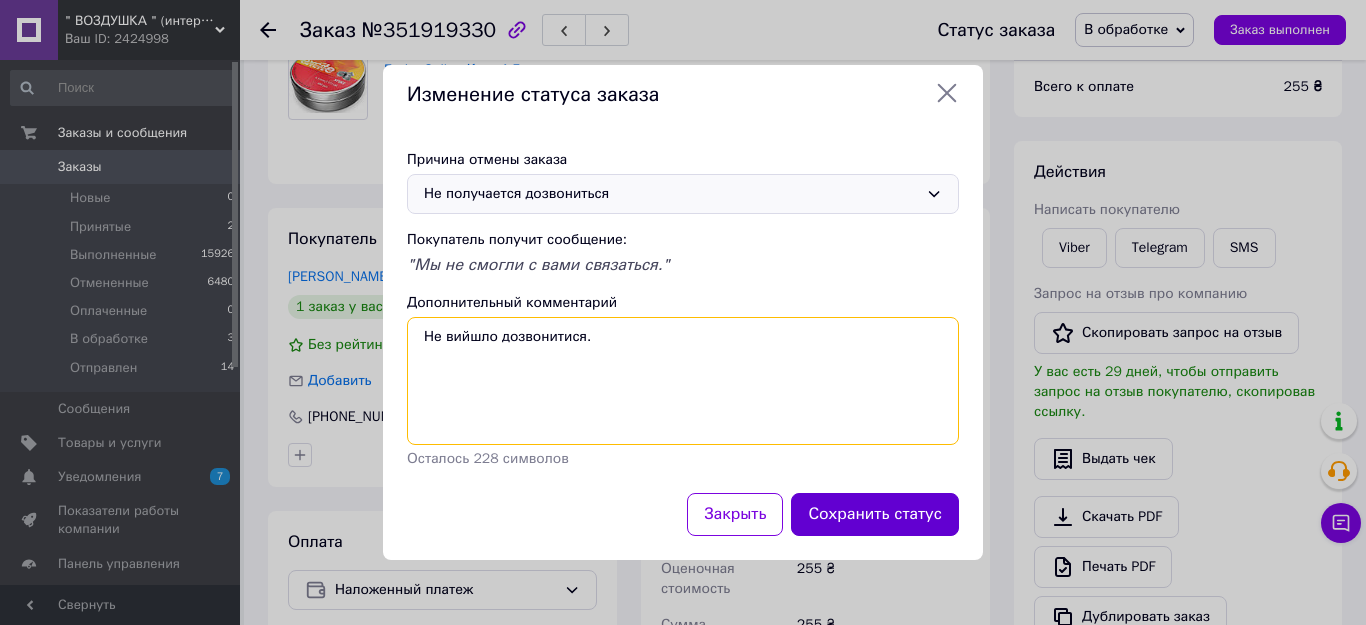 type on "Не вийшло дозвонитися." 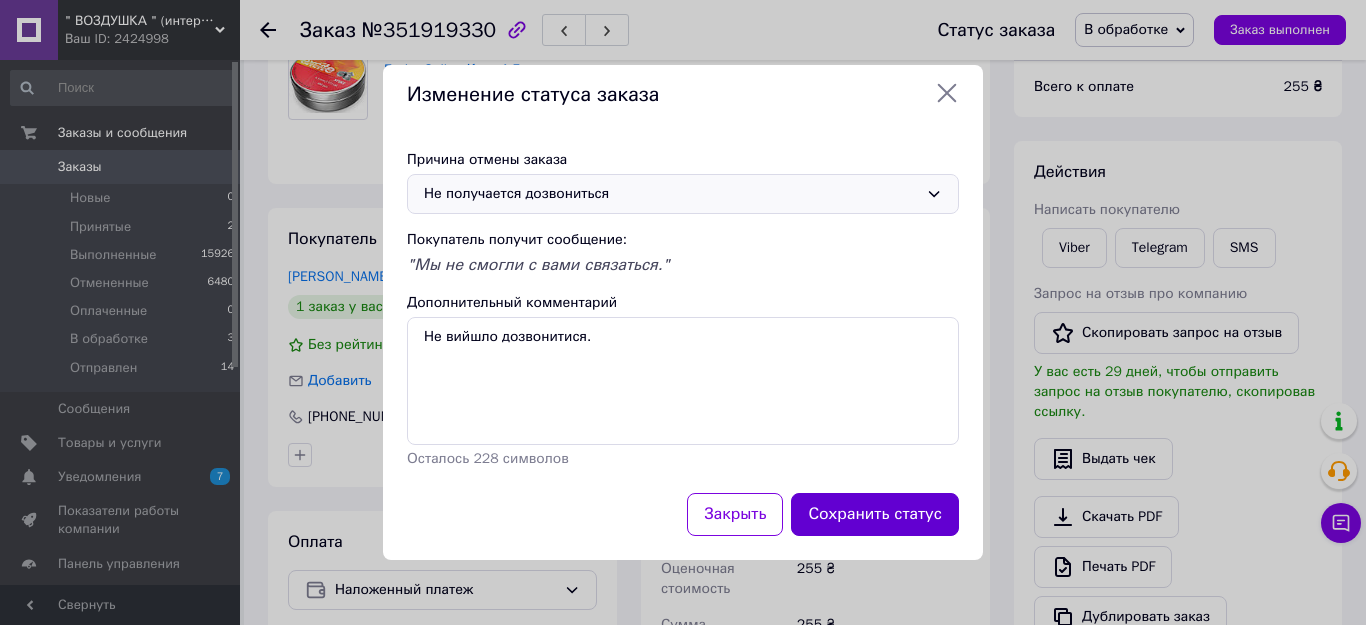 click on "Сохранить статус" at bounding box center (875, 514) 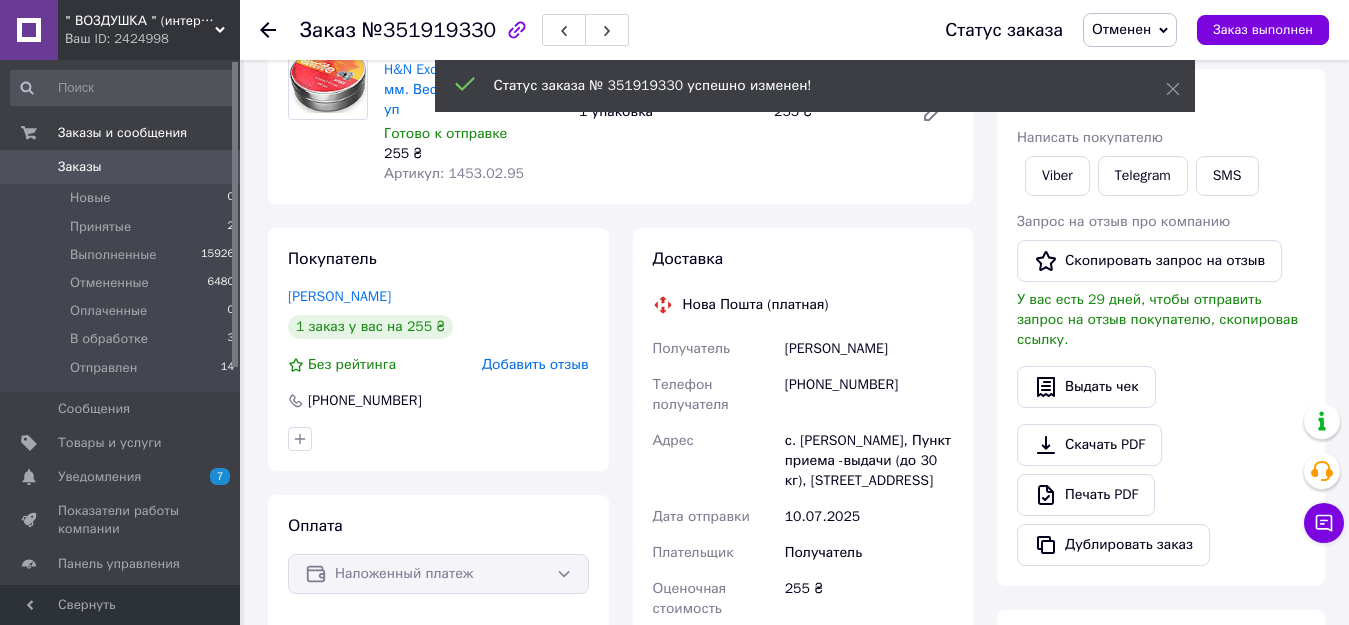 click on "Добавить отзыв" at bounding box center (535, 364) 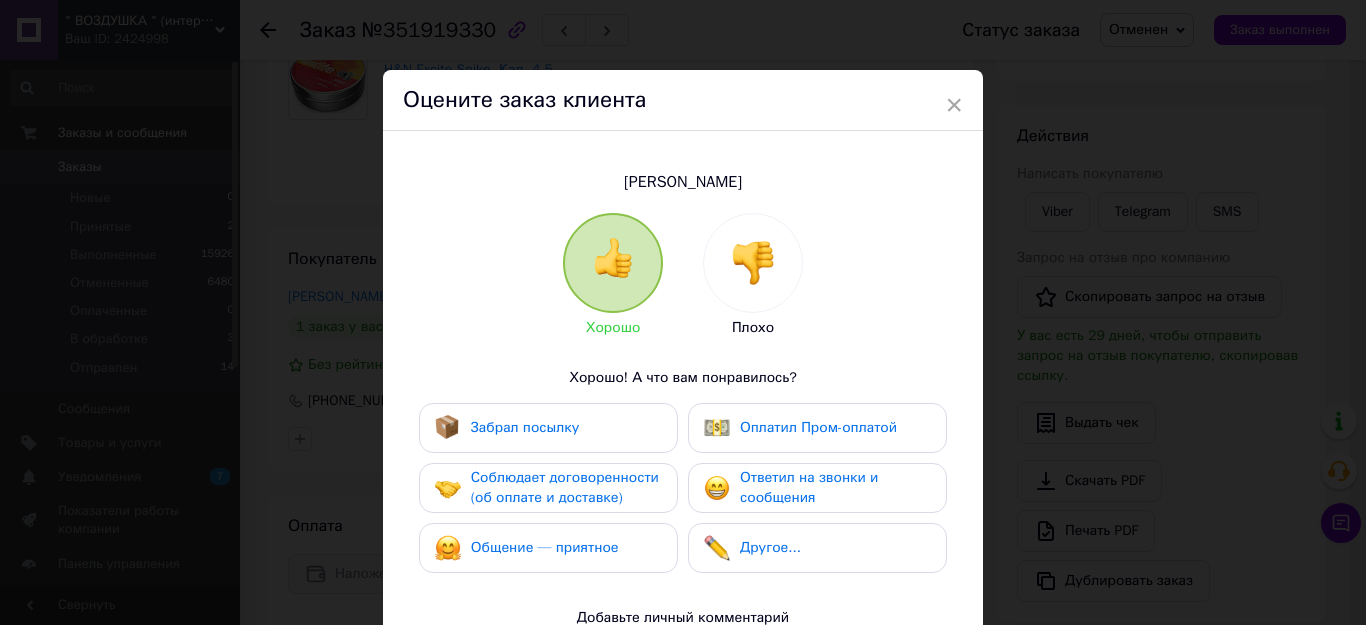 click at bounding box center [753, 263] 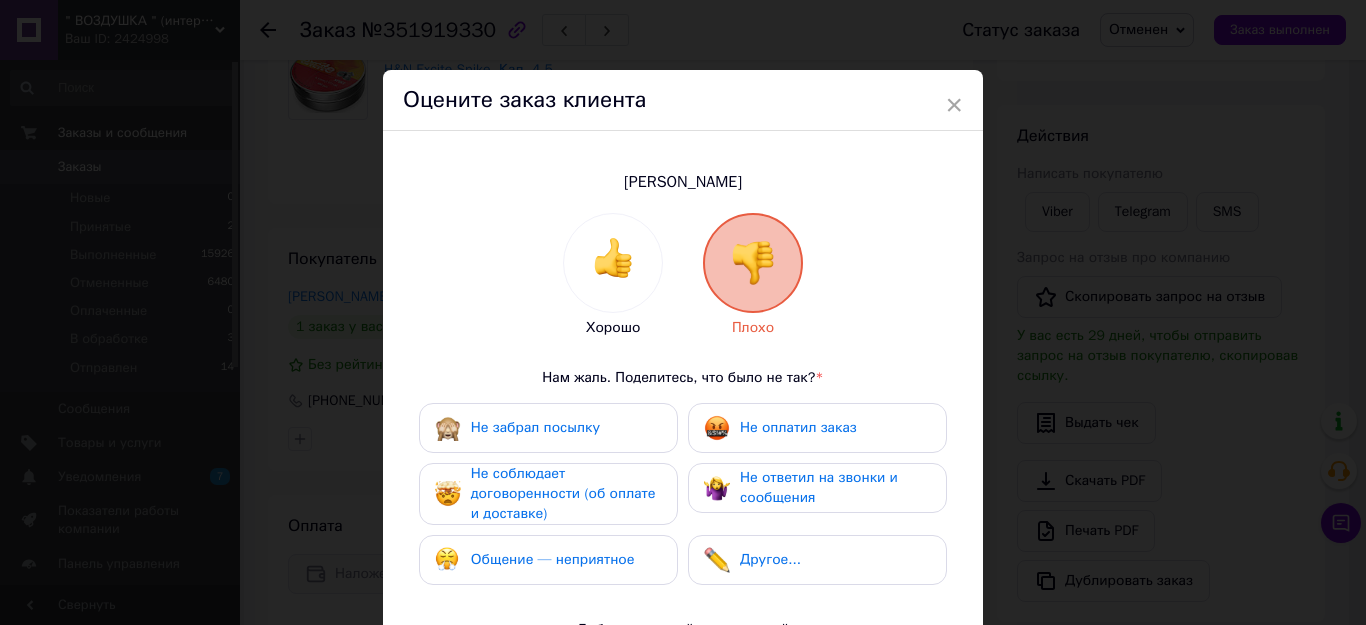 click on "Не ответил на звонки и сообщения" at bounding box center [819, 487] 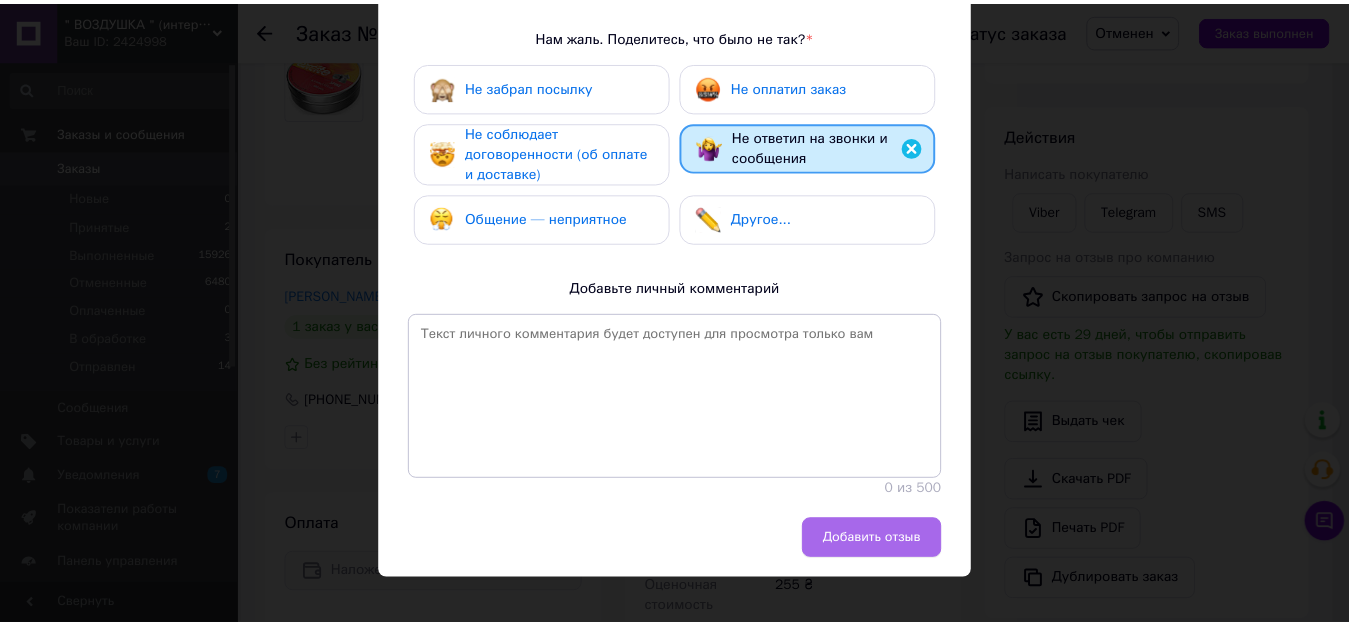 scroll, scrollTop: 358, scrollLeft: 0, axis: vertical 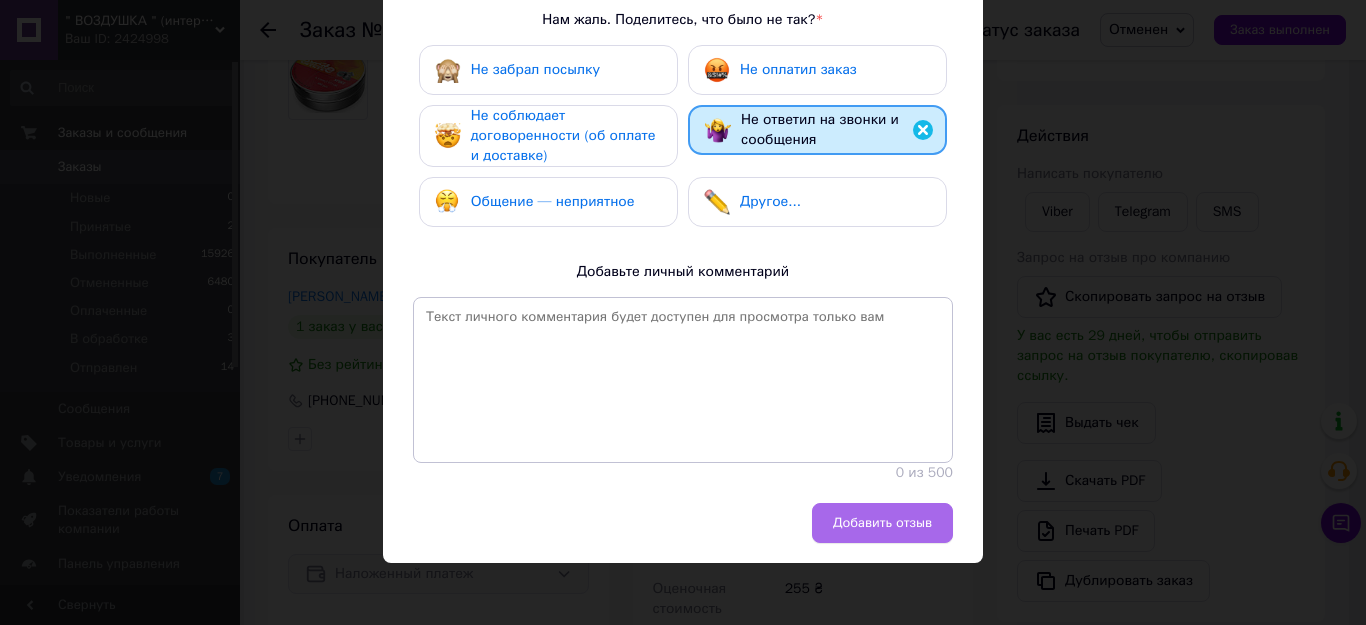 click on "Добавить отзыв" at bounding box center [882, 523] 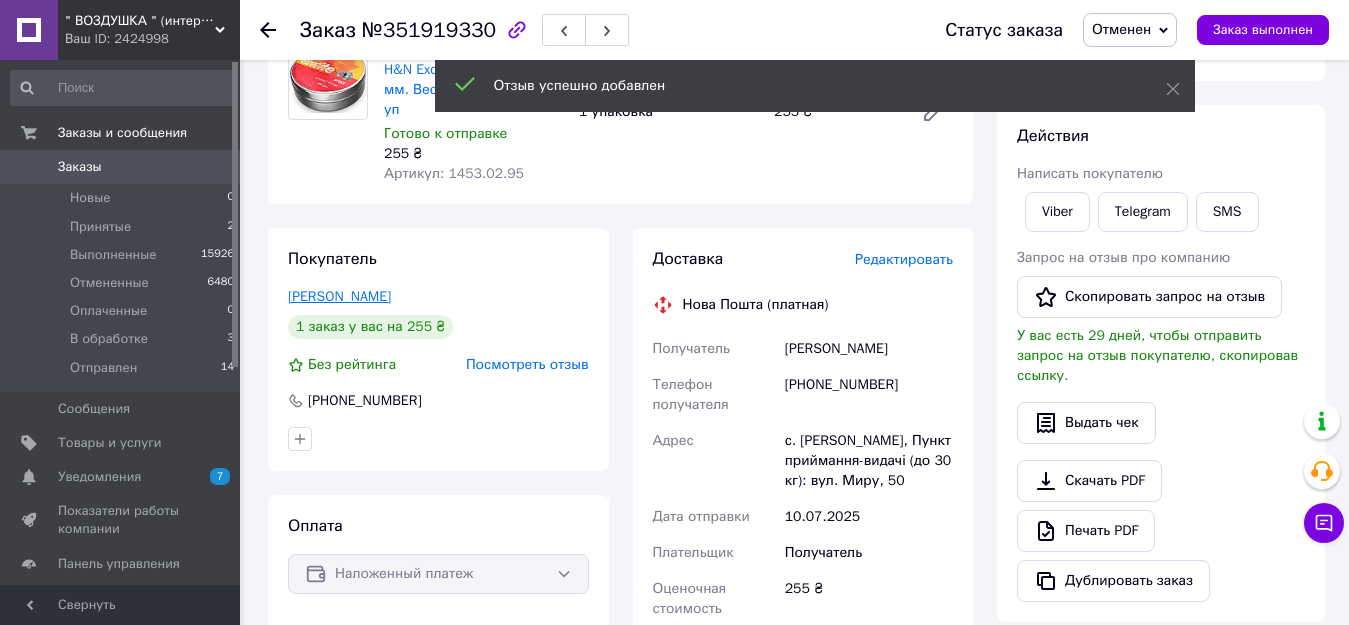 click on "скопюк вітя" at bounding box center (339, 296) 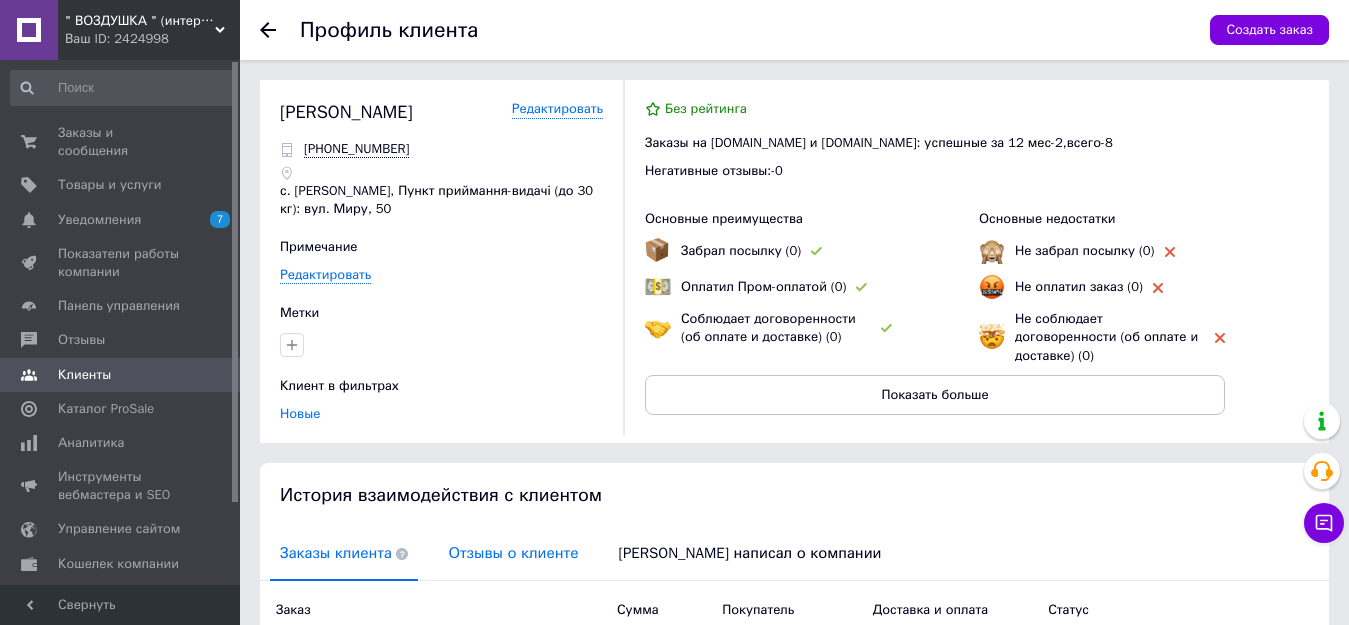 click on "Отзывы о клиенте" at bounding box center [513, 553] 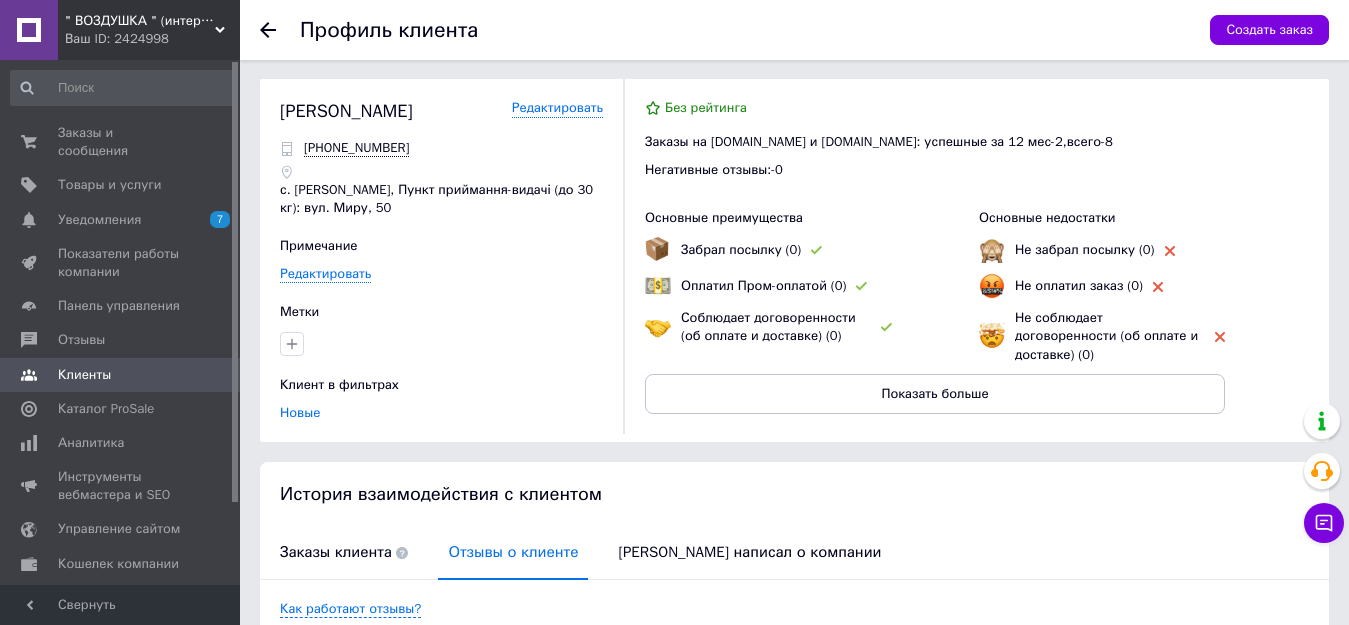 scroll, scrollTop: 0, scrollLeft: 0, axis: both 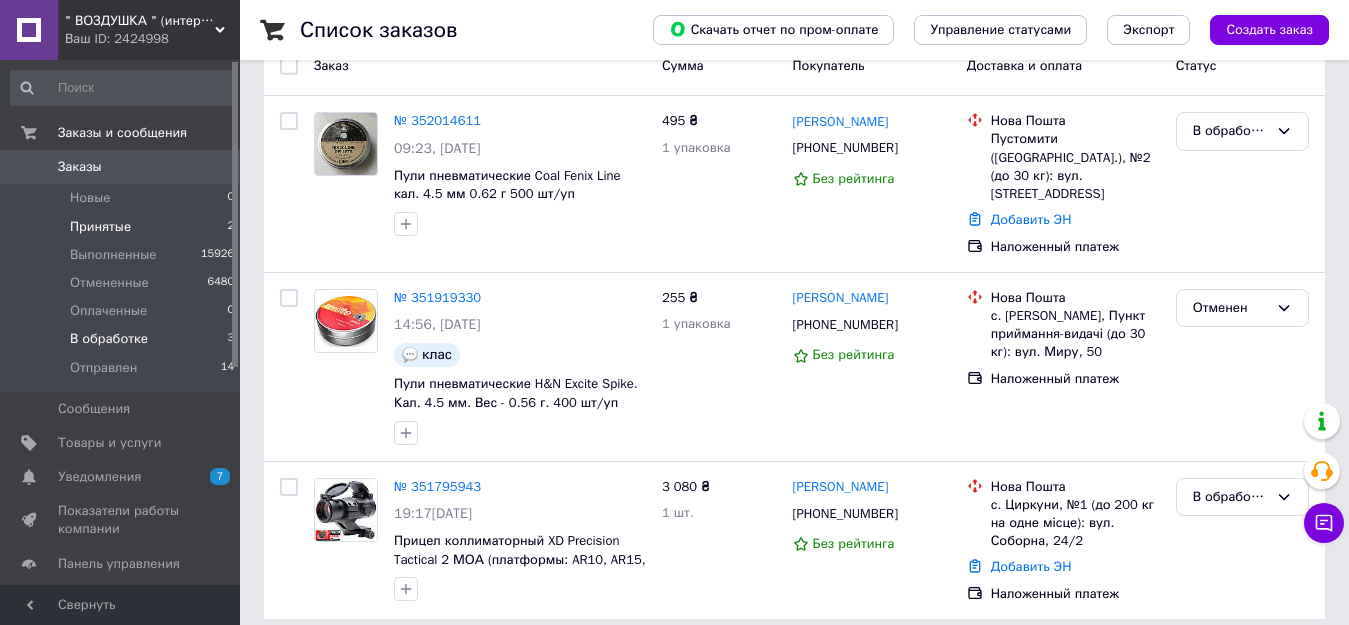 click on "Принятые" at bounding box center [100, 227] 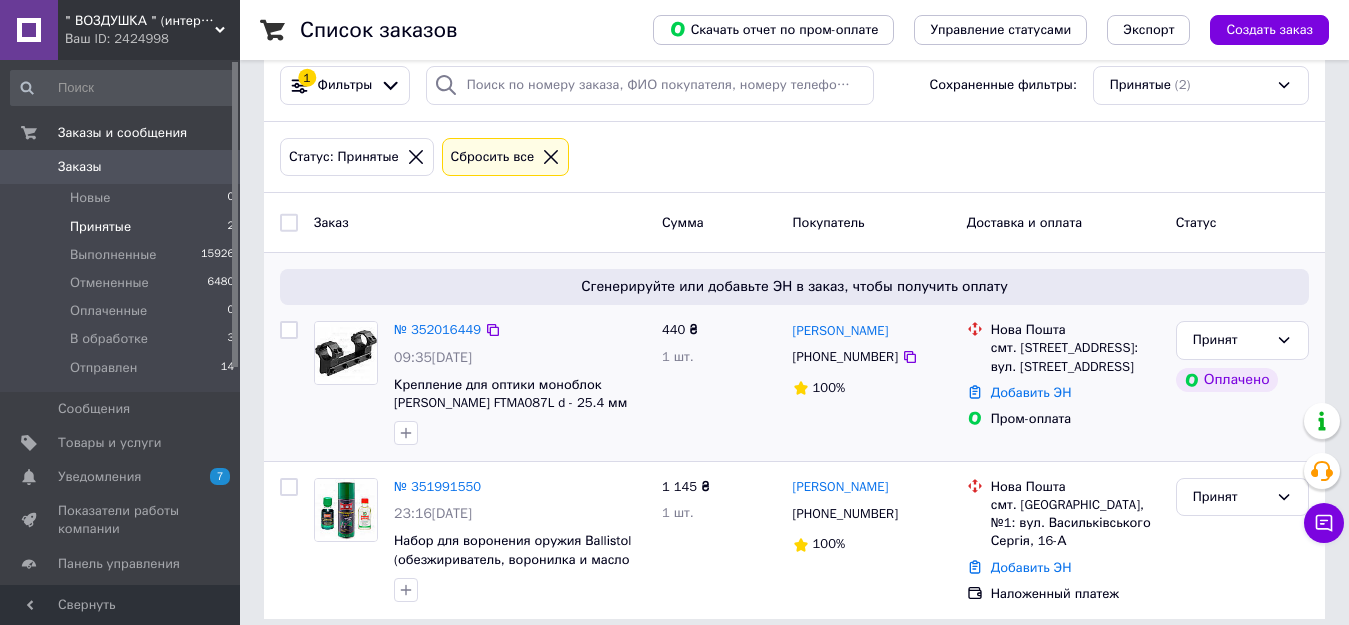 scroll, scrollTop: 52, scrollLeft: 0, axis: vertical 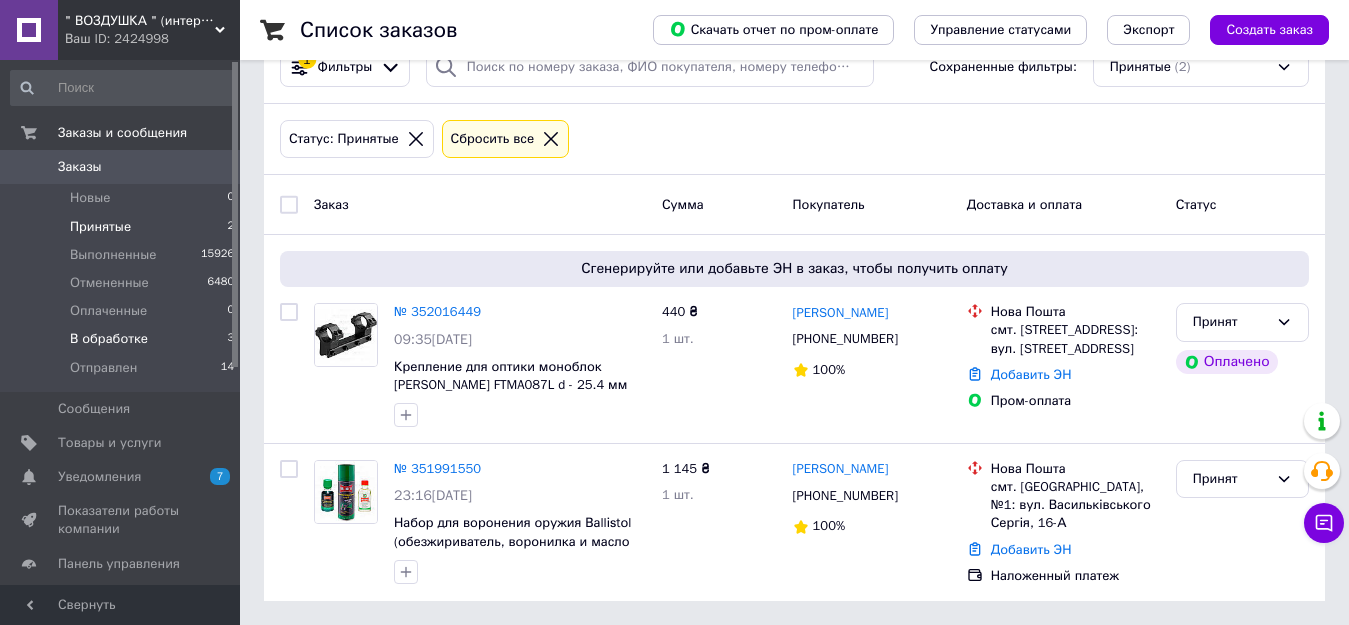 click on "В обработке" at bounding box center [109, 339] 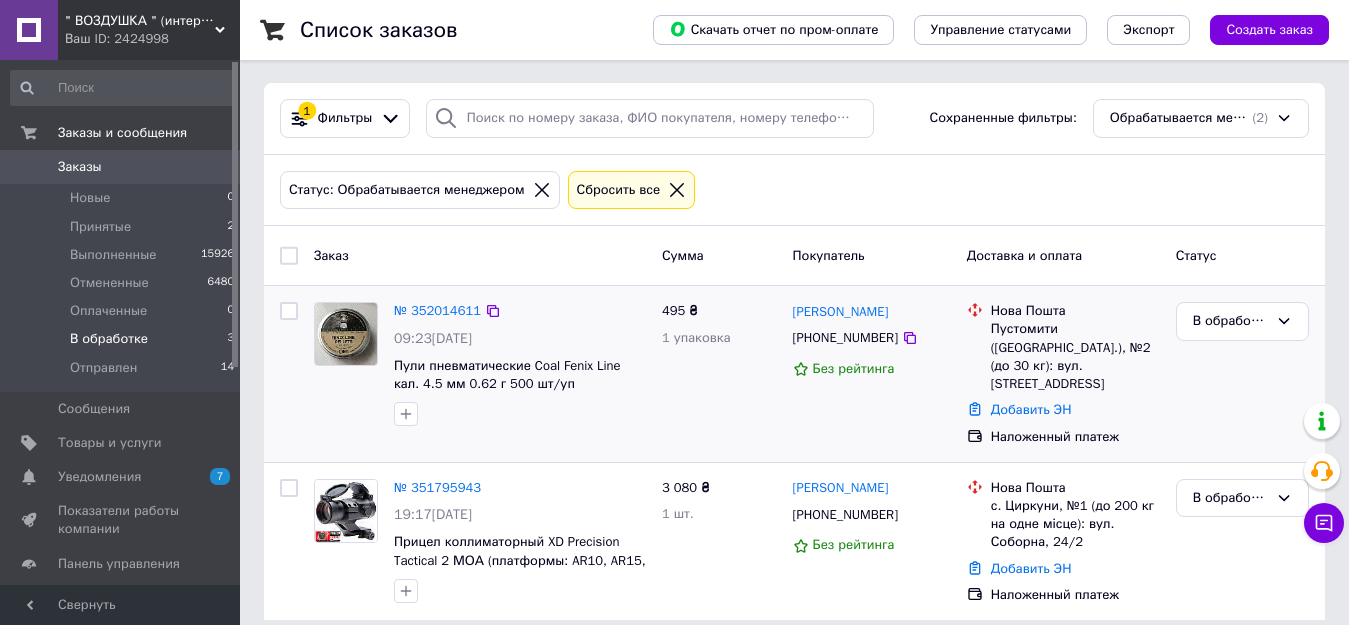 scroll, scrollTop: 2, scrollLeft: 0, axis: vertical 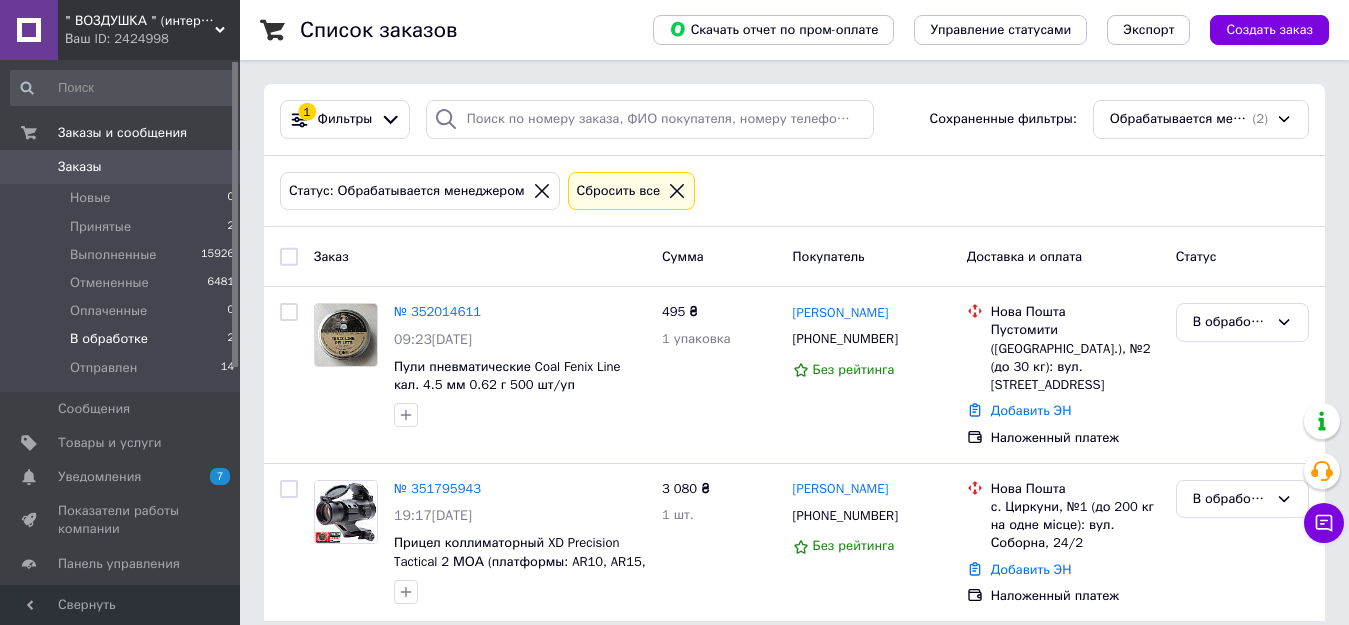 click on "В обработке" at bounding box center (109, 339) 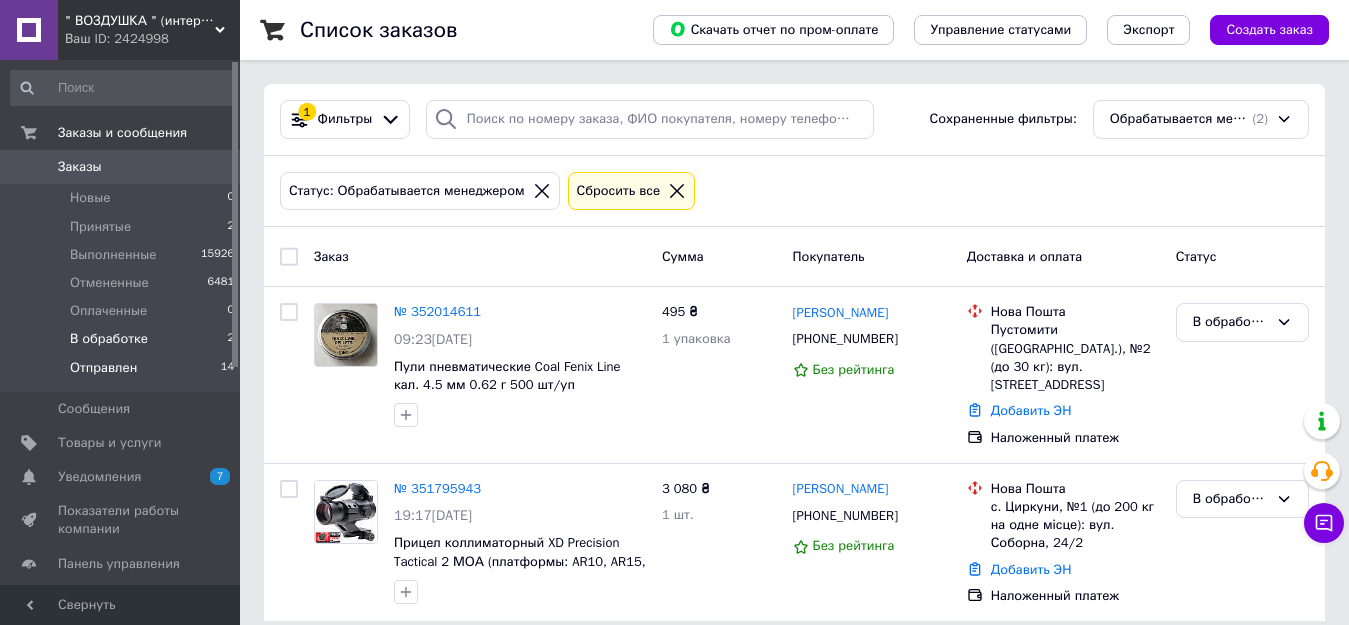 click on "Отправлен" at bounding box center (103, 368) 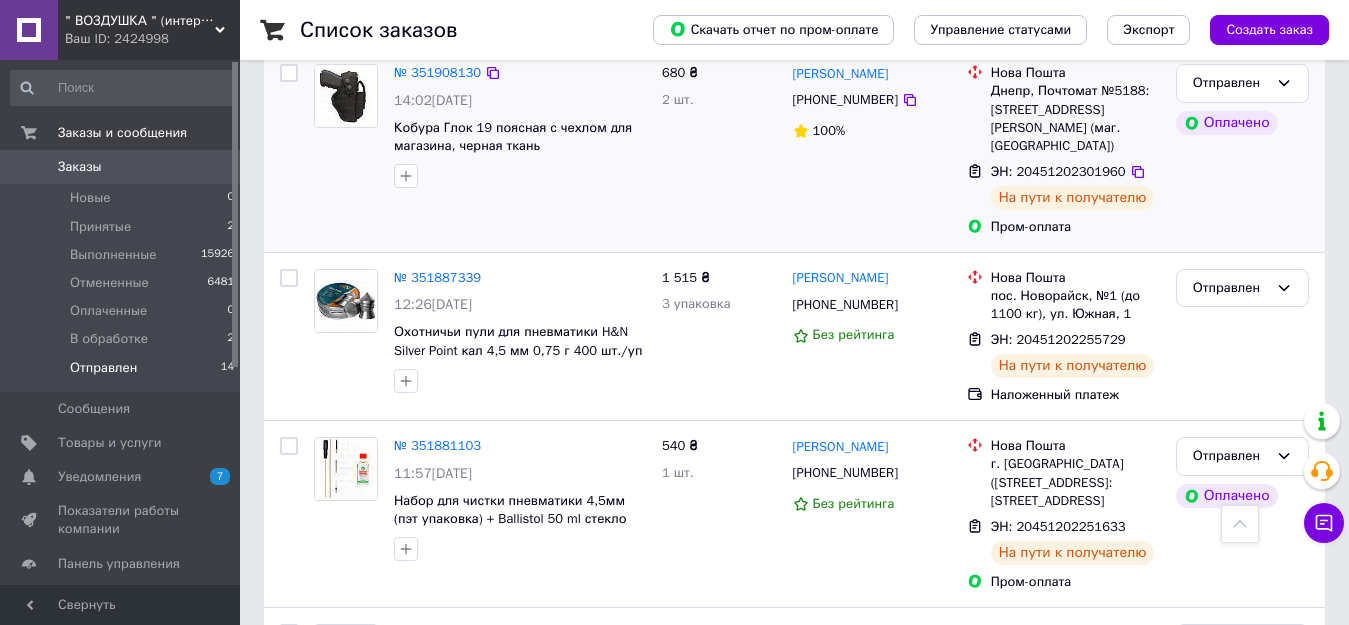 scroll, scrollTop: 0, scrollLeft: 0, axis: both 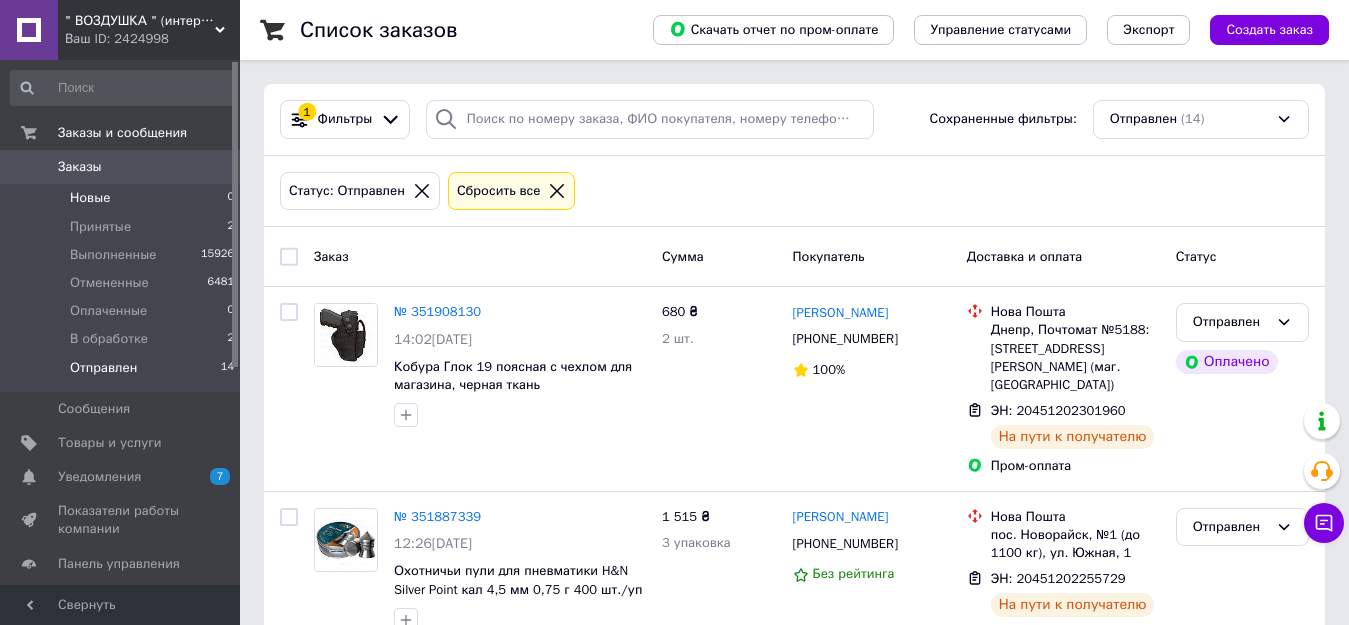 click on "Новые" at bounding box center [90, 198] 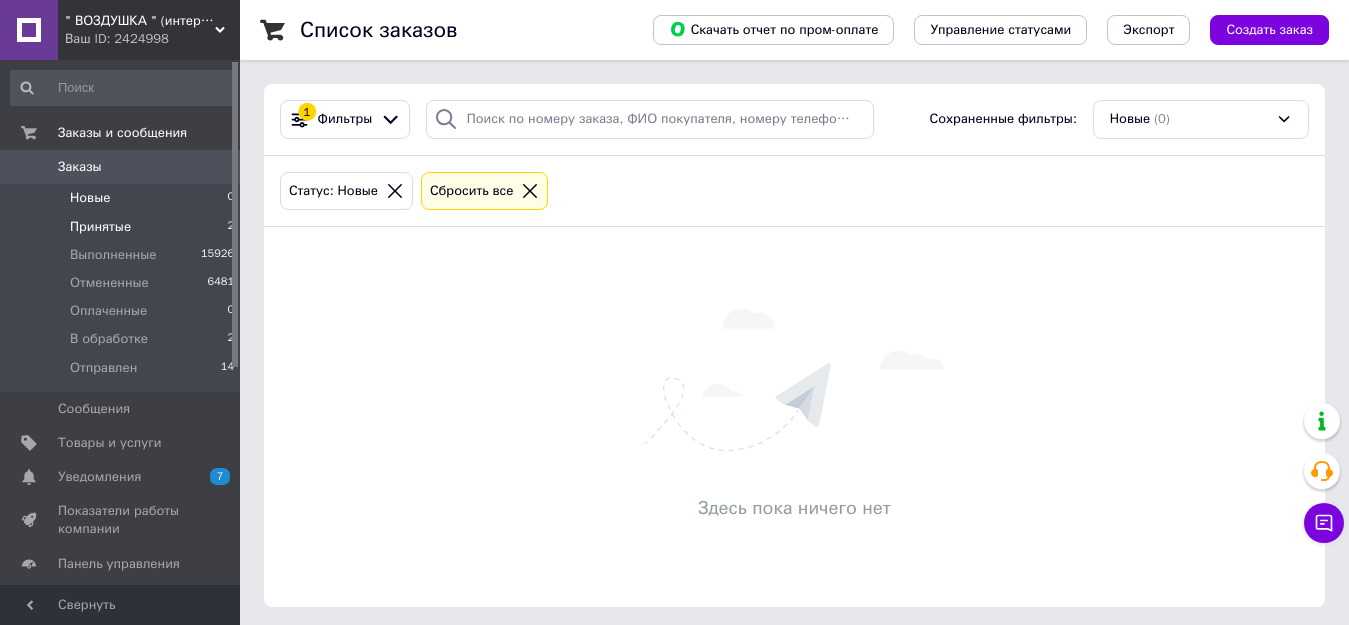 click on "Принятые" at bounding box center [100, 227] 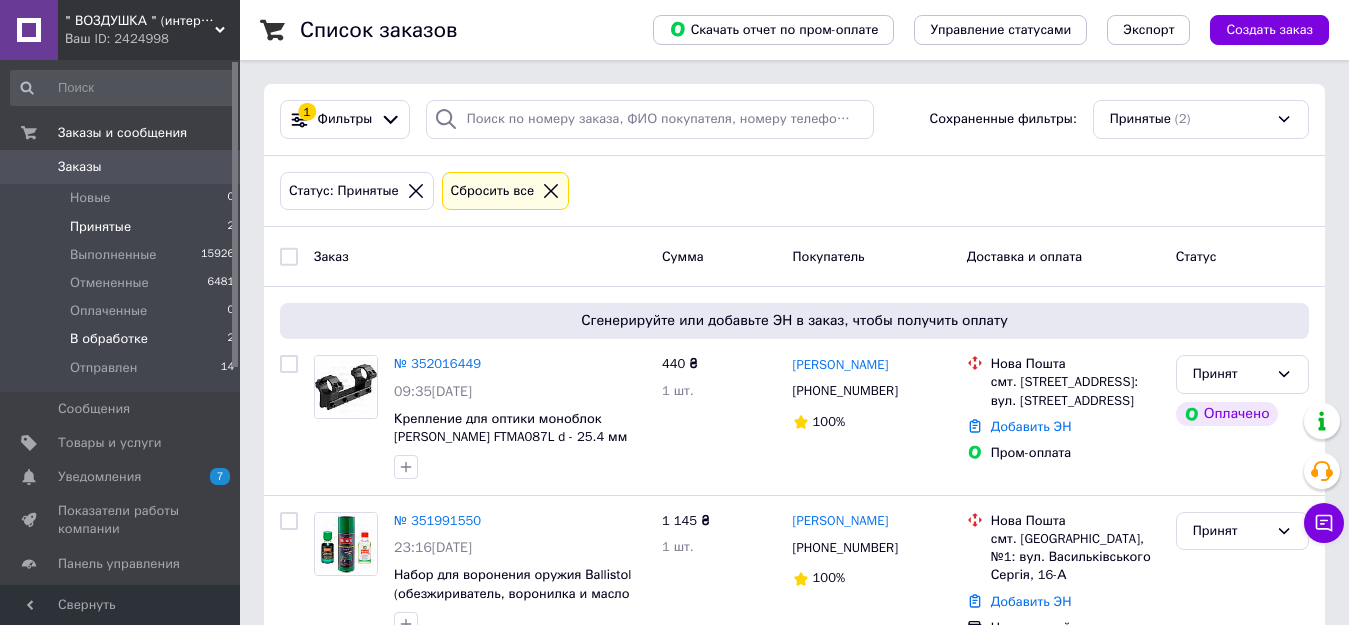 click on "В обработке" at bounding box center (109, 339) 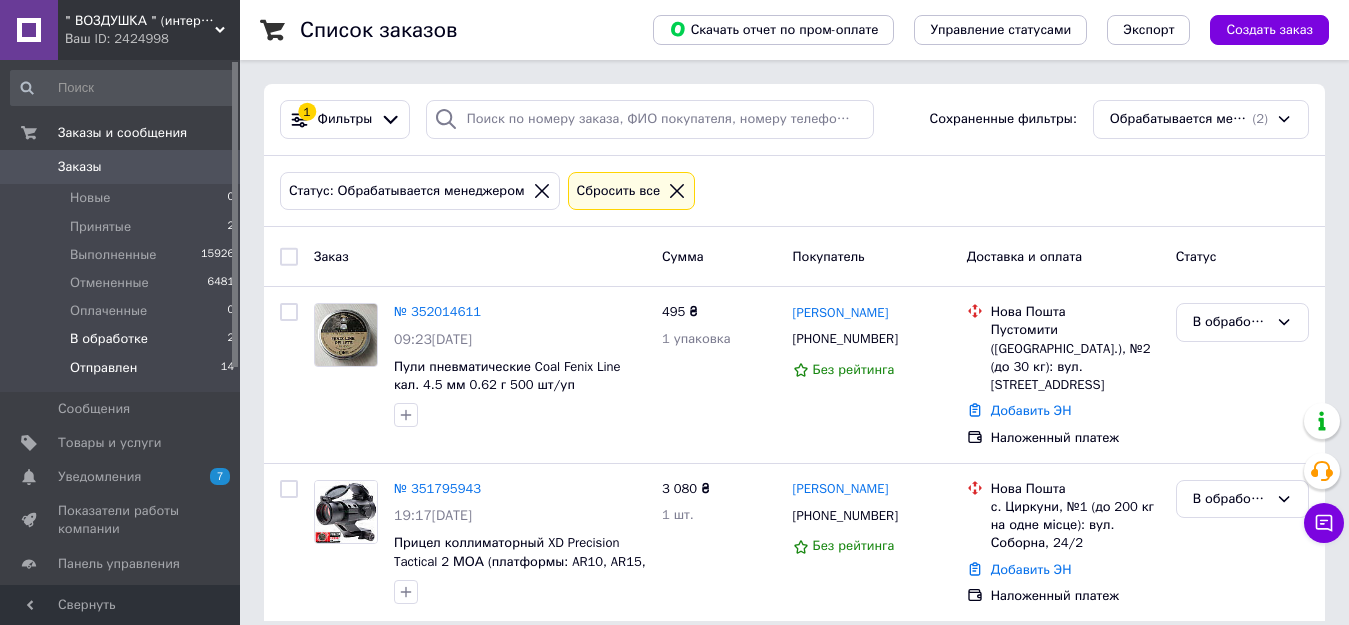 click on "Отправлен" at bounding box center (103, 368) 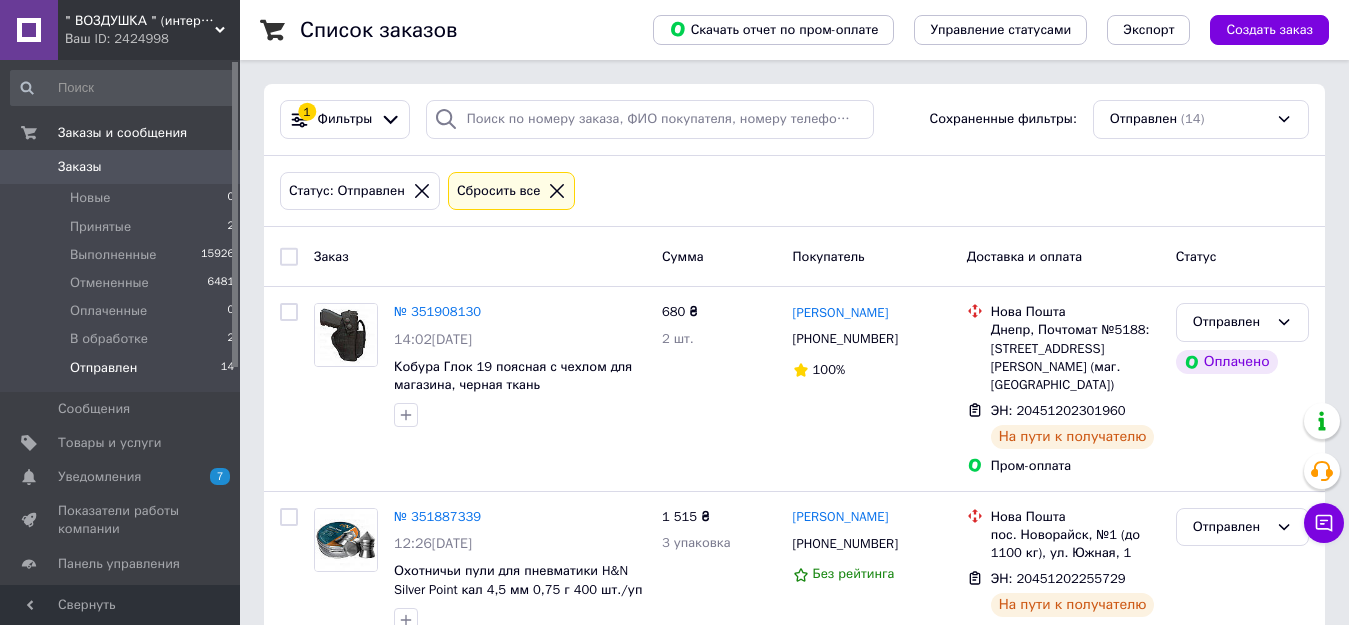 click on "Список заказов   Скачать отчет по пром-оплате Управление статусами Экспорт Создать заказ 1 Фильтры Сохраненные фильтры: Отправлен (14) Статус: Отправлен Сбросить все Заказ Сумма Покупатель Доставка и оплата Статус № 351908130 14:02[DATE] Кобура Глок 19 поясная с чехлом для магазина, черная ткань Оксфорд 680 ₴ 2 шт. [PERSON_NAME] [PHONE_NUMBER] 100% [GEOGRAPHIC_DATA], Почтомат №5188: [STREET_ADDRESS][PERSON_NAME] (маг. АТБ) ЭН: 20451202301960 На пути к получателю Пром-оплата Отправлен Оплачено № 351887339 12:26[DATE] Охотничьи пули для пневматики H&N Silver Point кал 4,5 мм 0,75 г 400 шт./уп 1 515 ₴ 3 упаковка" at bounding box center (794, 1534) 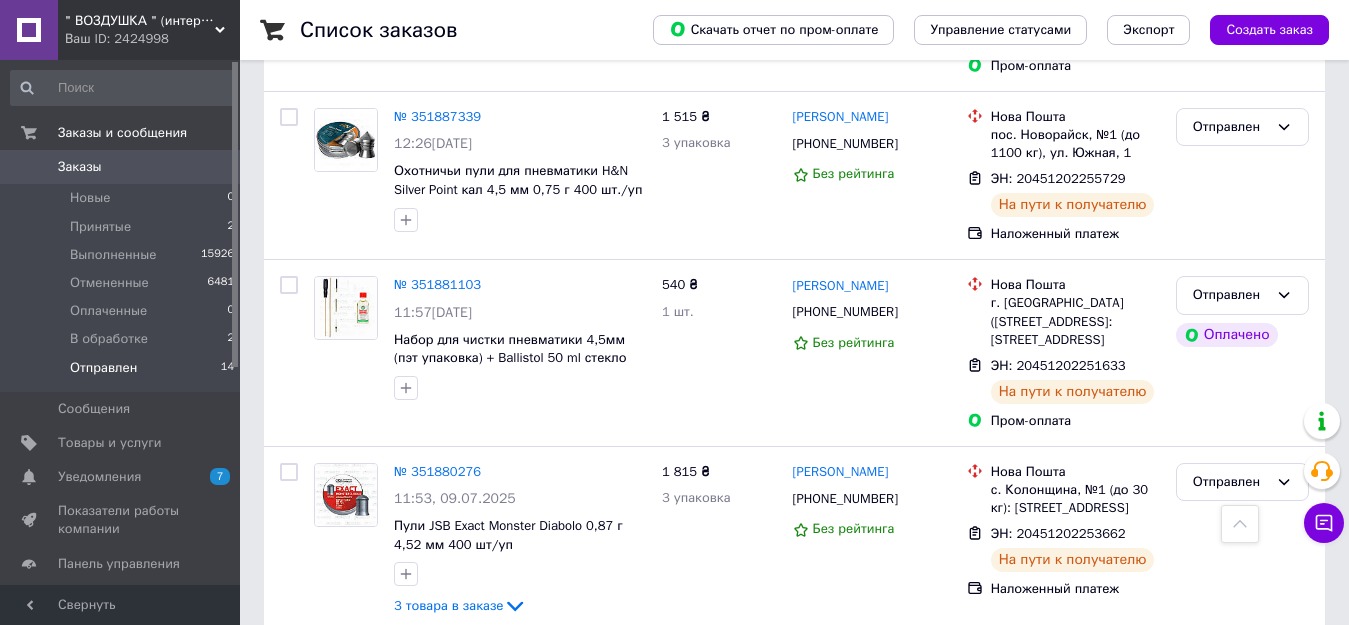 scroll, scrollTop: 0, scrollLeft: 0, axis: both 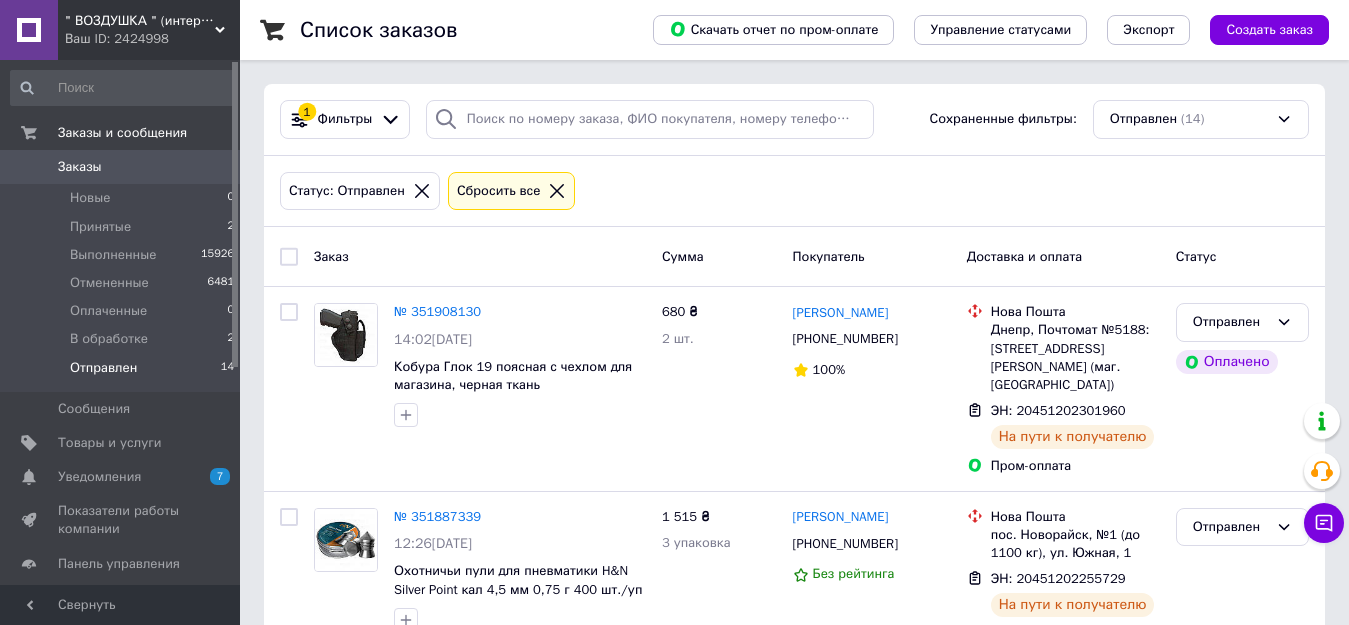 click on "Список заказов   Скачать отчет по пром-оплате Управление статусами Экспорт Создать заказ 1 Фильтры Сохраненные фильтры: Отправлен (14) Статус: Отправлен Сбросить все Заказ Сумма Покупатель Доставка и оплата Статус № 351908130 14:02[DATE] Кобура Глок 19 поясная с чехлом для магазина, черная ткань Оксфорд 680 ₴ 2 шт. [PERSON_NAME] [PHONE_NUMBER] 100% [GEOGRAPHIC_DATA], Почтомат №5188: [STREET_ADDRESS][PERSON_NAME] (маг. АТБ) ЭН: 20451202301960 На пути к получателю Пром-оплата Отправлен Оплачено № 351887339 12:26[DATE] Охотничьи пули для пневматики H&N Silver Point кал 4,5 мм 0,75 г 400 шт./уп 1 515 ₴ 3 упаковка" at bounding box center [794, 1534] 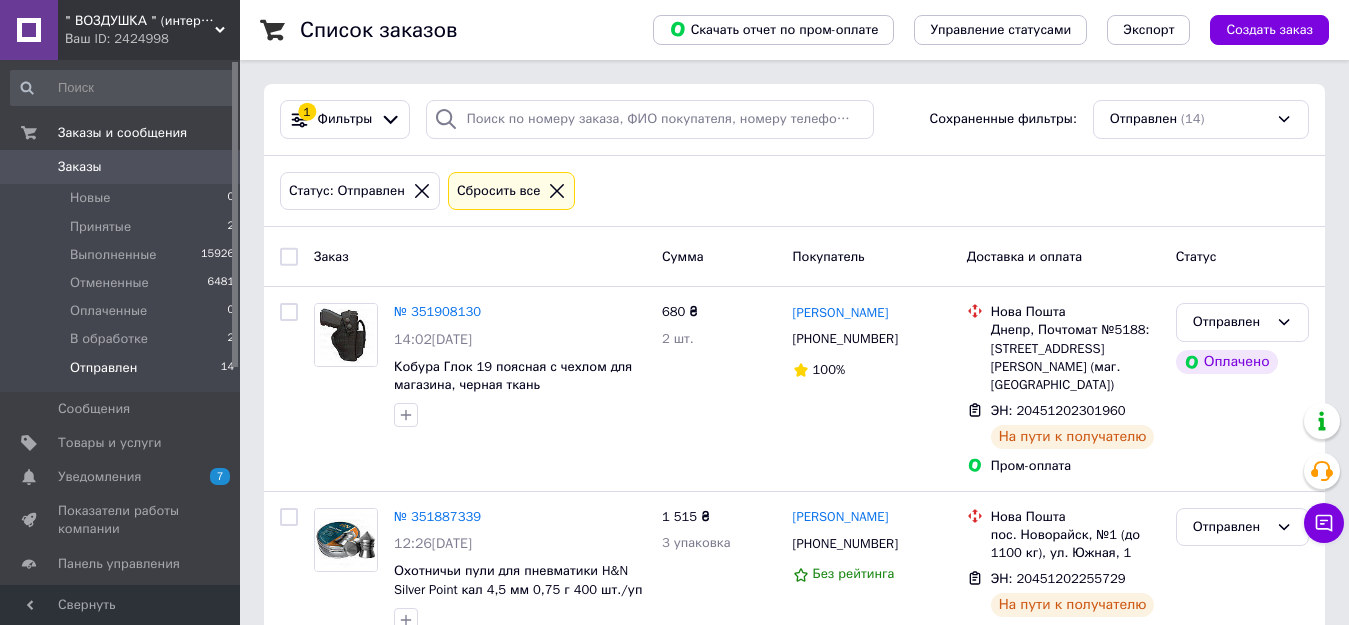 click on "Список заказов   Скачать отчет по пром-оплате Управление статусами Экспорт Создать заказ 1 Фильтры Сохраненные фильтры: Отправлен (14) Статус: Отправлен Сбросить все Заказ Сумма Покупатель Доставка и оплата Статус № 351908130 14:02[DATE] Кобура Глок 19 поясная с чехлом для магазина, черная ткань Оксфорд 680 ₴ 2 шт. [PERSON_NAME] [PHONE_NUMBER] 100% [GEOGRAPHIC_DATA], Почтомат №5188: [STREET_ADDRESS][PERSON_NAME] (маг. АТБ) ЭН: 20451202301960 На пути к получателю Пром-оплата Отправлен Оплачено № 351887339 12:26[DATE] Охотничьи пули для пневматики H&N Silver Point кал 4,5 мм 0,75 г 400 шт./уп 1 515 ₴ 3 упаковка" at bounding box center [794, 1534] 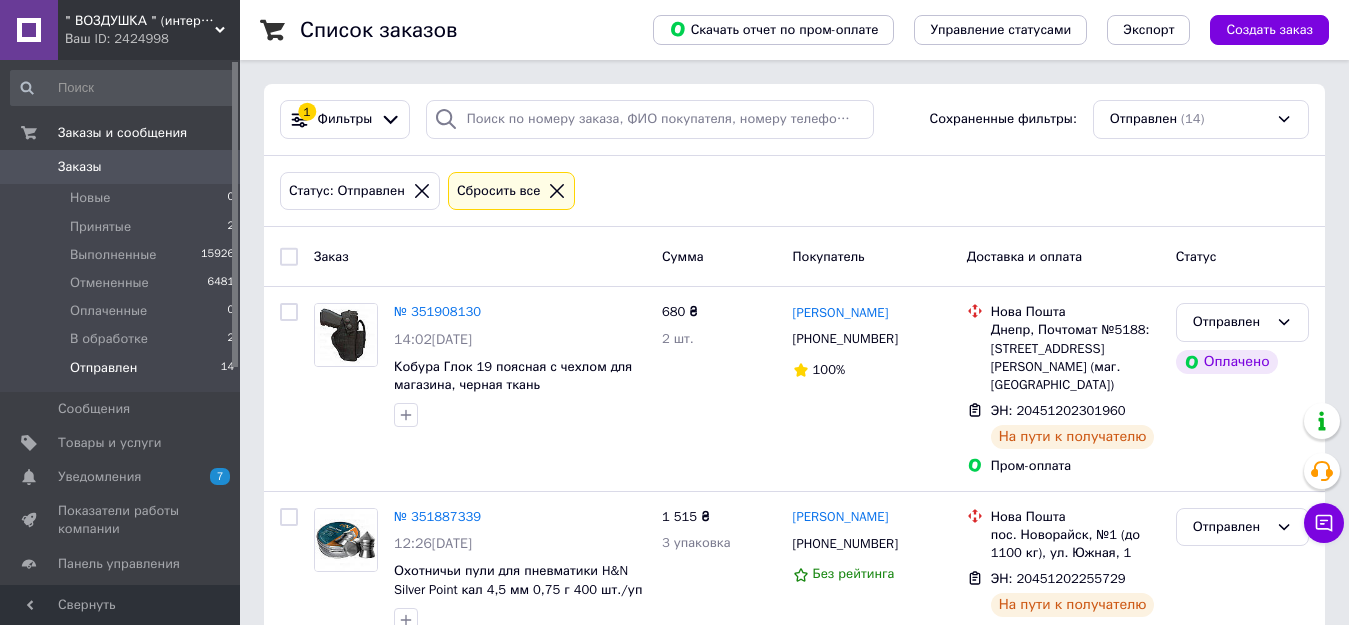 click on "Список заказов   Скачать отчет по пром-оплате Управление статусами Экспорт Создать заказ 1 Фильтры Сохраненные фильтры: Отправлен (14) Статус: Отправлен Сбросить все Заказ Сумма Покупатель Доставка и оплата Статус № 351908130 14:02[DATE] Кобура Глок 19 поясная с чехлом для магазина, черная ткань Оксфорд 680 ₴ 2 шт. [PERSON_NAME] [PHONE_NUMBER] 100% [GEOGRAPHIC_DATA], Почтомат №5188: [STREET_ADDRESS][PERSON_NAME] (маг. АТБ) ЭН: 20451202301960 На пути к получателю Пром-оплата Отправлен Оплачено № 351887339 12:26[DATE] Охотничьи пули для пневматики H&N Silver Point кал 4,5 мм 0,75 г 400 шт./уп 1 515 ₴ 3 упаковка" at bounding box center (794, 1534) 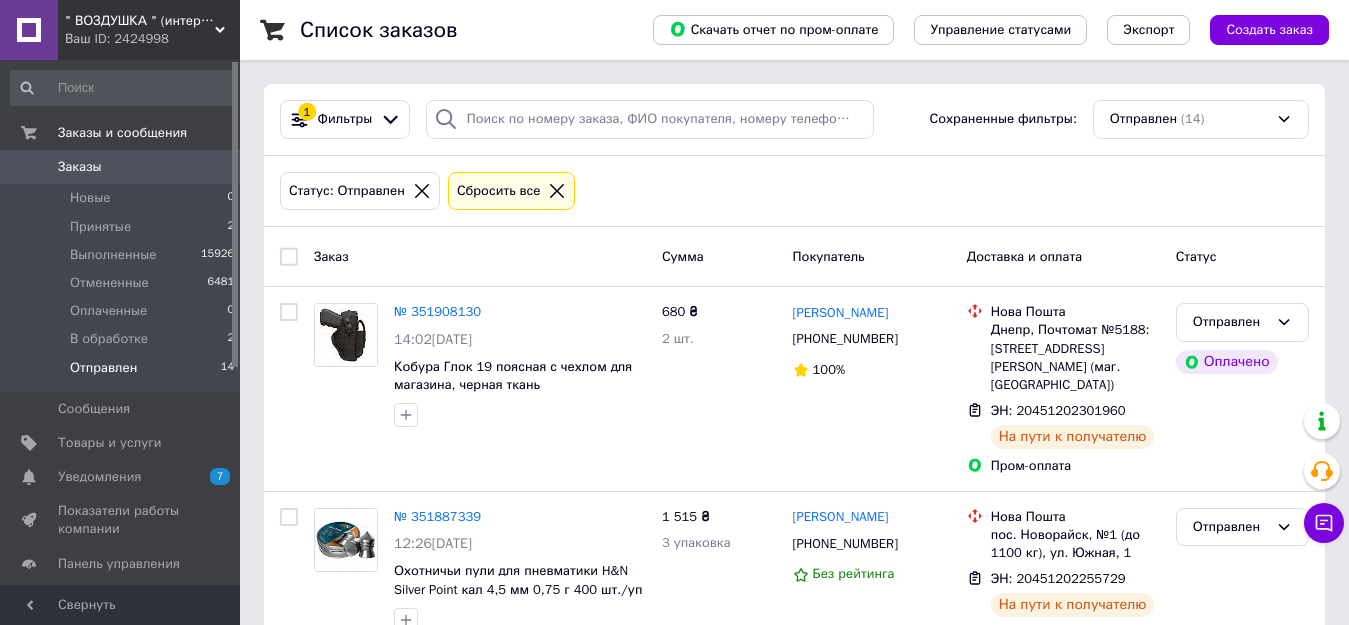 click on "Список заказов   Скачать отчет по пром-оплате Управление статусами Экспорт Создать заказ 1 Фильтры Сохраненные фильтры: Отправлен (14) Статус: Отправлен Сбросить все Заказ Сумма Покупатель Доставка и оплата Статус № 351908130 14:02[DATE] Кобура Глок 19 поясная с чехлом для магазина, черная ткань Оксфорд 680 ₴ 2 шт. [PERSON_NAME] [PHONE_NUMBER] 100% [GEOGRAPHIC_DATA], Почтомат №5188: [STREET_ADDRESS][PERSON_NAME] (маг. АТБ) ЭН: 20451202301960 На пути к получателю Пром-оплата Отправлен Оплачено № 351887339 12:26[DATE] Охотничьи пули для пневматики H&N Silver Point кал 4,5 мм 0,75 г 400 шт./уп 1 515 ₴ 3 упаковка" at bounding box center [794, 1534] 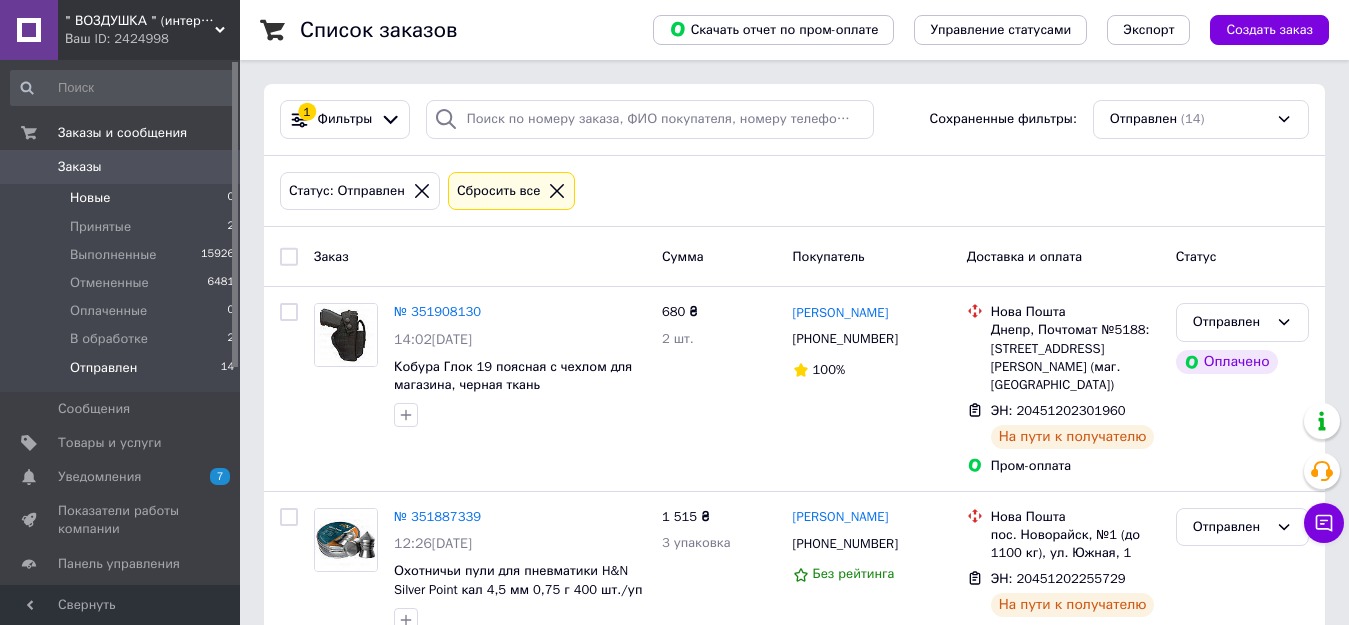 click on "Новые" at bounding box center (90, 198) 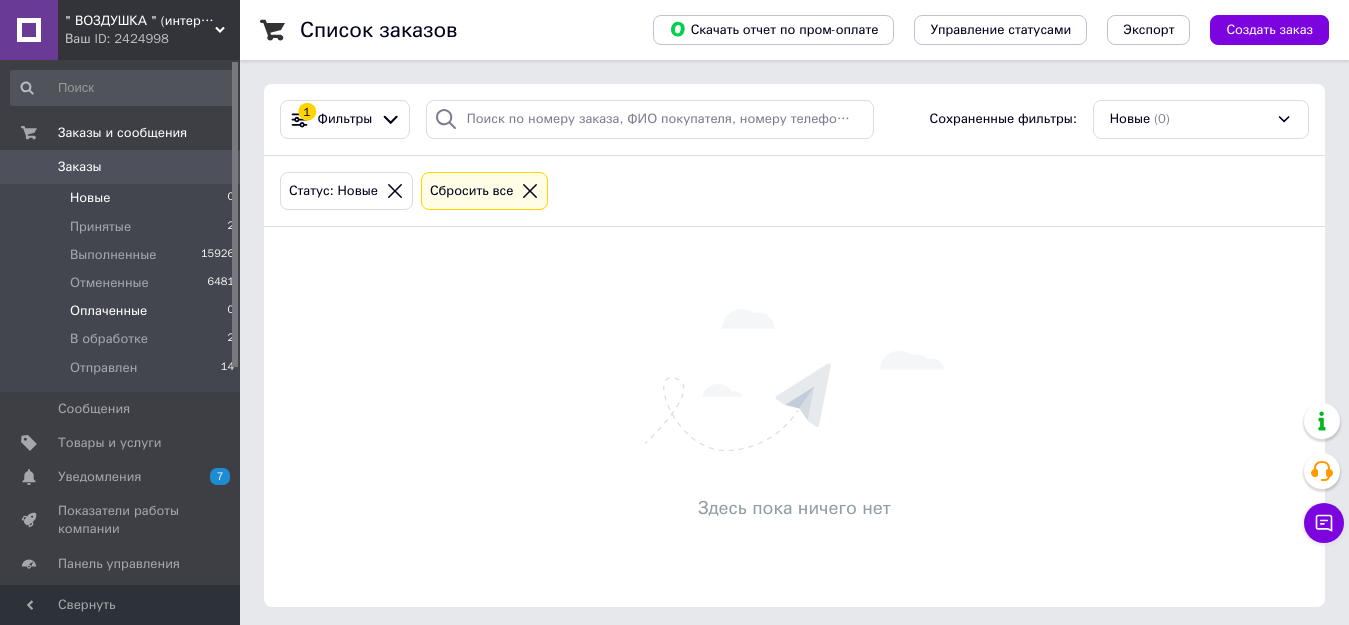 click on "Оплаченные" at bounding box center [108, 311] 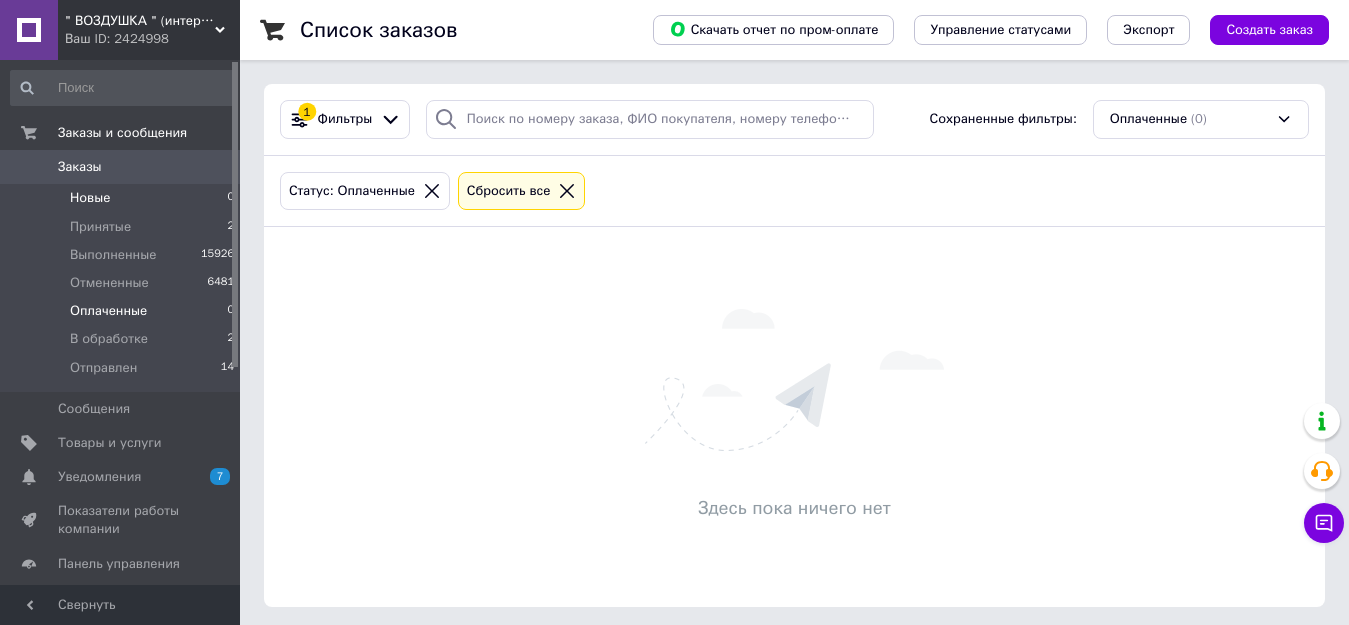click on "Новые" at bounding box center [90, 198] 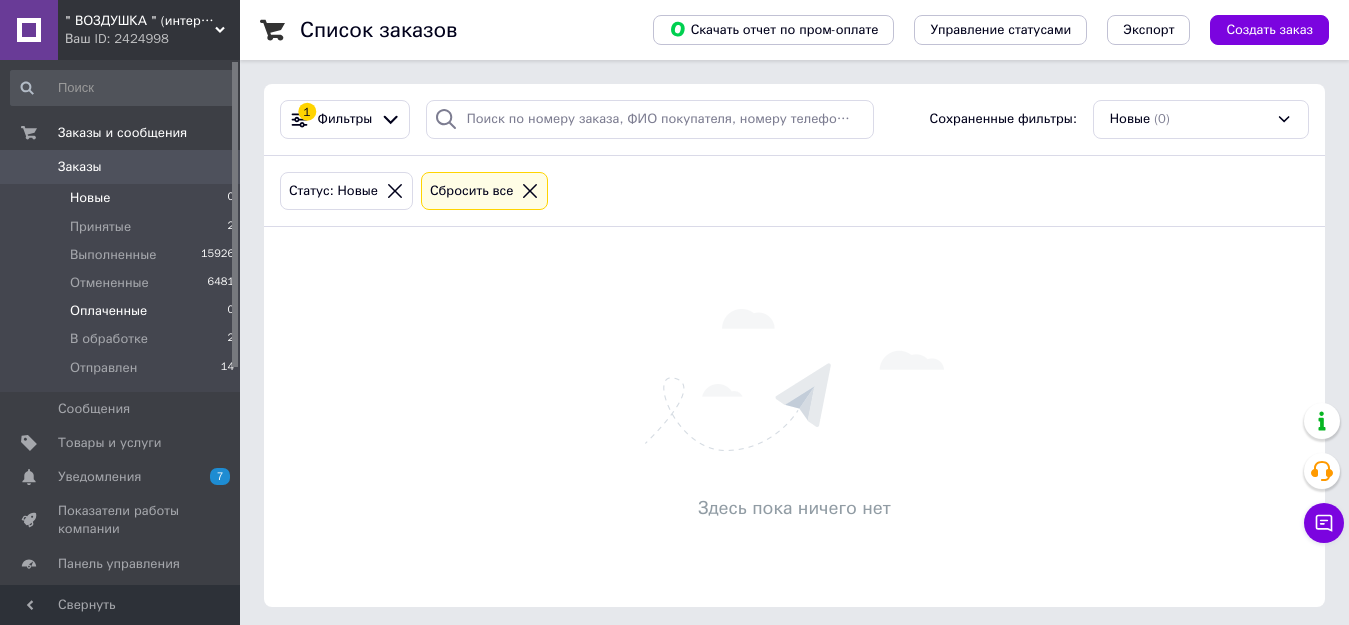 click on "Оплаченные" at bounding box center (108, 311) 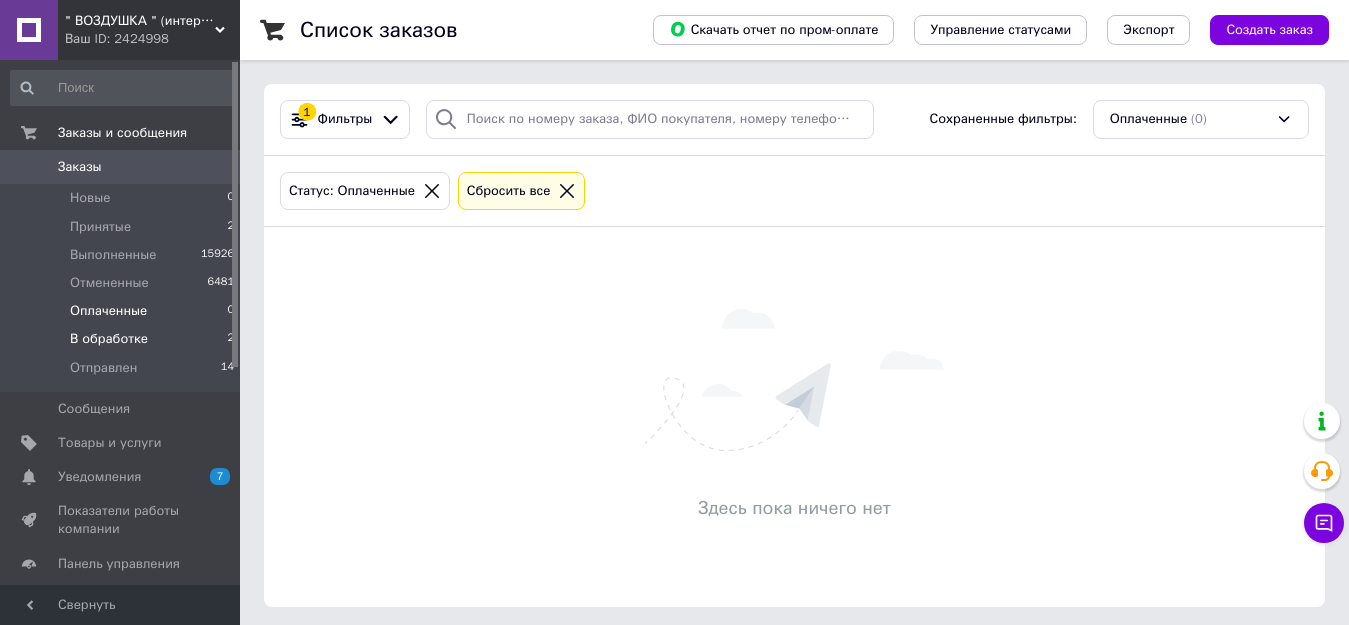click on "В обработке" at bounding box center (109, 339) 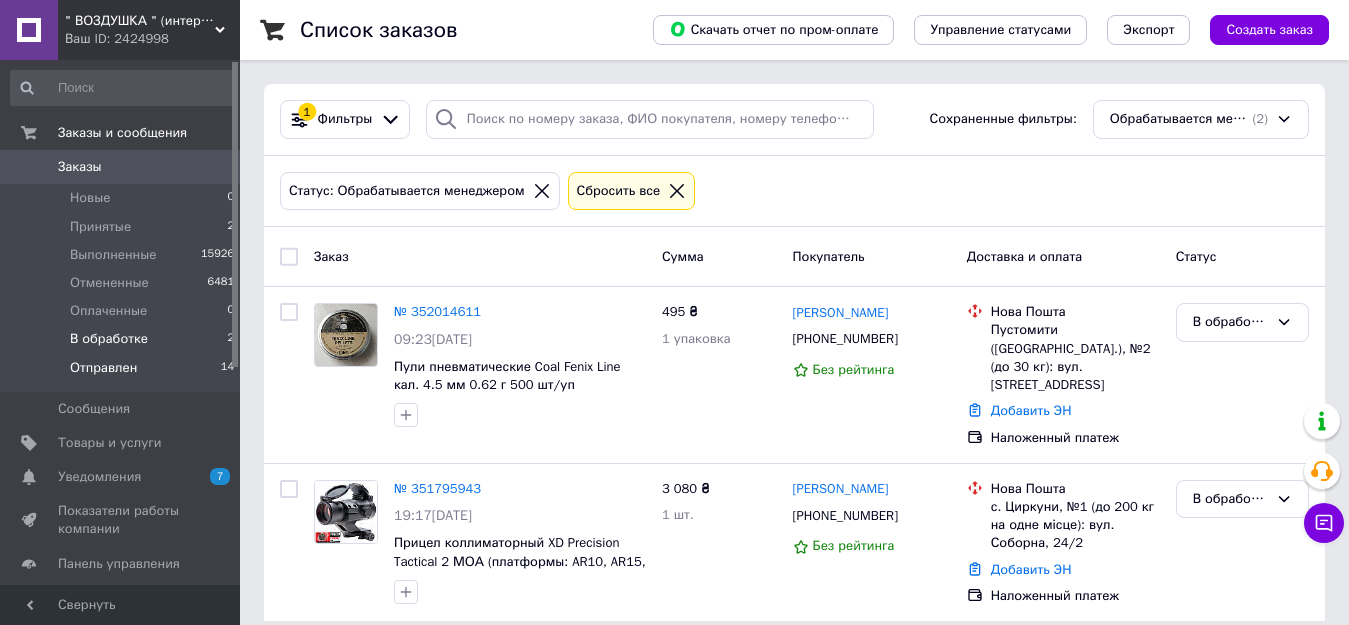 click on "Отправлен" at bounding box center [103, 368] 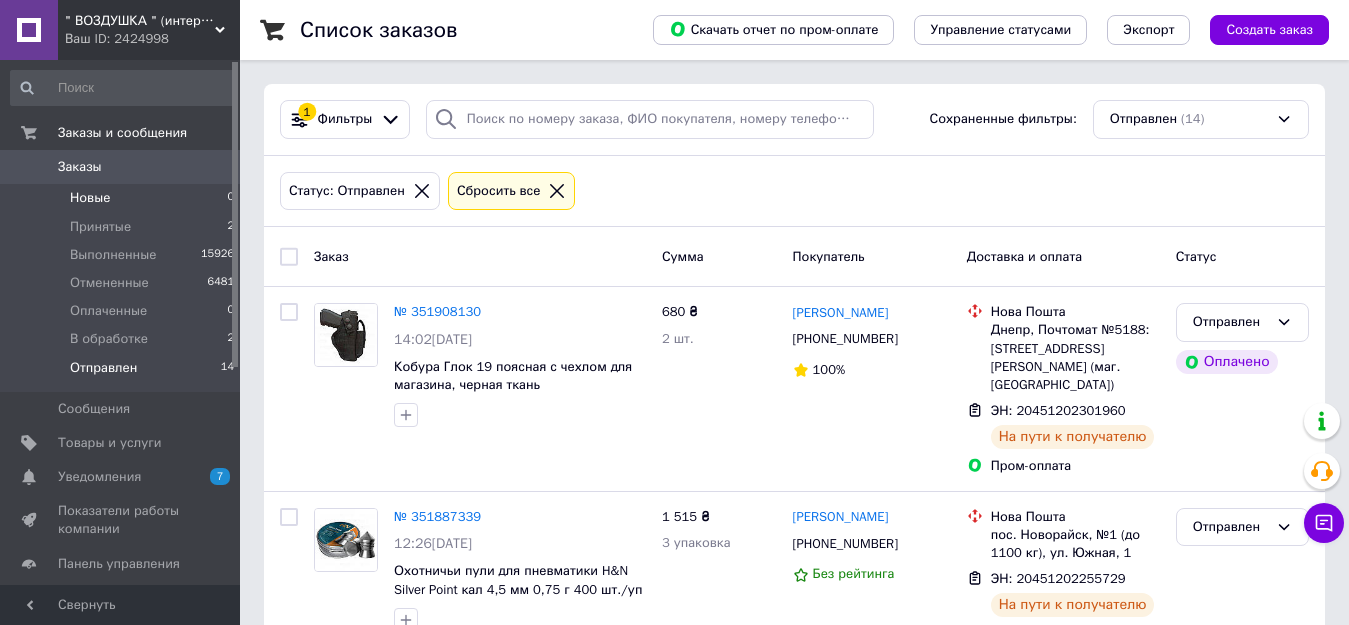 click on "Новые" at bounding box center [90, 198] 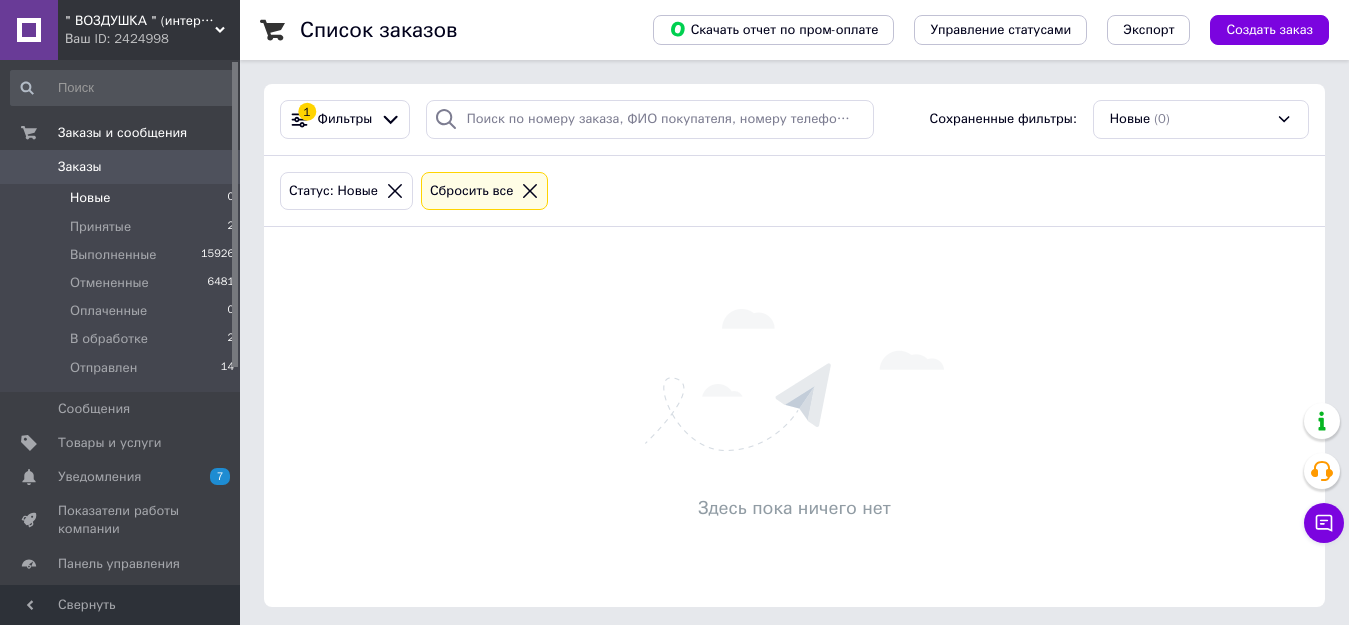 click on "Список заказов   Скачать отчет по пром-оплате Управление статусами Экспорт Создать заказ 1 Фильтры Сохраненные фильтры: Новые (0) Статус: Новые Сбросить все Здесь пока ничего нет" at bounding box center [794, 315] 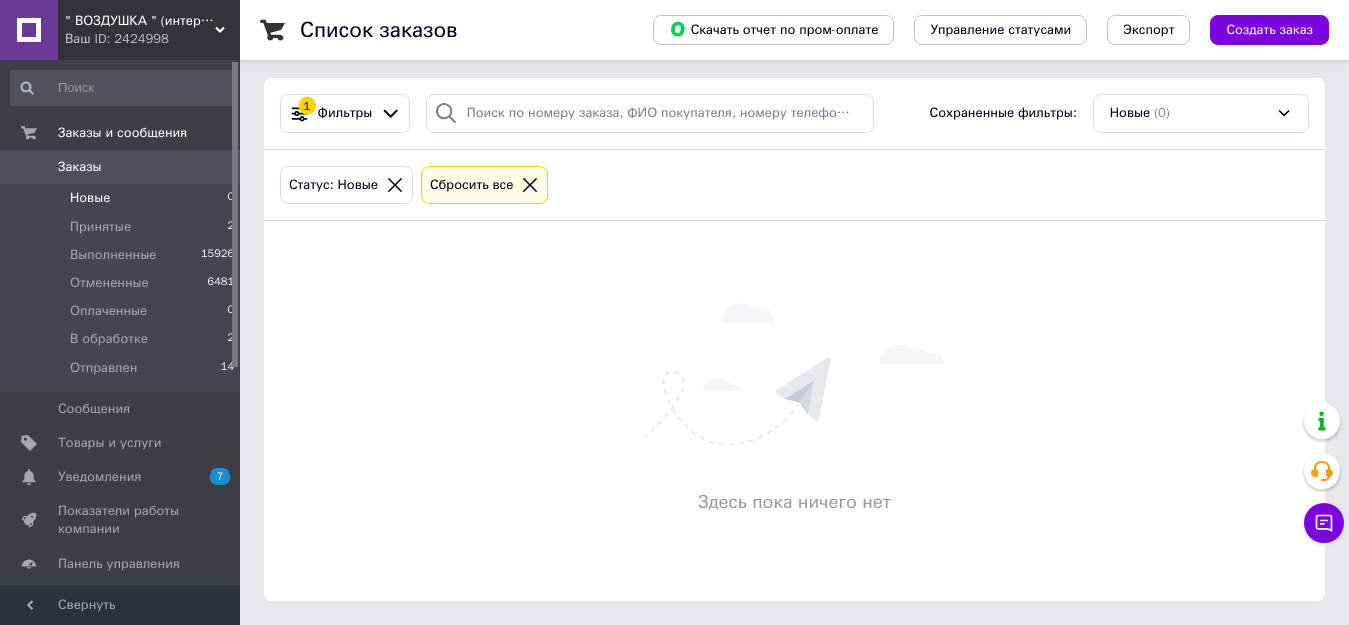 scroll, scrollTop: 0, scrollLeft: 0, axis: both 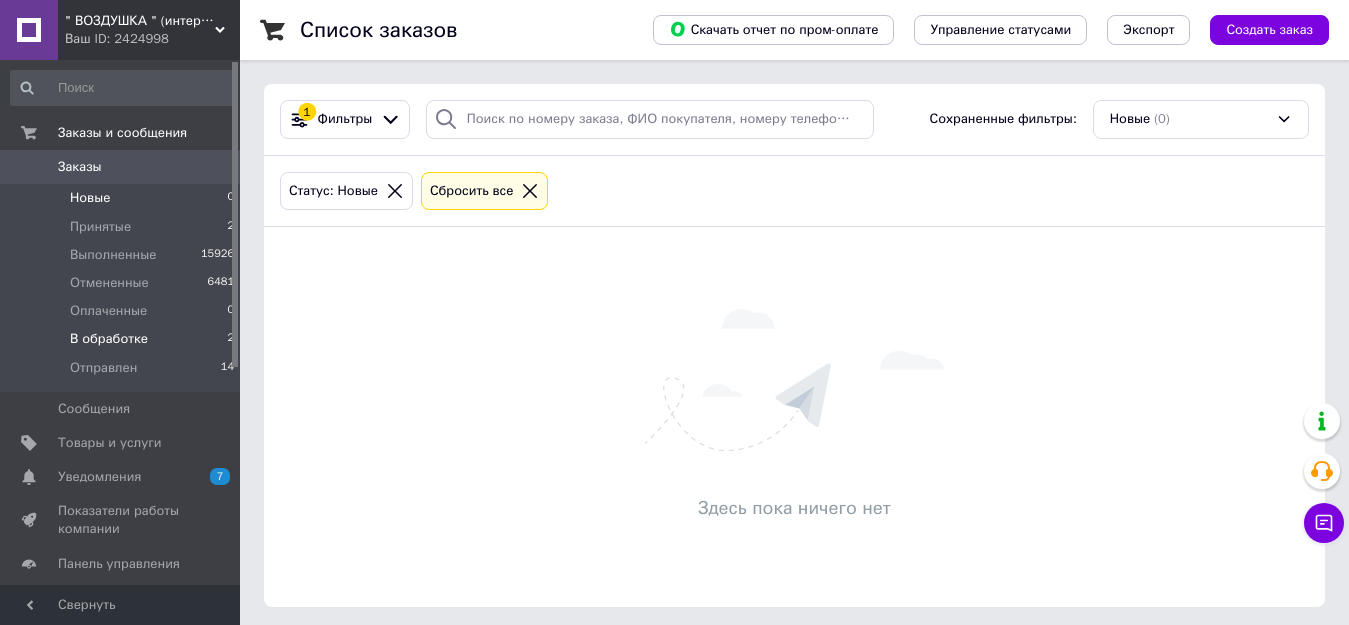 click on "В обработке" at bounding box center (109, 339) 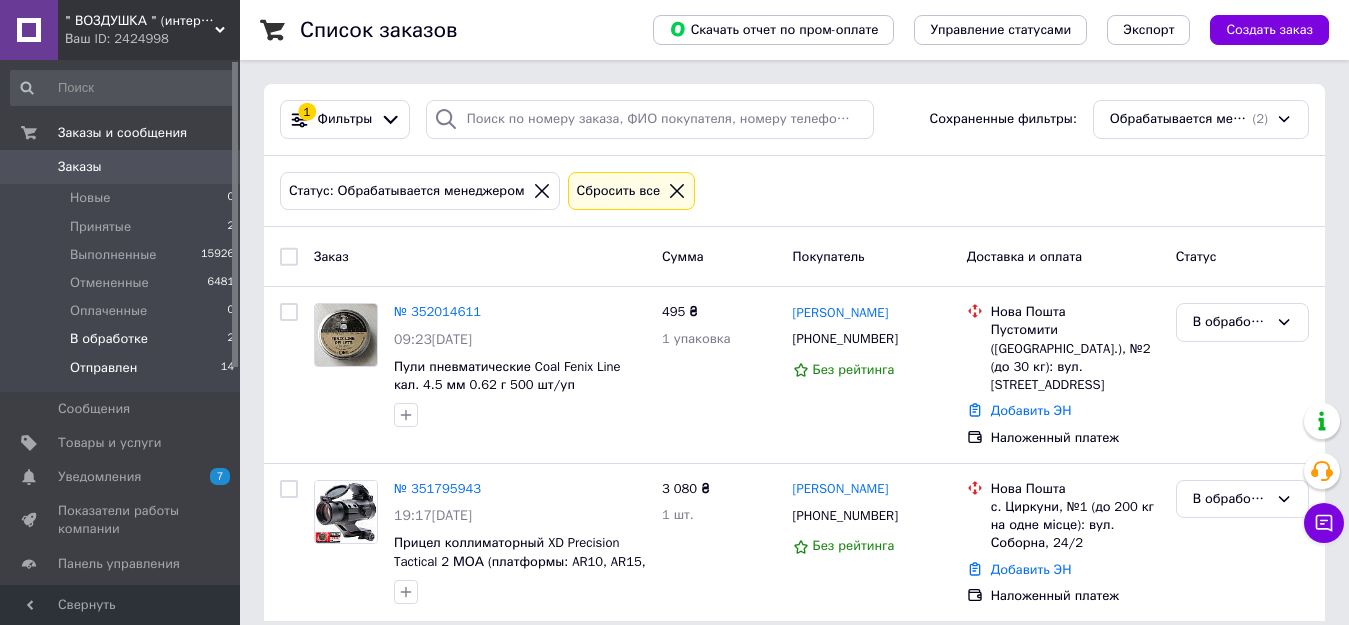 click on "Отправлен" at bounding box center [103, 368] 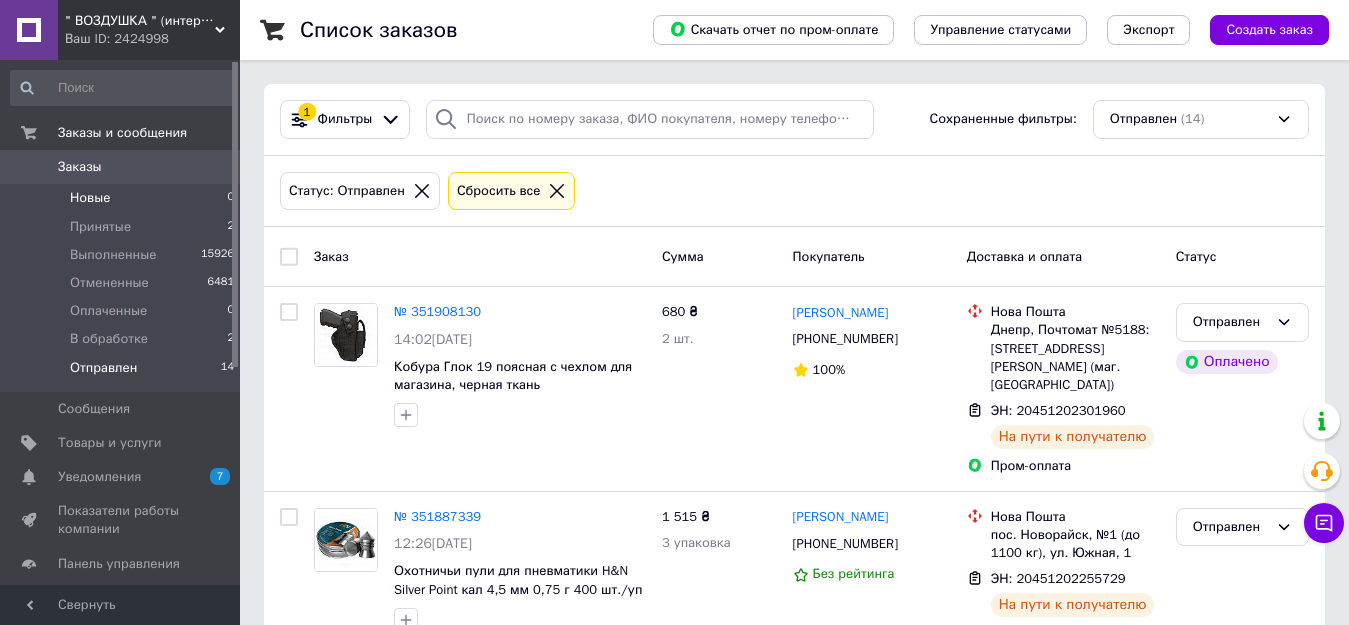 click on "Новые" at bounding box center (90, 198) 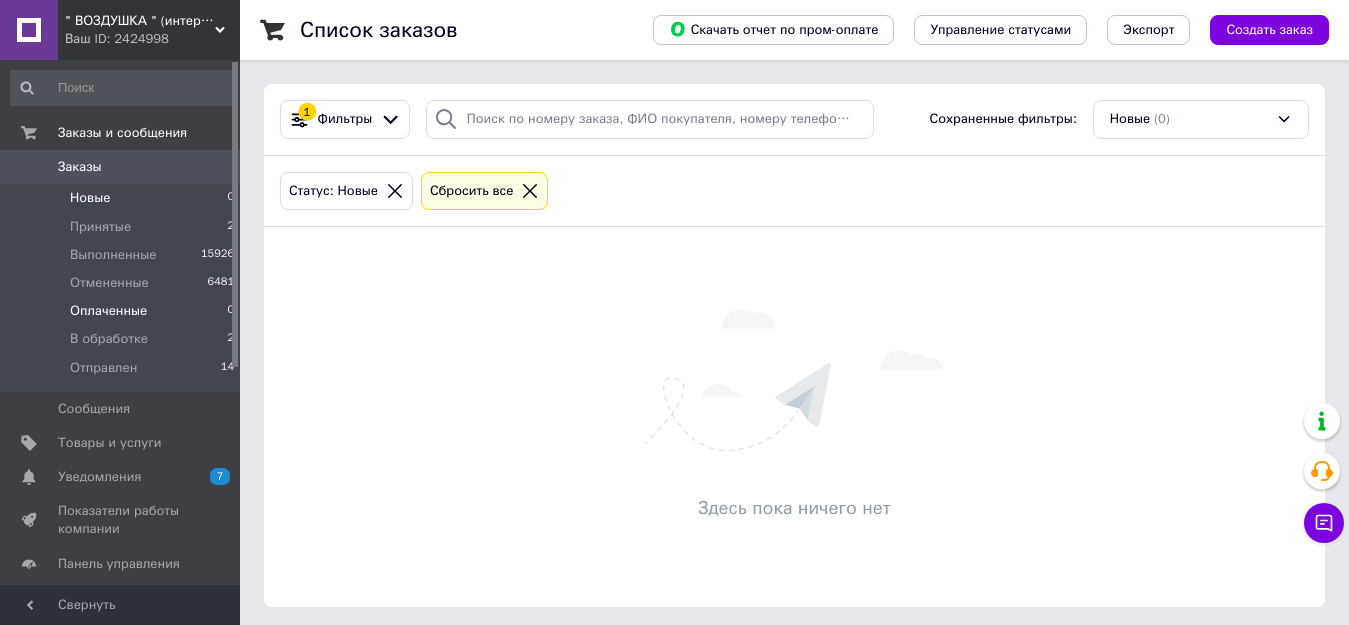 click on "Оплаченные" at bounding box center [108, 311] 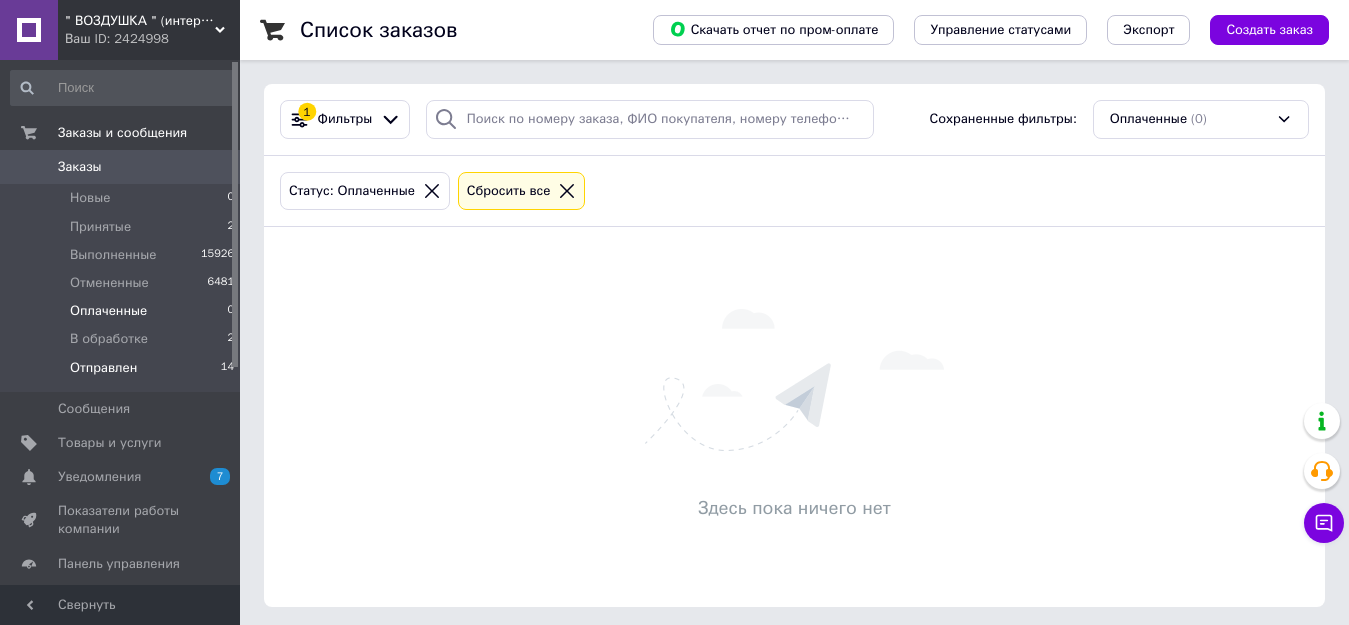 click on "Отправлен" at bounding box center (103, 368) 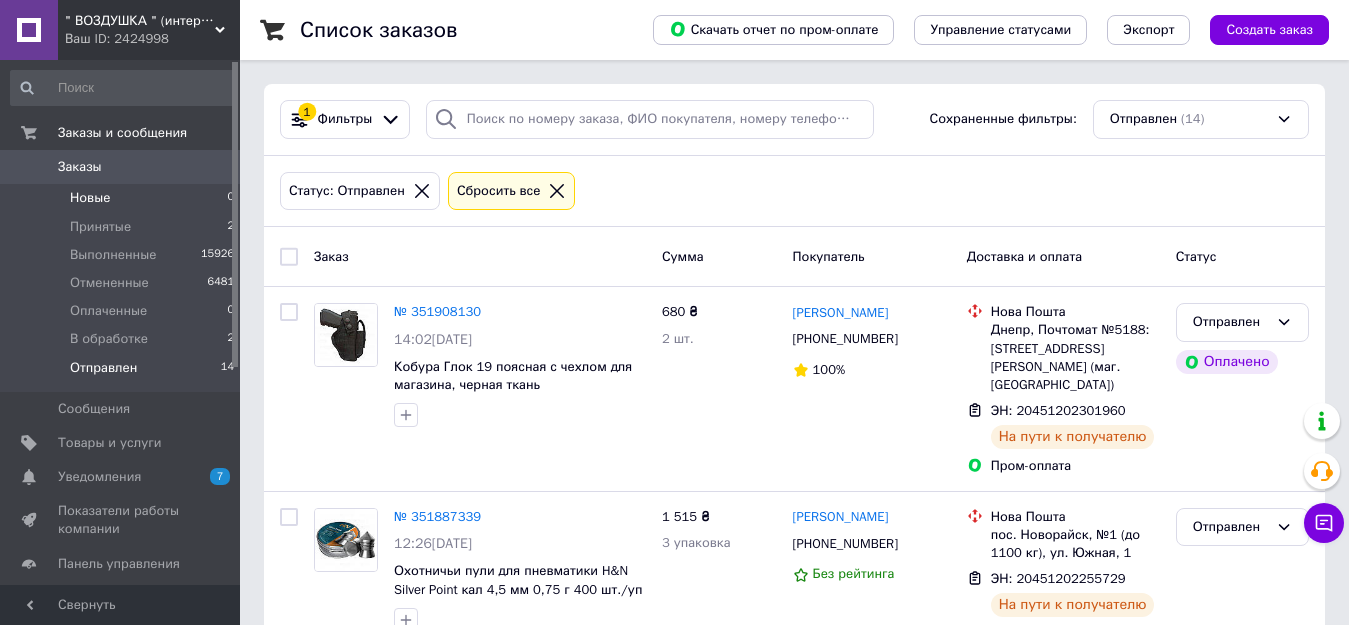 click on "Новые" at bounding box center [90, 198] 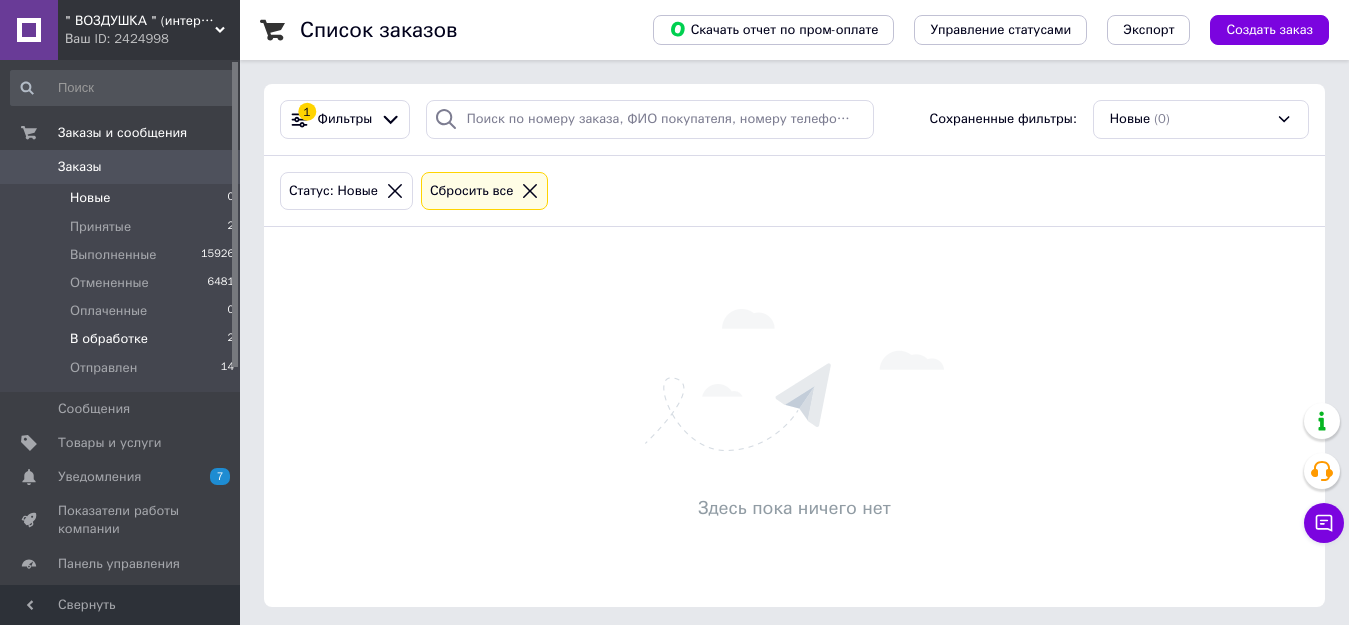 click on "В обработке" at bounding box center (109, 339) 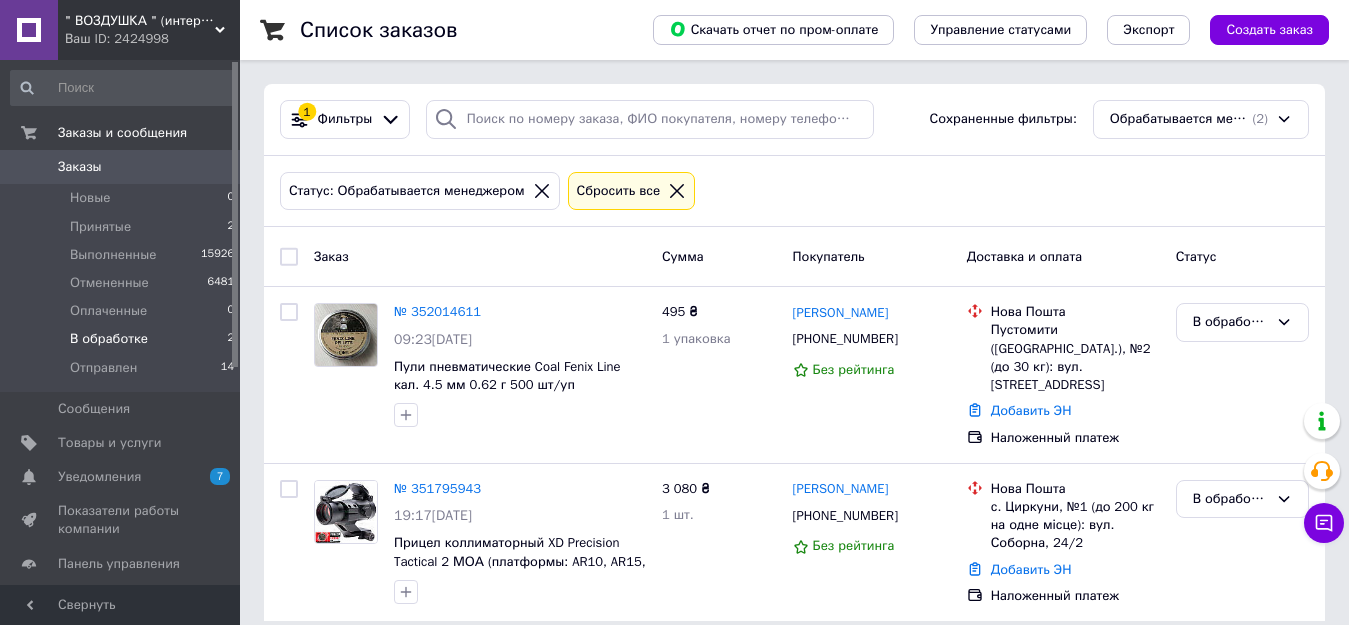 click on "Список заказов   Скачать отчет по пром-оплате Управление статусами Экспорт Создать заказ 1 Фильтры Сохраненные фильтры: Обрабатывается менеджером (2) Статус: Обрабатывается менеджером Сбросить все Заказ Сумма Покупатель Доставка и оплата Статус № 352014611 09:23[DATE] Пули пневматические Coal Fenix Line кал. 4.5 мм 0.62 г 500 шт/уп 495 ₴ 1 упаковка [PERSON_NAME] Шелевій [PHONE_NUMBER] Без рейтинга Нова Пошта Пустомити ([GEOGRAPHIC_DATA].), №2 (до 30 кг): вул. Лісневицька, 1 Добавить ЭН Наложенный платеж В обработке № 351795943 19:17[DATE] 3 080 ₴ 1 шт. [PERSON_NAME] [PHONE_NUMBER] Без рейтинга Нова Пошта" at bounding box center [794, 322] 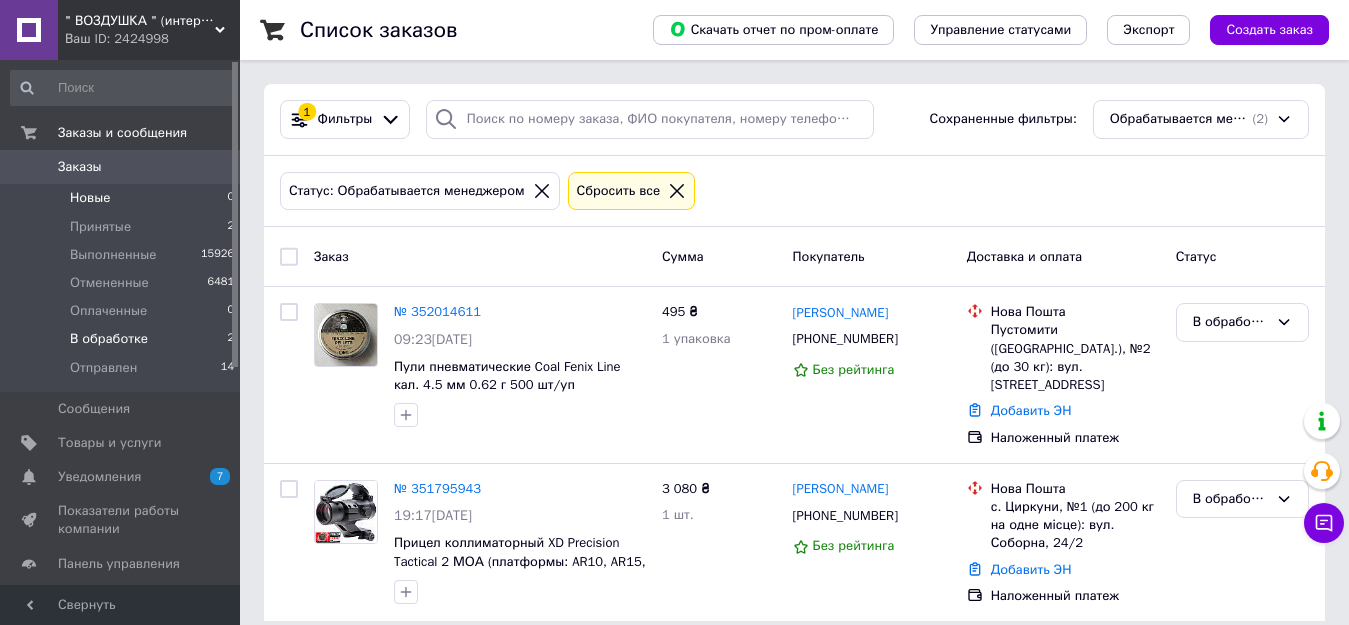 click on "Новые" at bounding box center [90, 198] 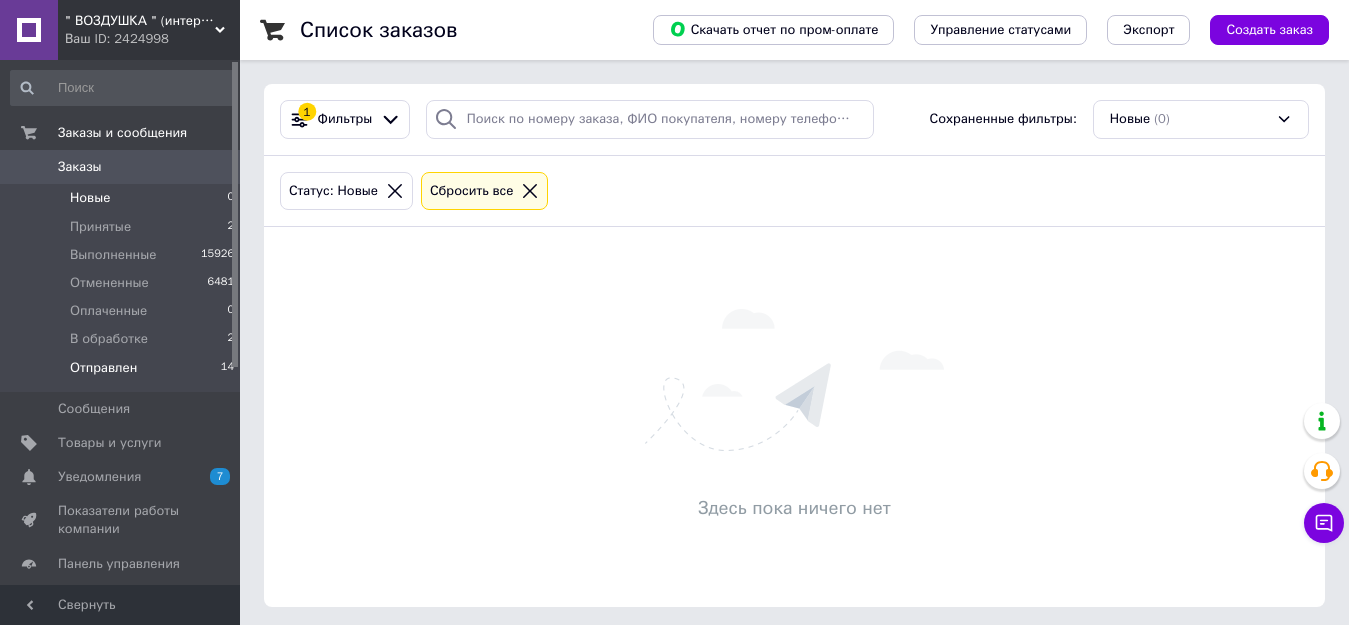click on "Отправлен" at bounding box center (103, 368) 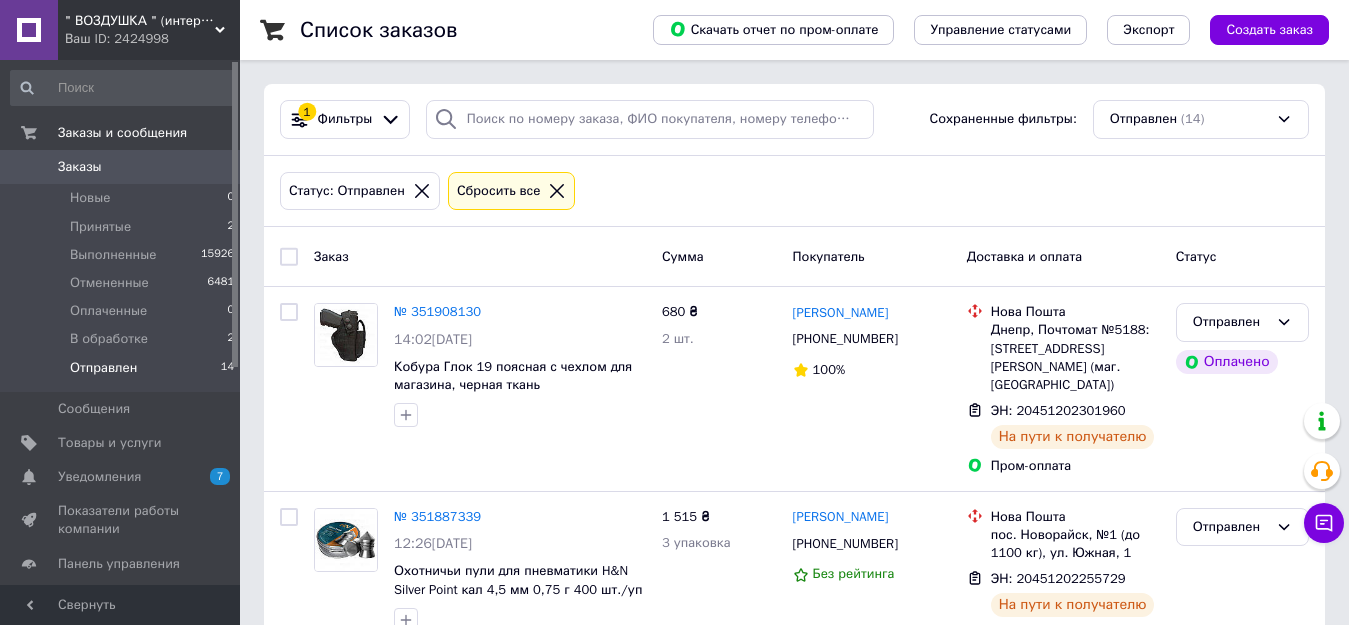 click on "Список заказов   Скачать отчет по пром-оплате Управление статусами Экспорт Создать заказ 1 Фильтры Сохраненные фильтры: Отправлен (14) Статус: Отправлен Сбросить все Заказ Сумма Покупатель Доставка и оплата Статус № 351908130 14:02[DATE] Кобура Глок 19 поясная с чехлом для магазина, черная ткань Оксфорд 680 ₴ 2 шт. [PERSON_NAME] [PHONE_NUMBER] 100% [GEOGRAPHIC_DATA], Почтомат №5188: [STREET_ADDRESS][PERSON_NAME] (маг. АТБ) ЭН: 20451202301960 На пути к получателю Пром-оплата Отправлен Оплачено № 351887339 12:26[DATE] Охотничьи пули для пневматики H&N Silver Point кал 4,5 мм 0,75 г 400 шт./уп 1 515 ₴ 3 упаковка" at bounding box center [794, 1534] 